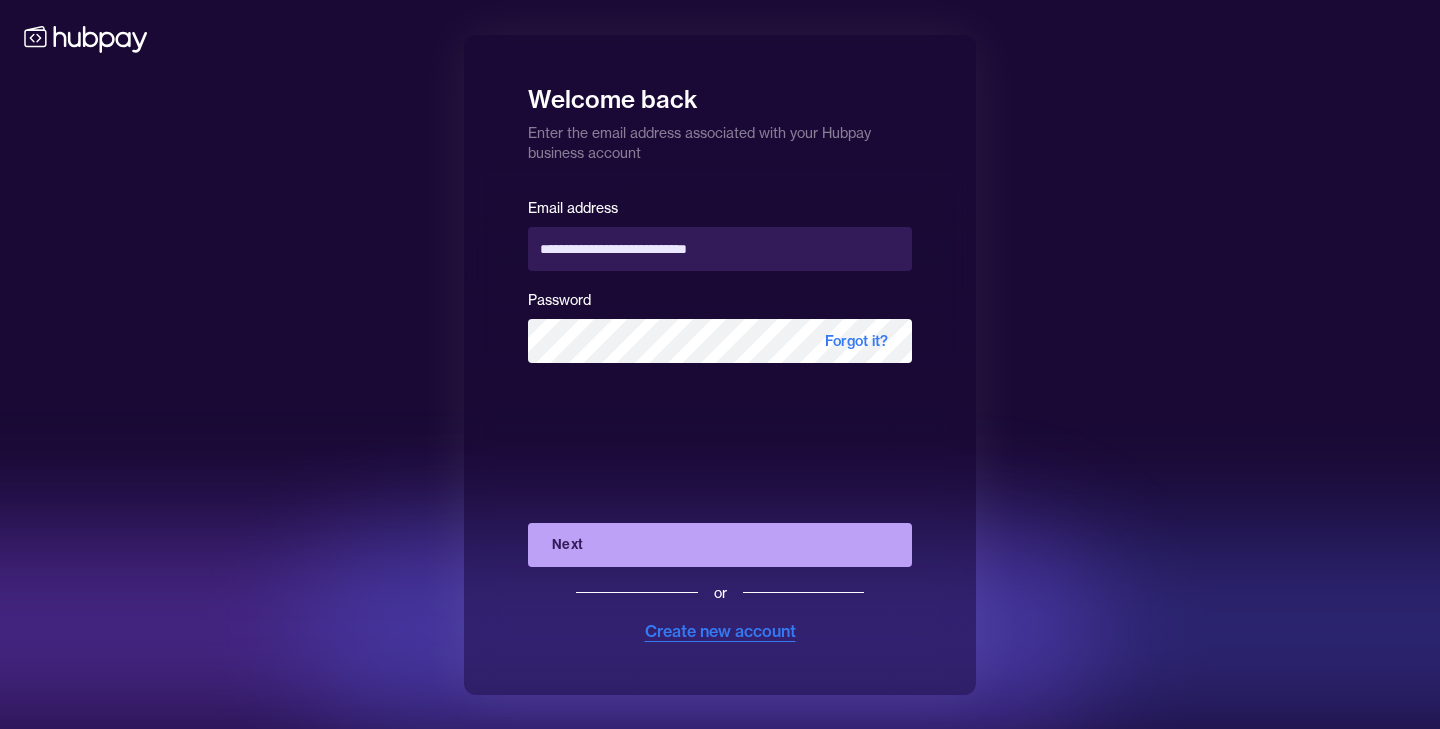 scroll, scrollTop: 0, scrollLeft: 0, axis: both 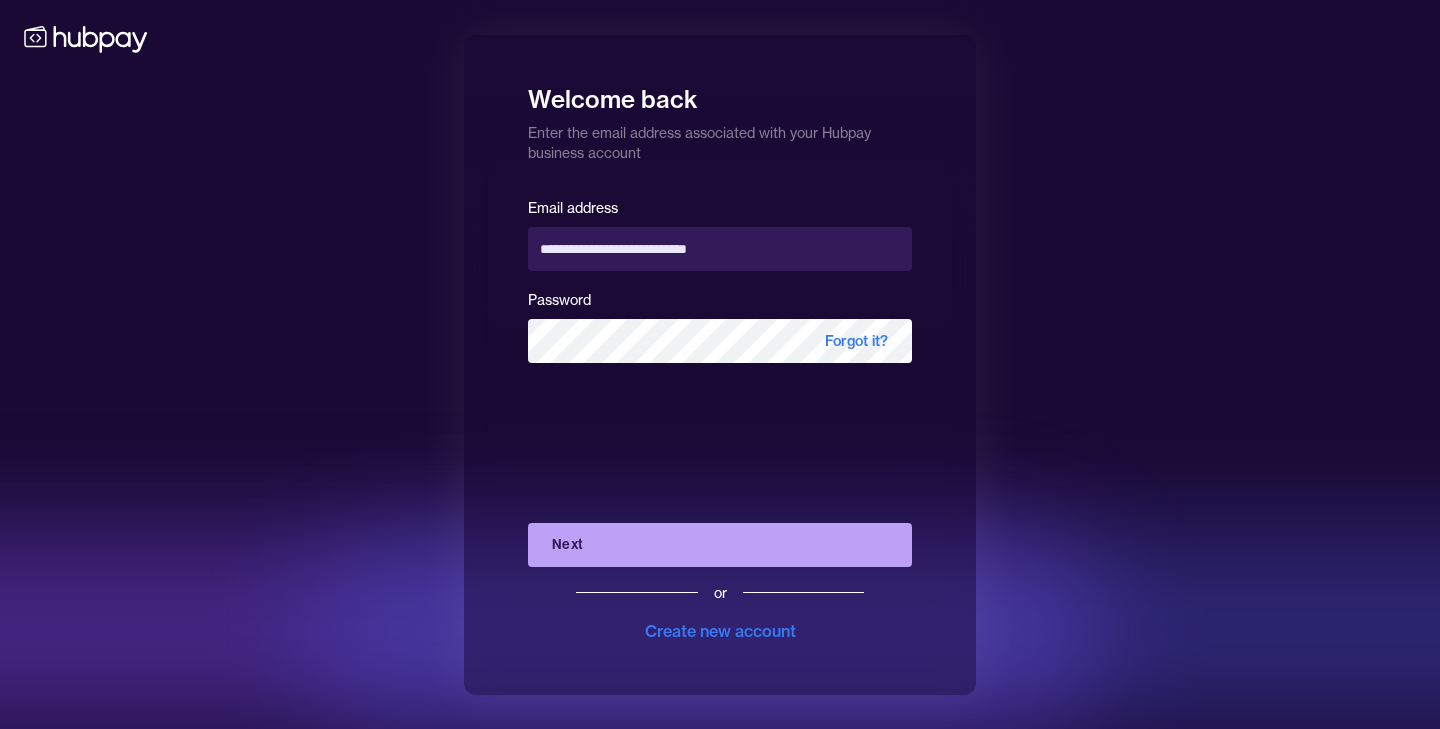 click on "Next" at bounding box center (720, 545) 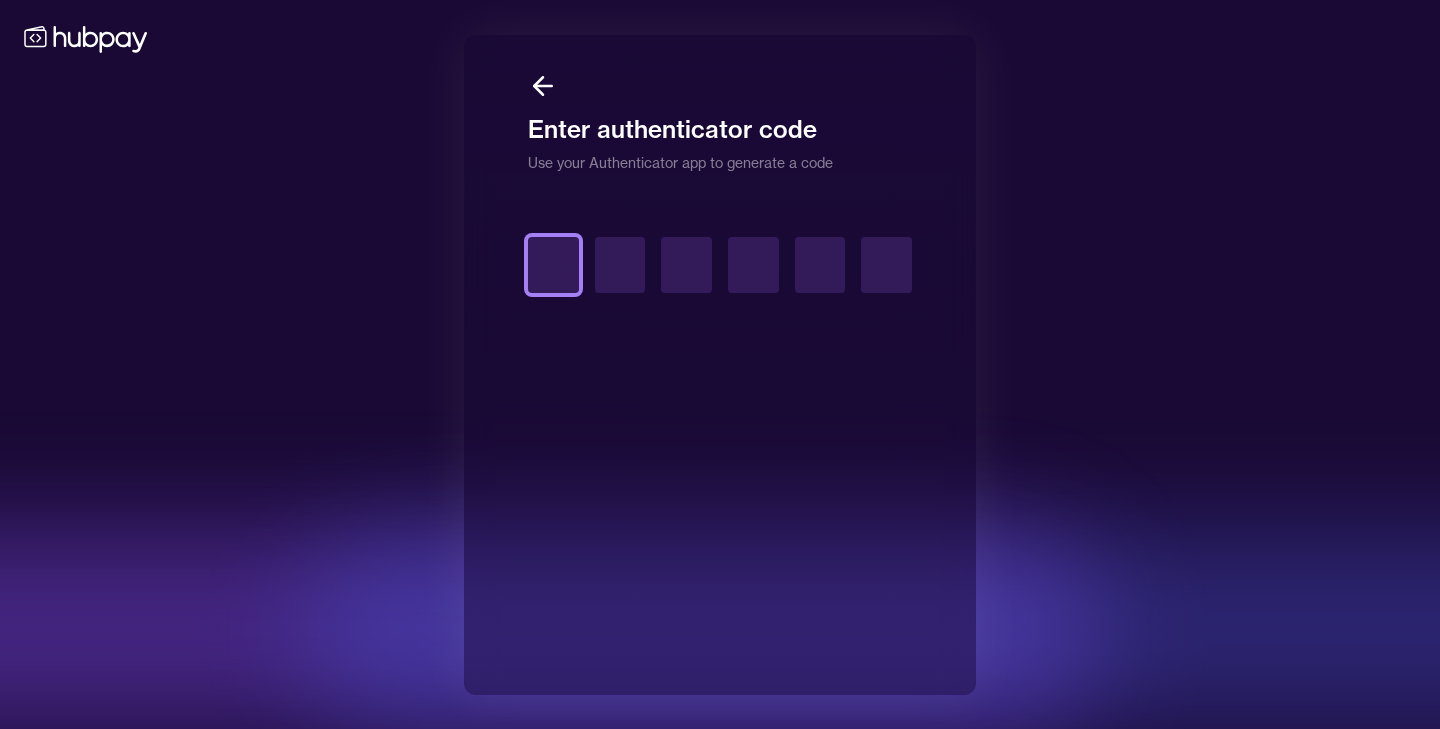 type on "*" 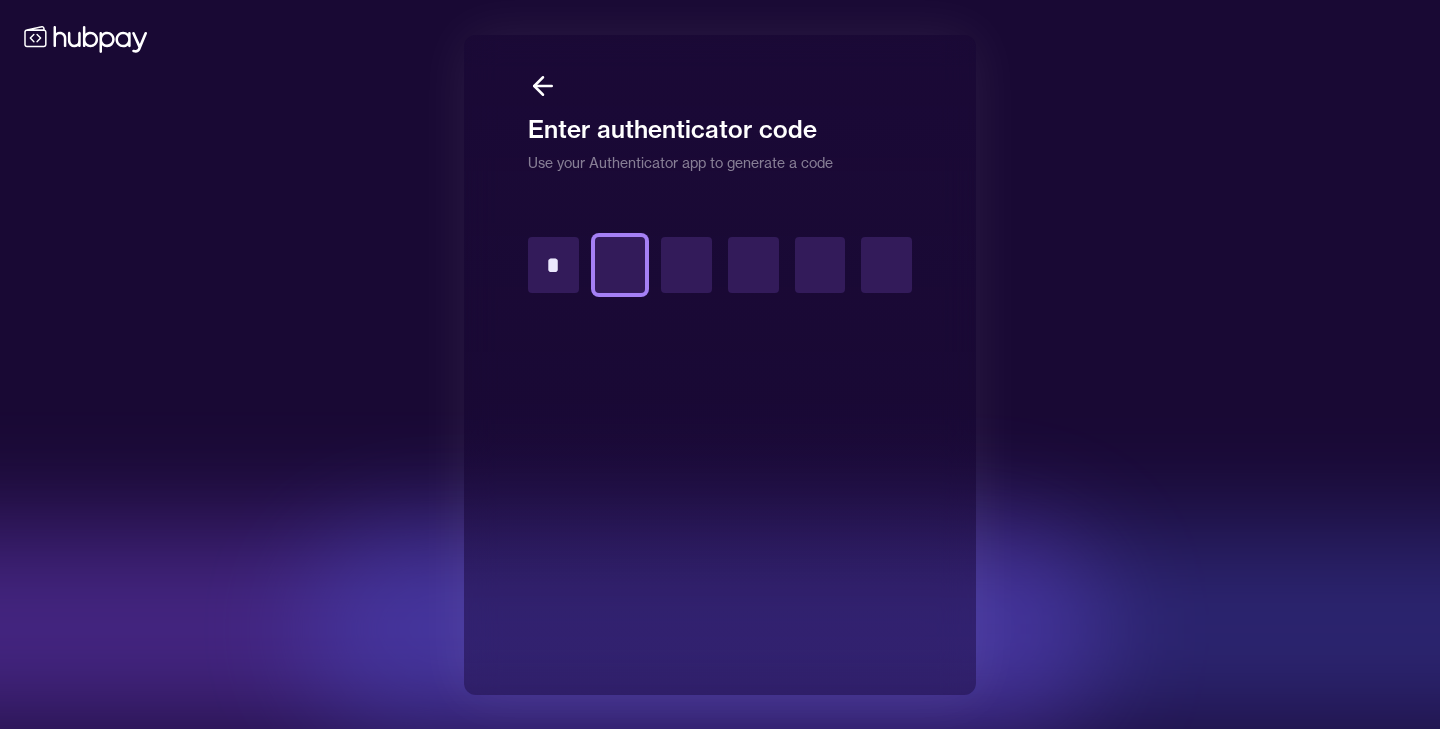 type on "*" 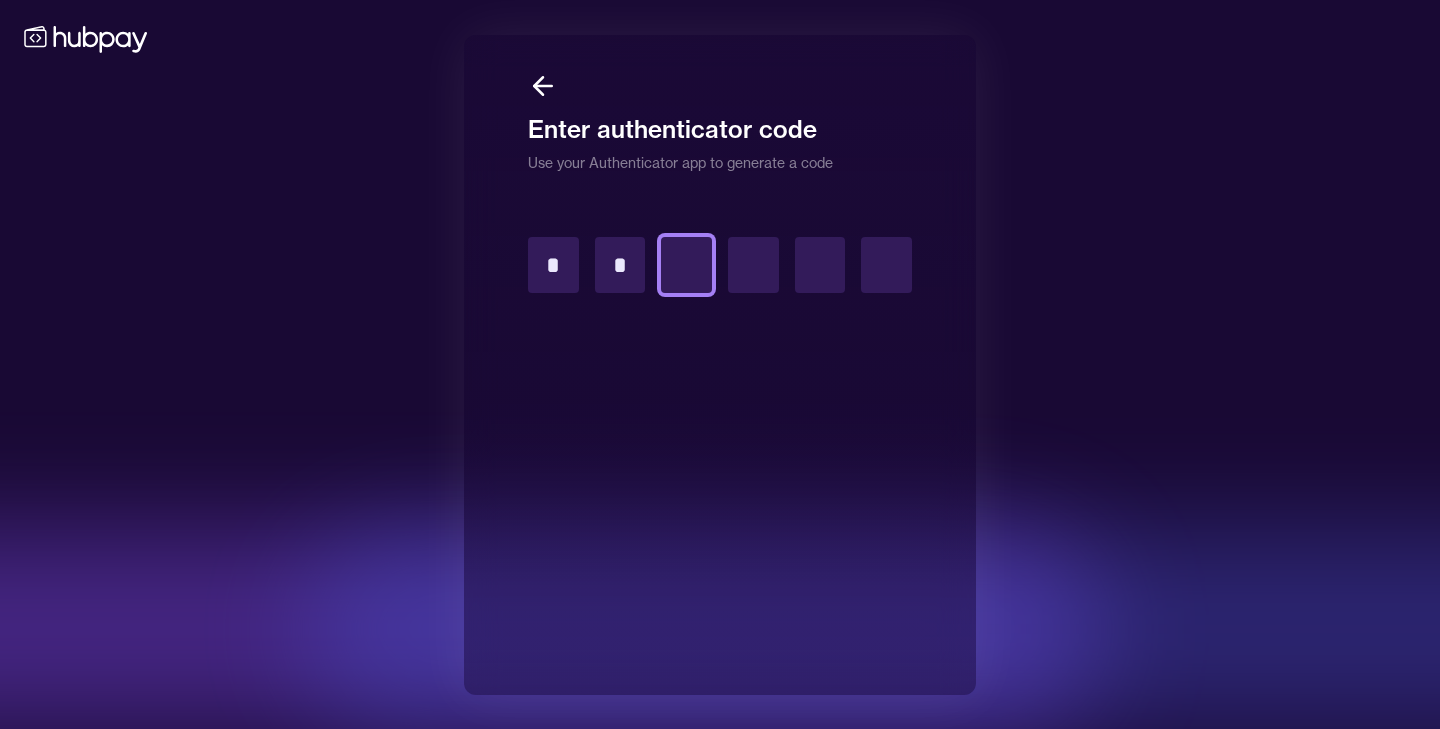type on "*" 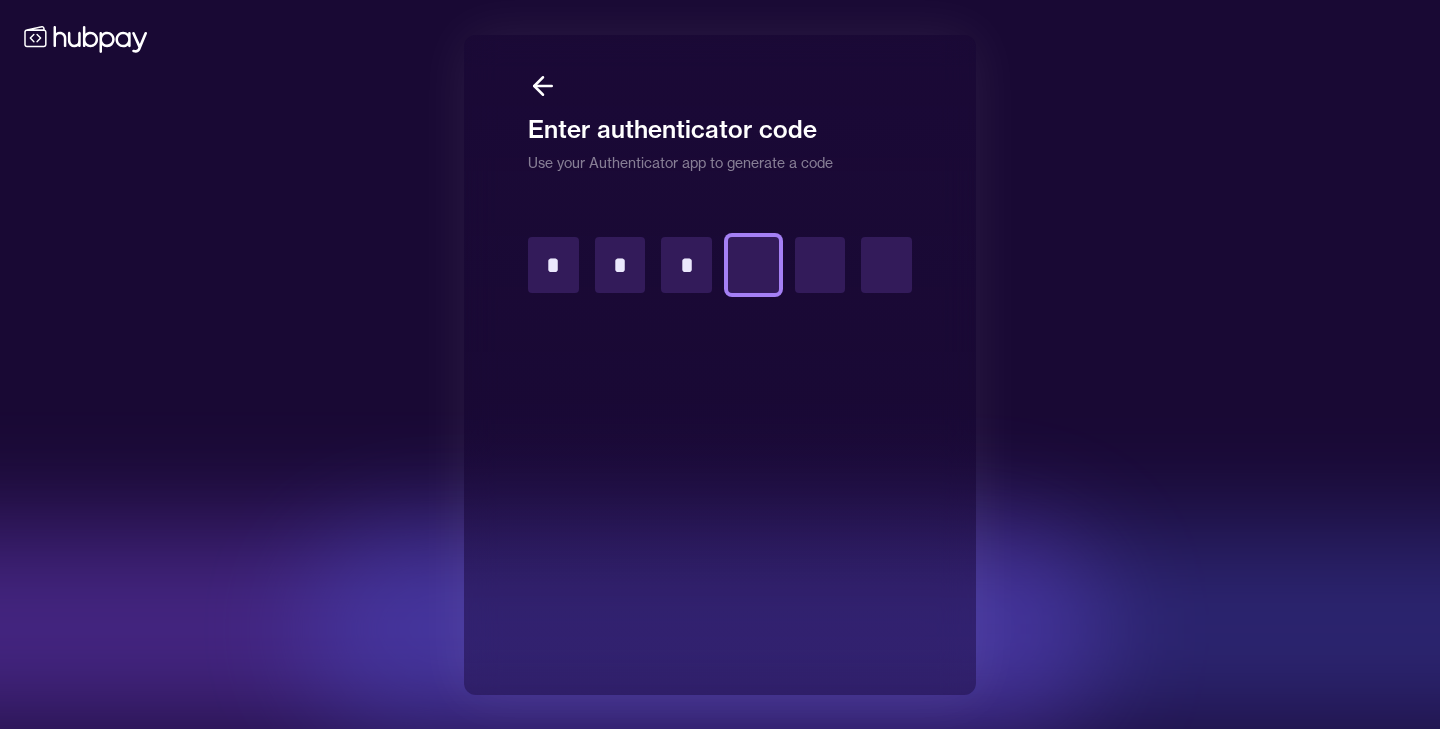 type on "*" 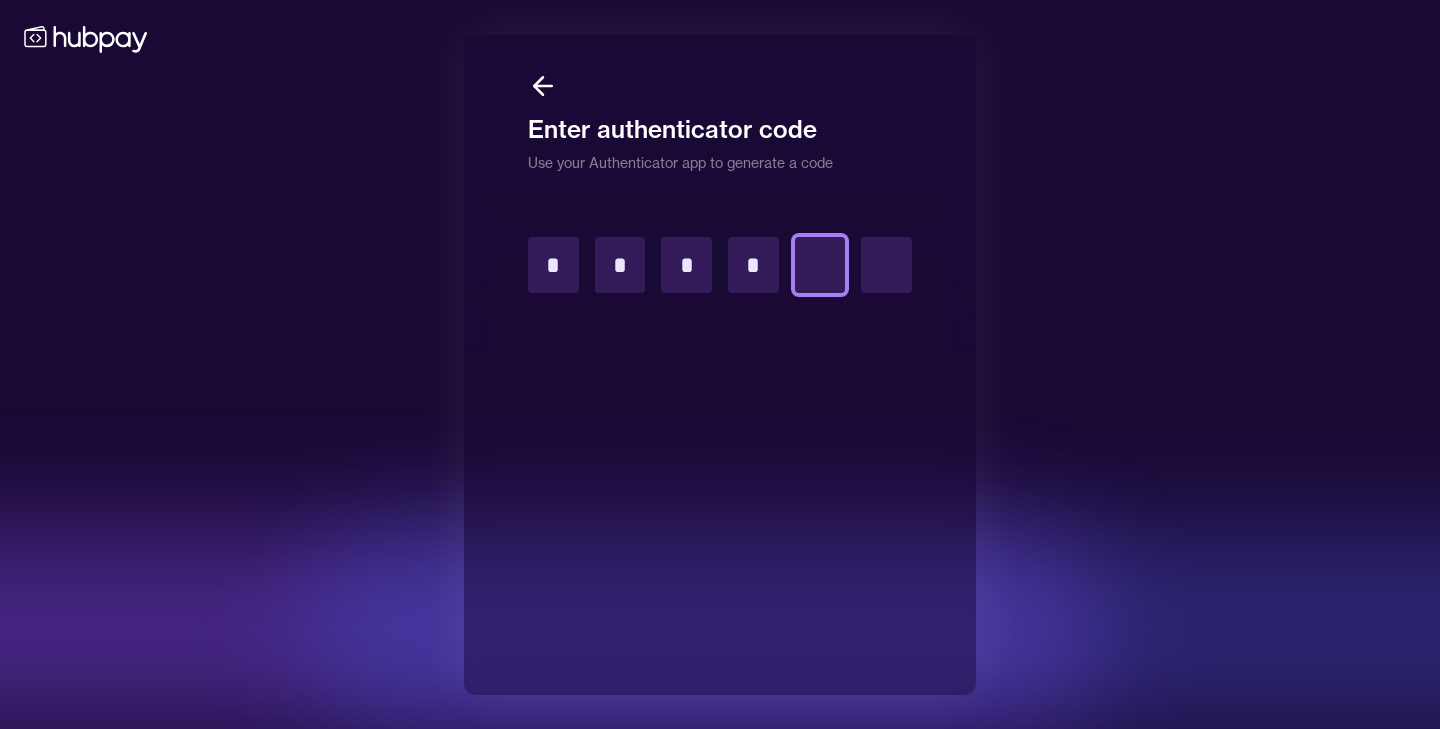 type on "*" 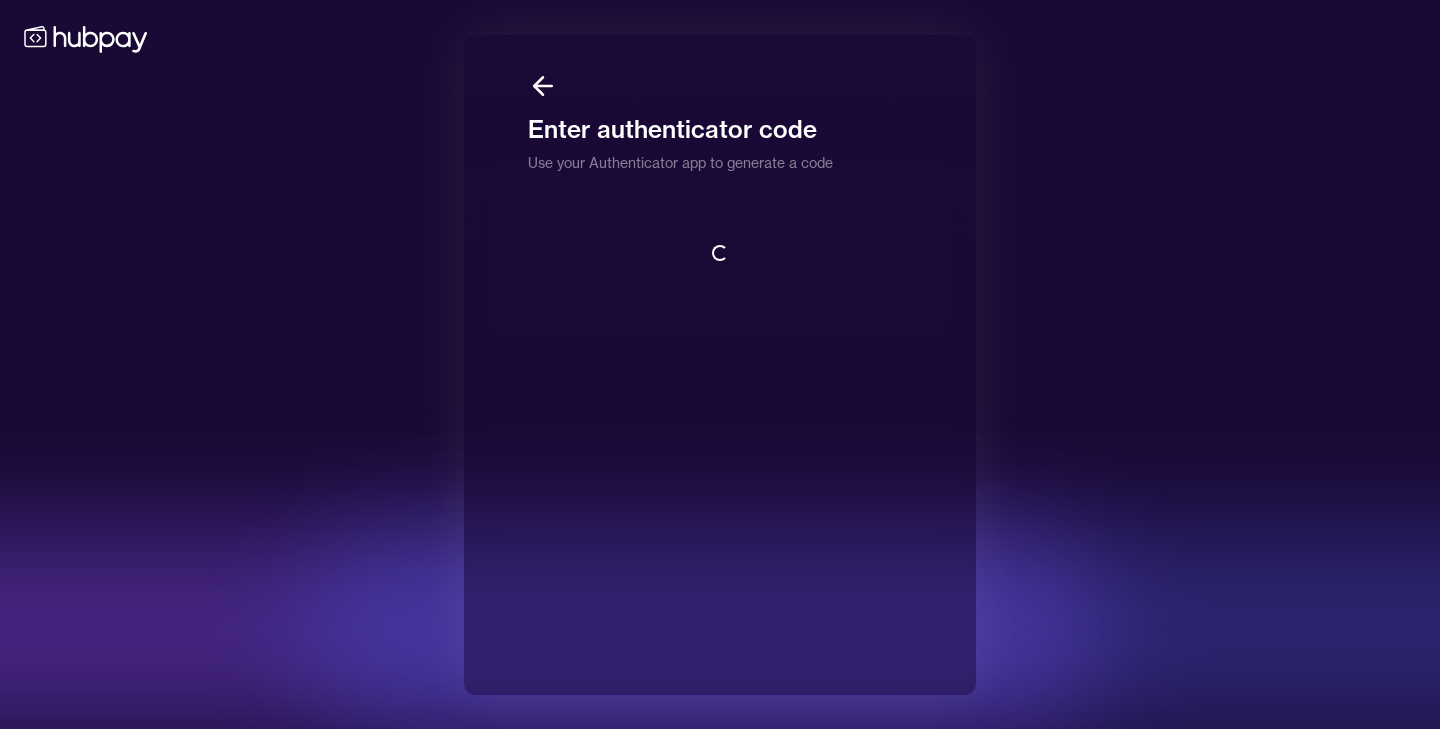 scroll, scrollTop: 2, scrollLeft: 0, axis: vertical 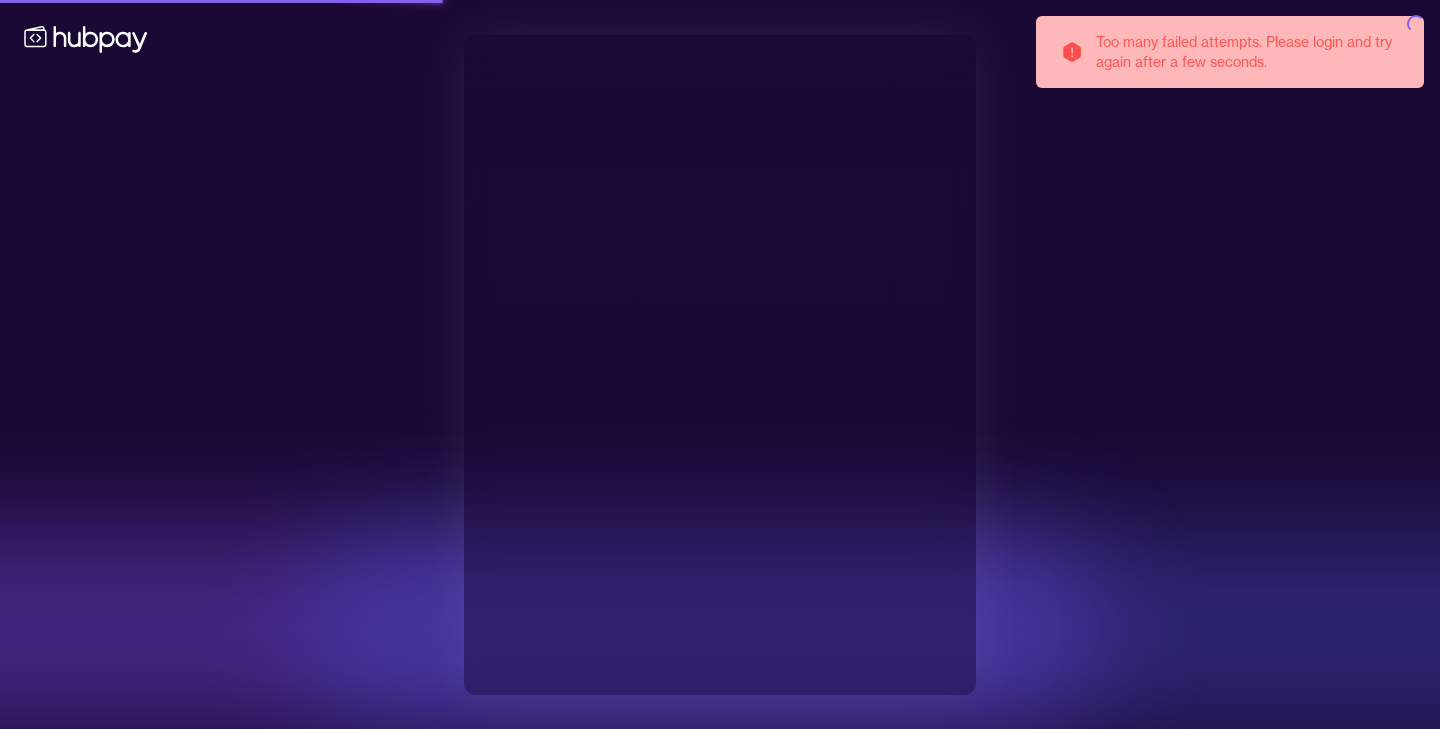 type on "**********" 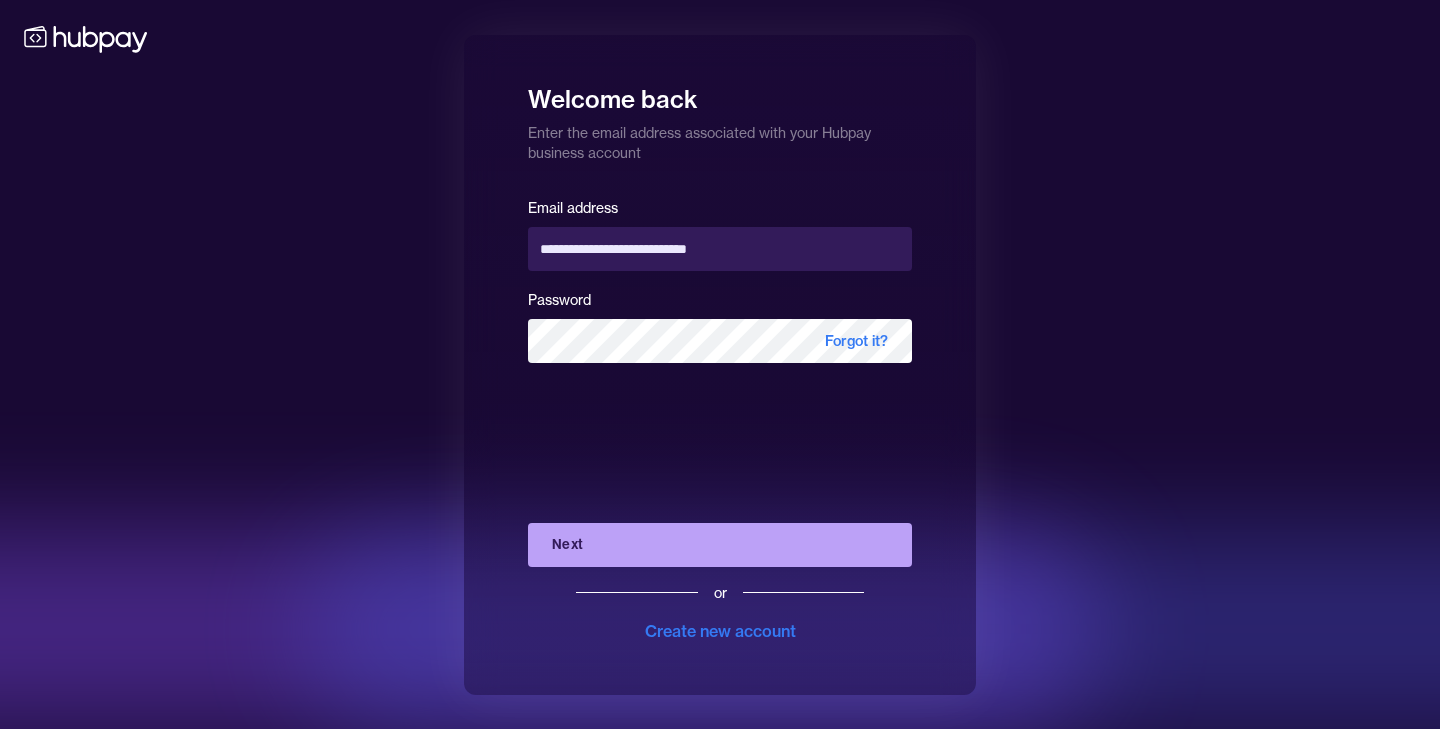 click on "Next" at bounding box center [720, 545] 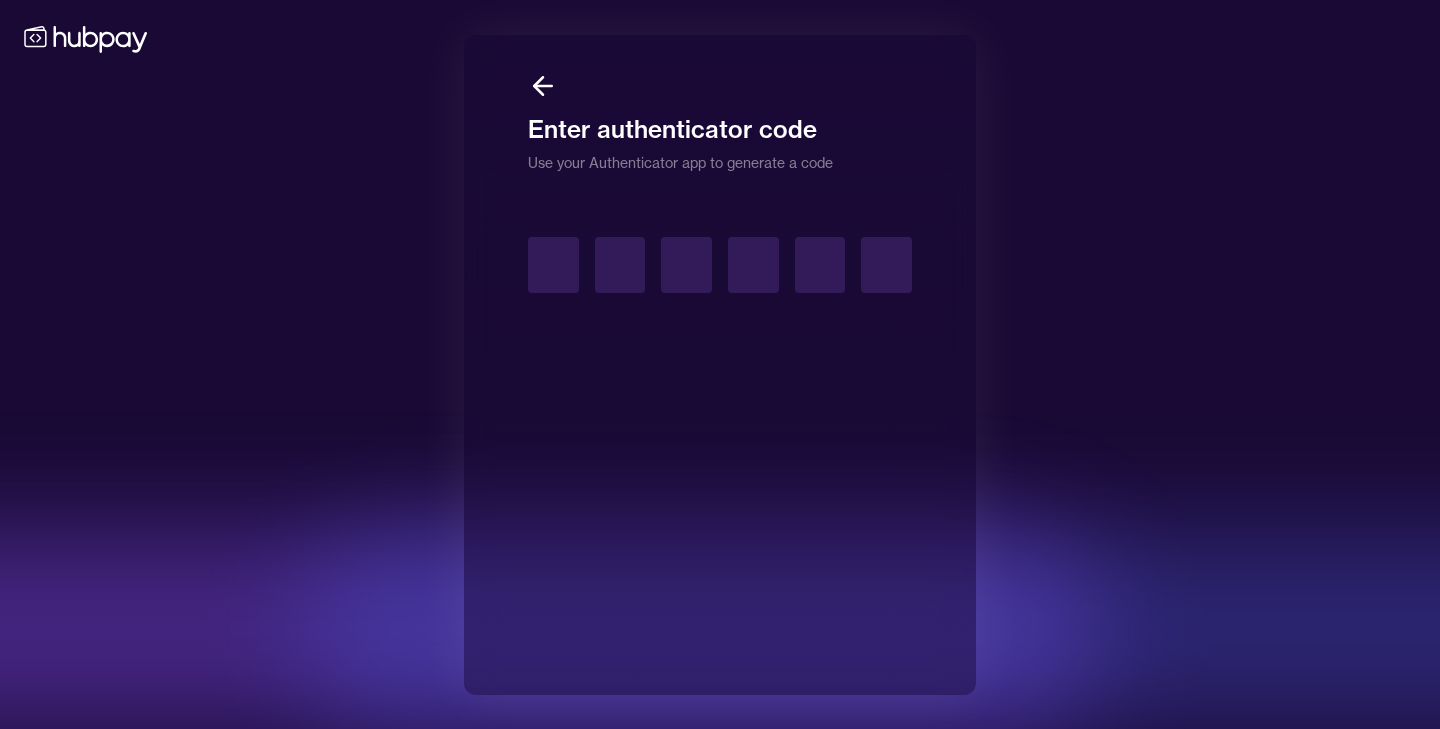 type on "*" 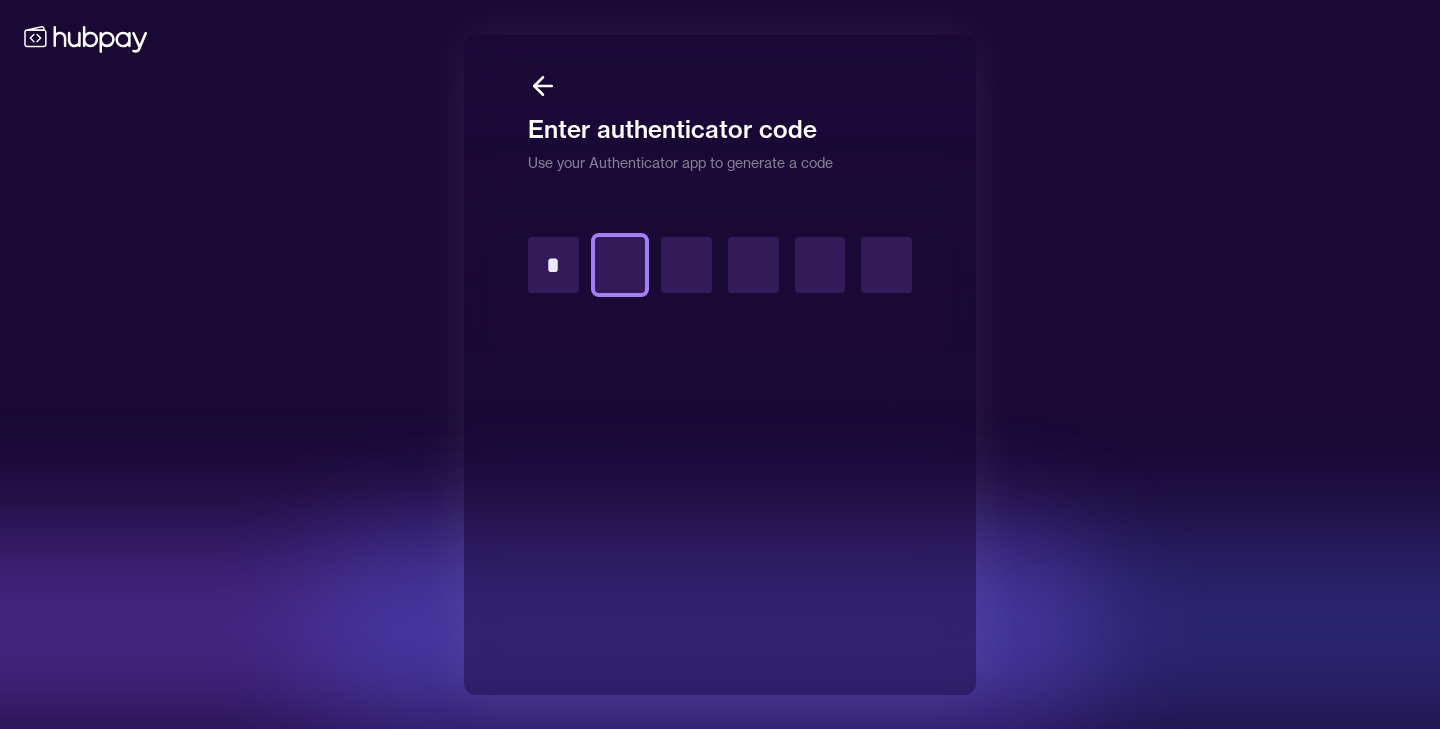 type on "*" 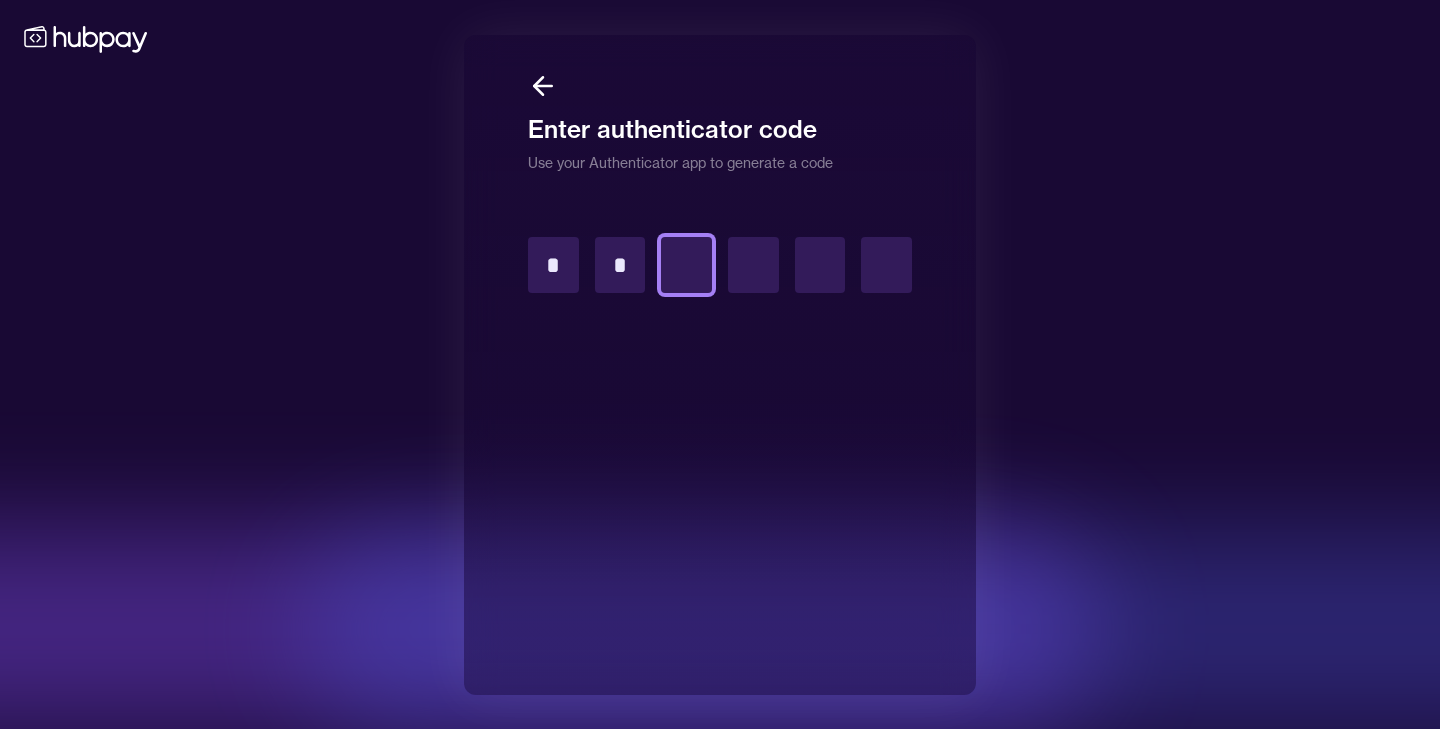type on "*" 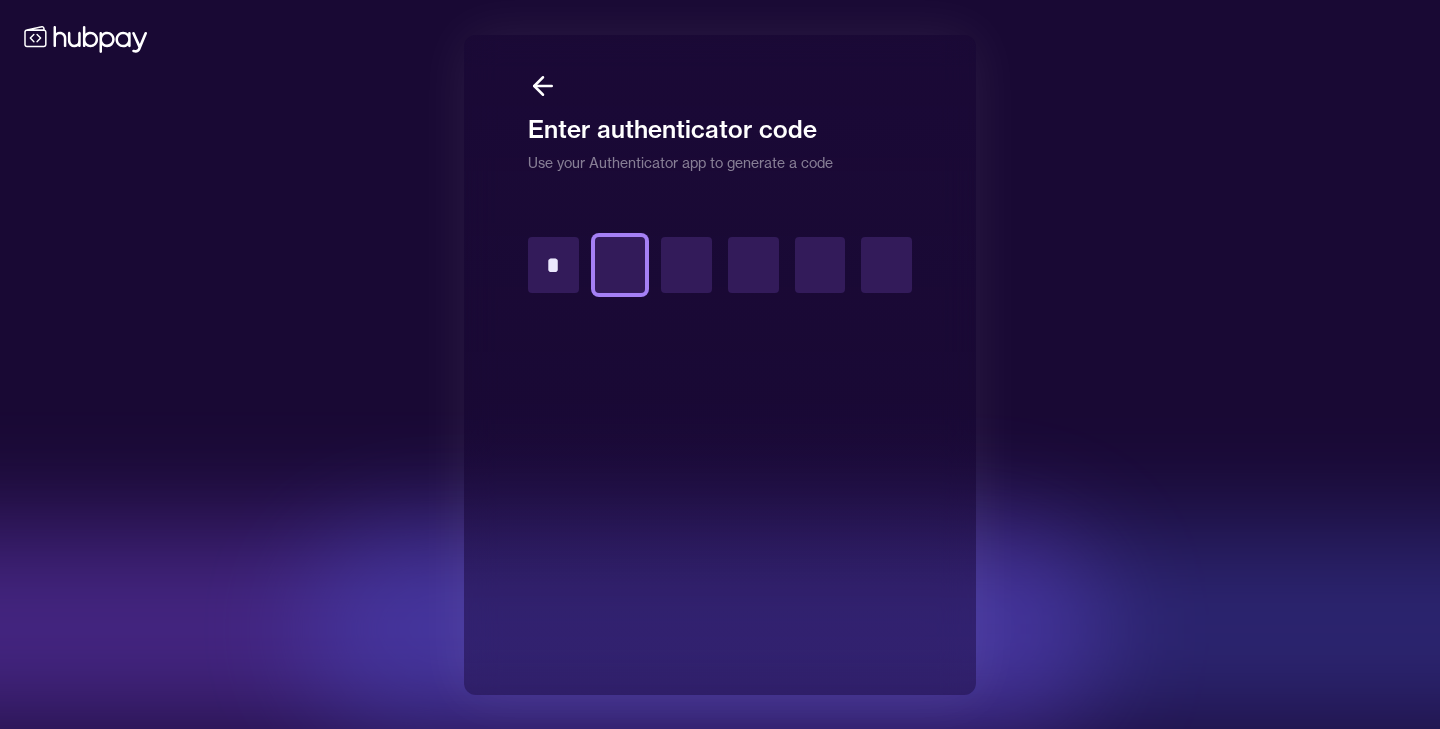 type 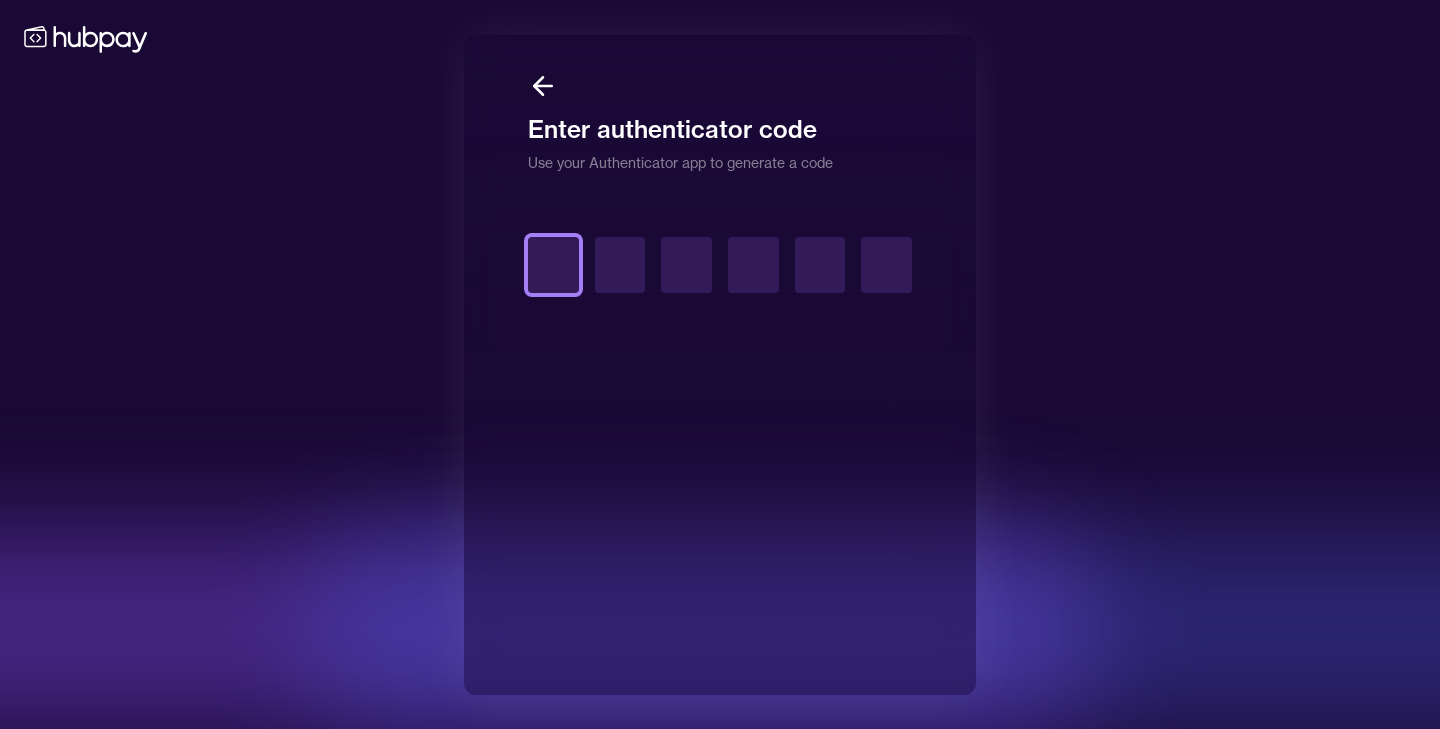 type on "*" 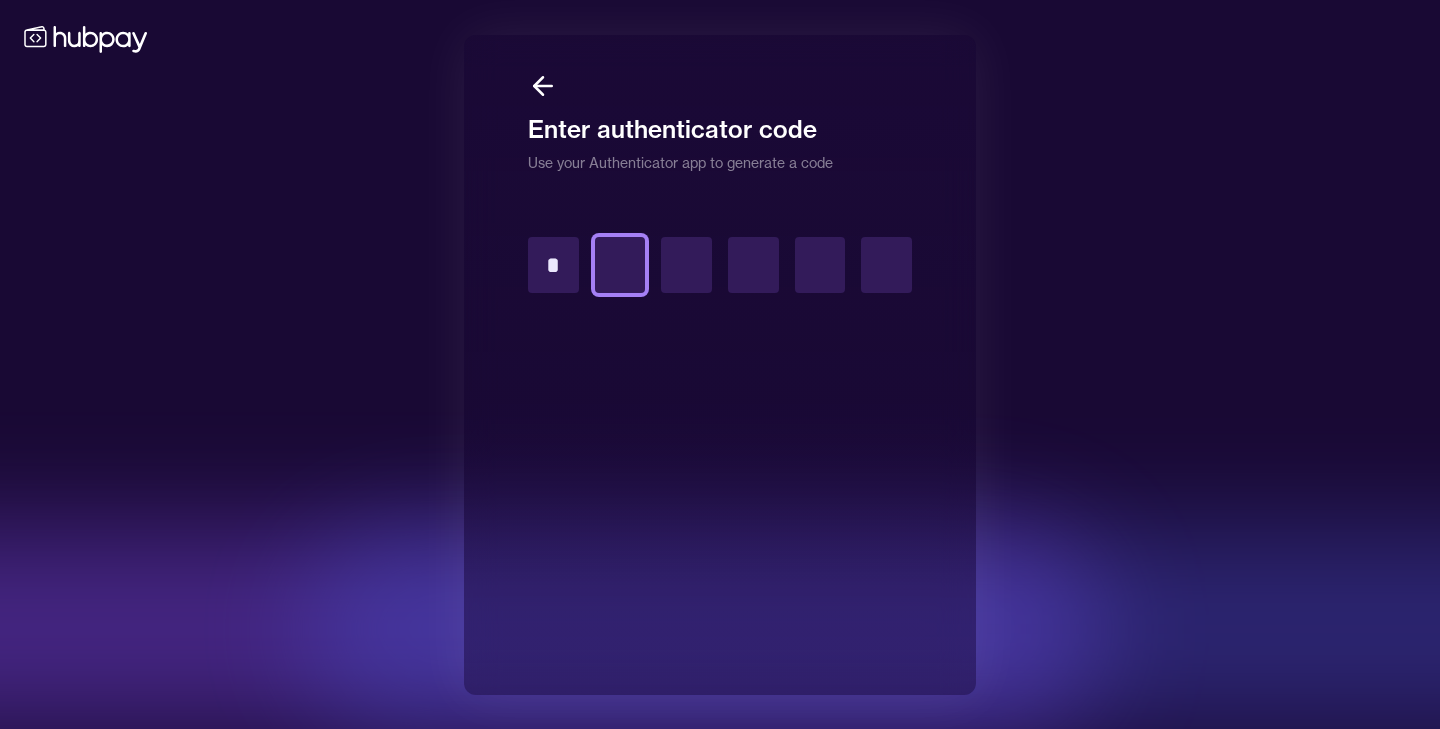 type on "*" 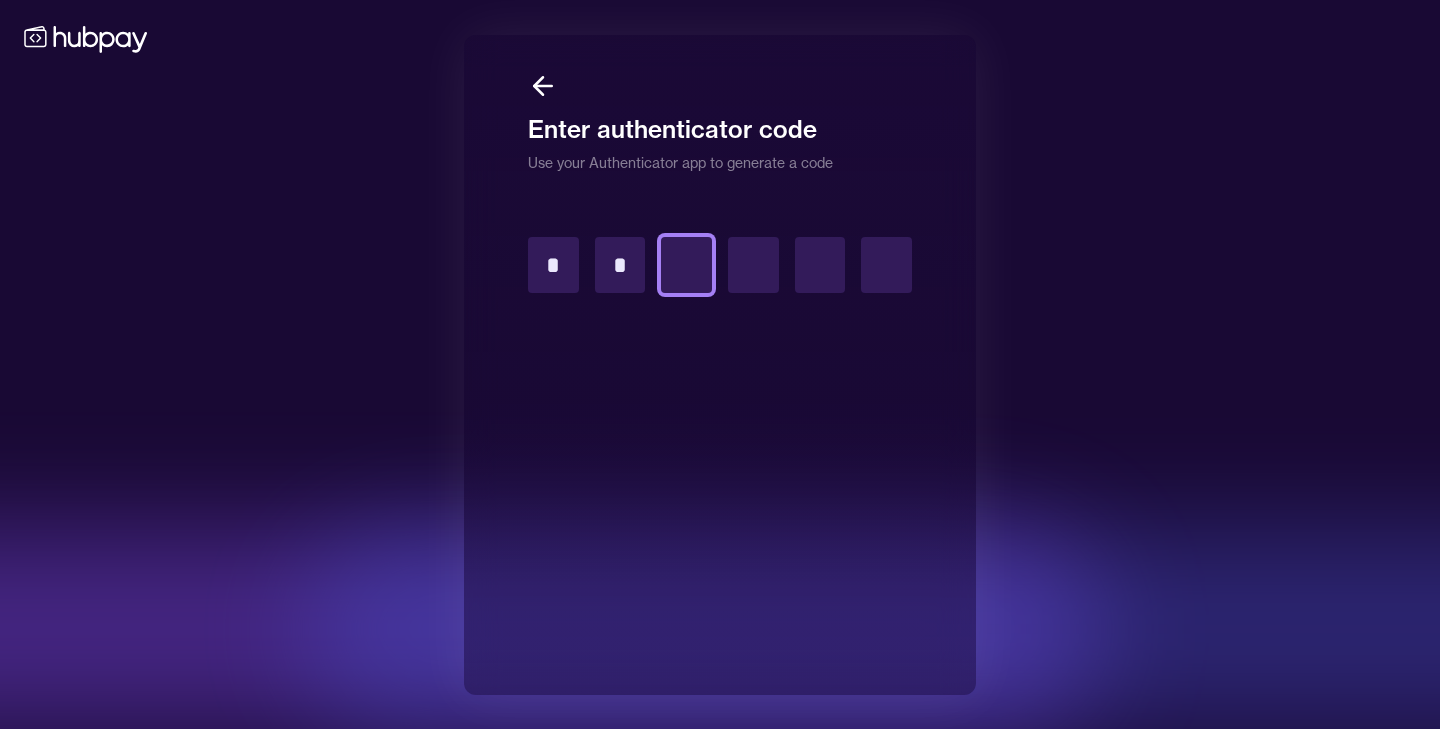 type on "*" 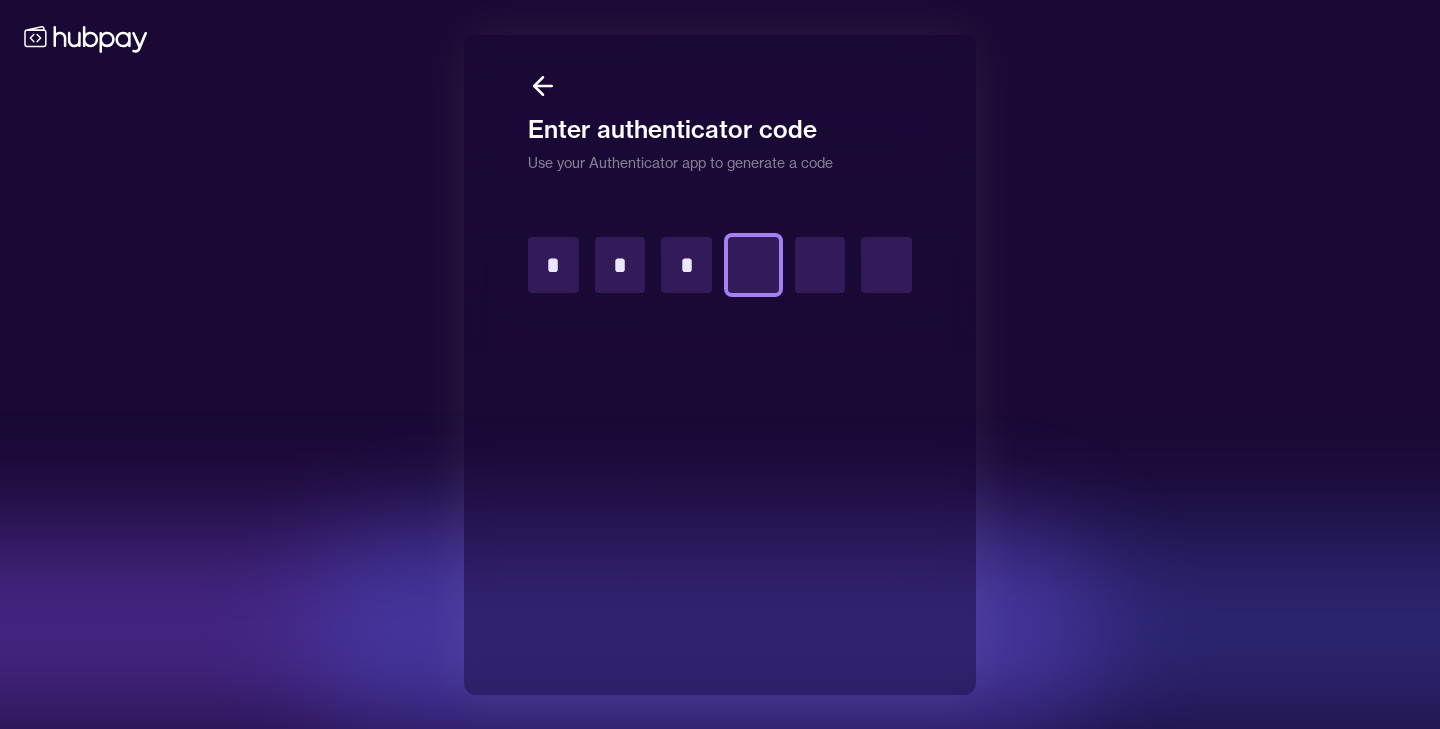 type on "*" 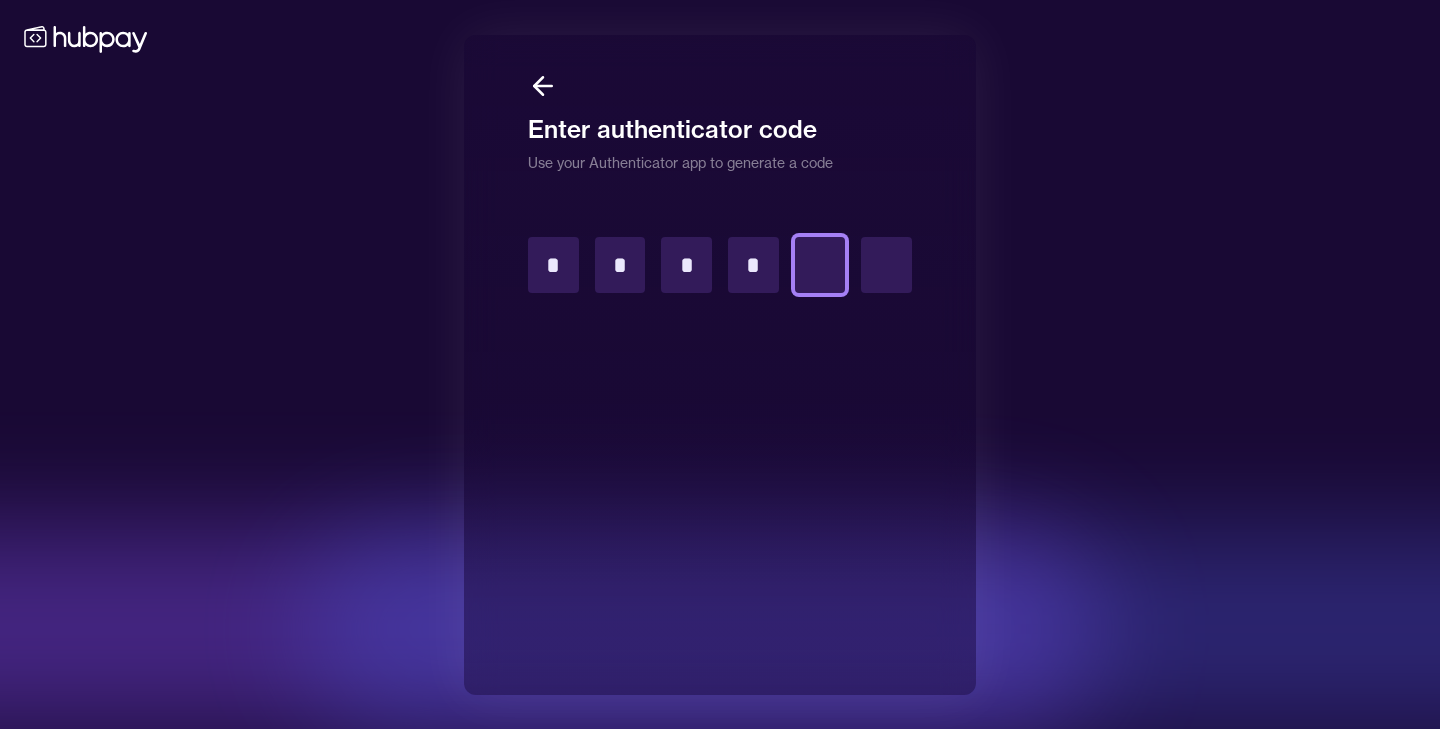 type on "*" 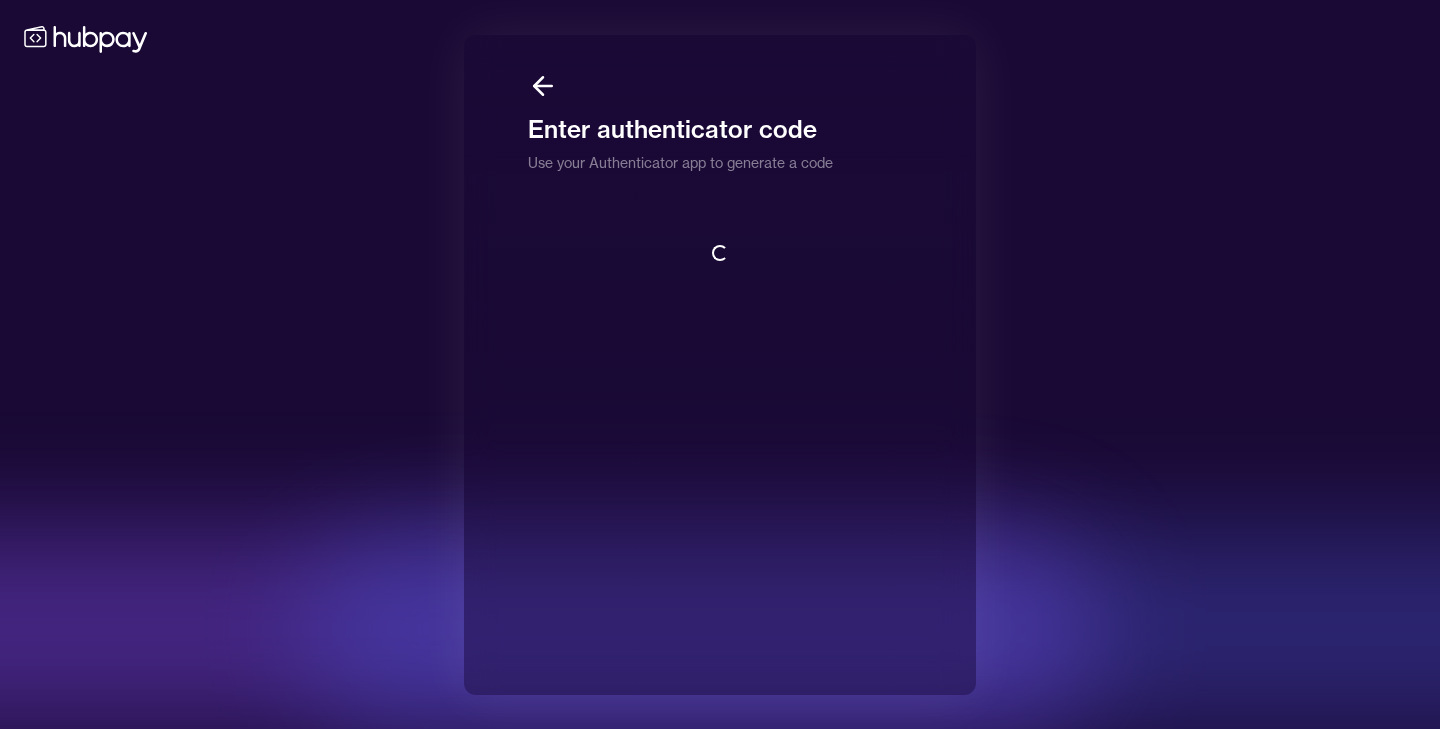 scroll, scrollTop: 2, scrollLeft: 0, axis: vertical 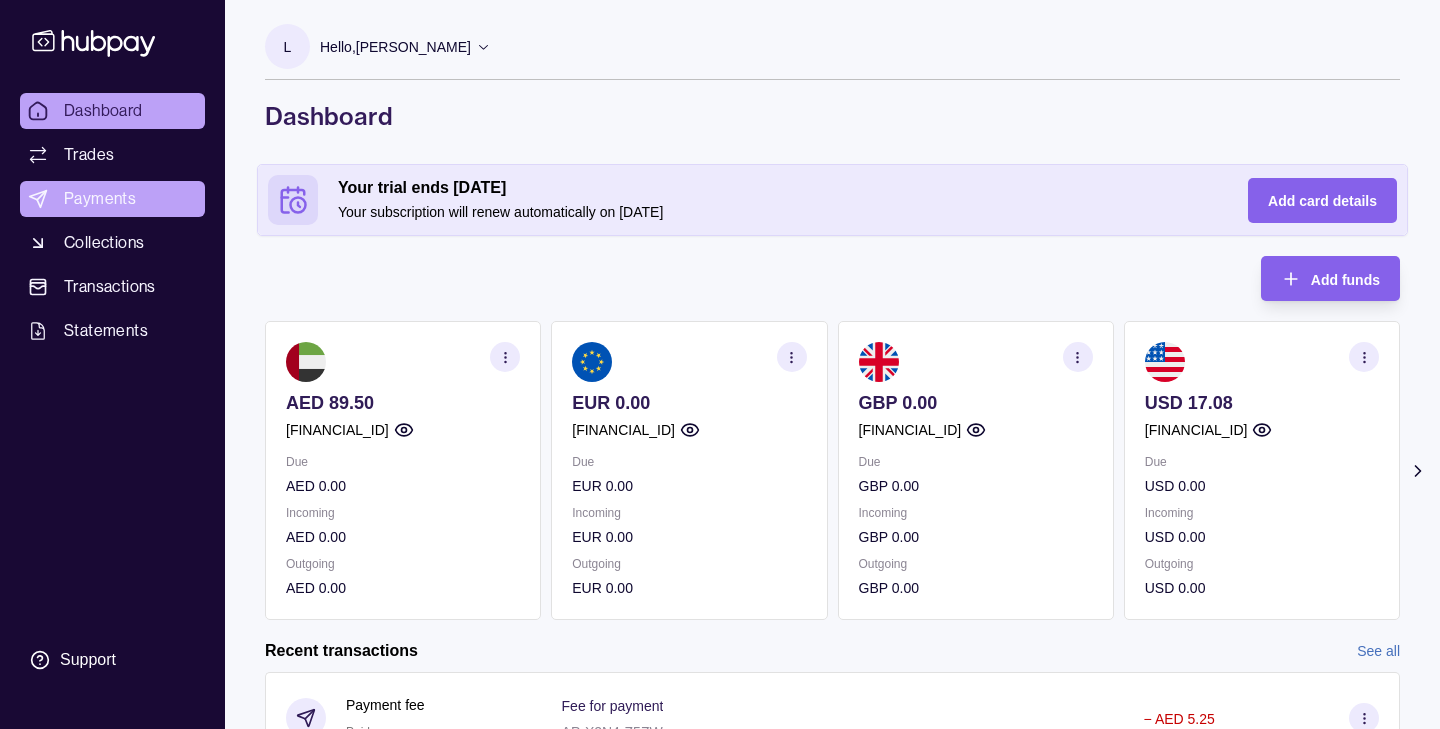 click on "Payments" at bounding box center [100, 199] 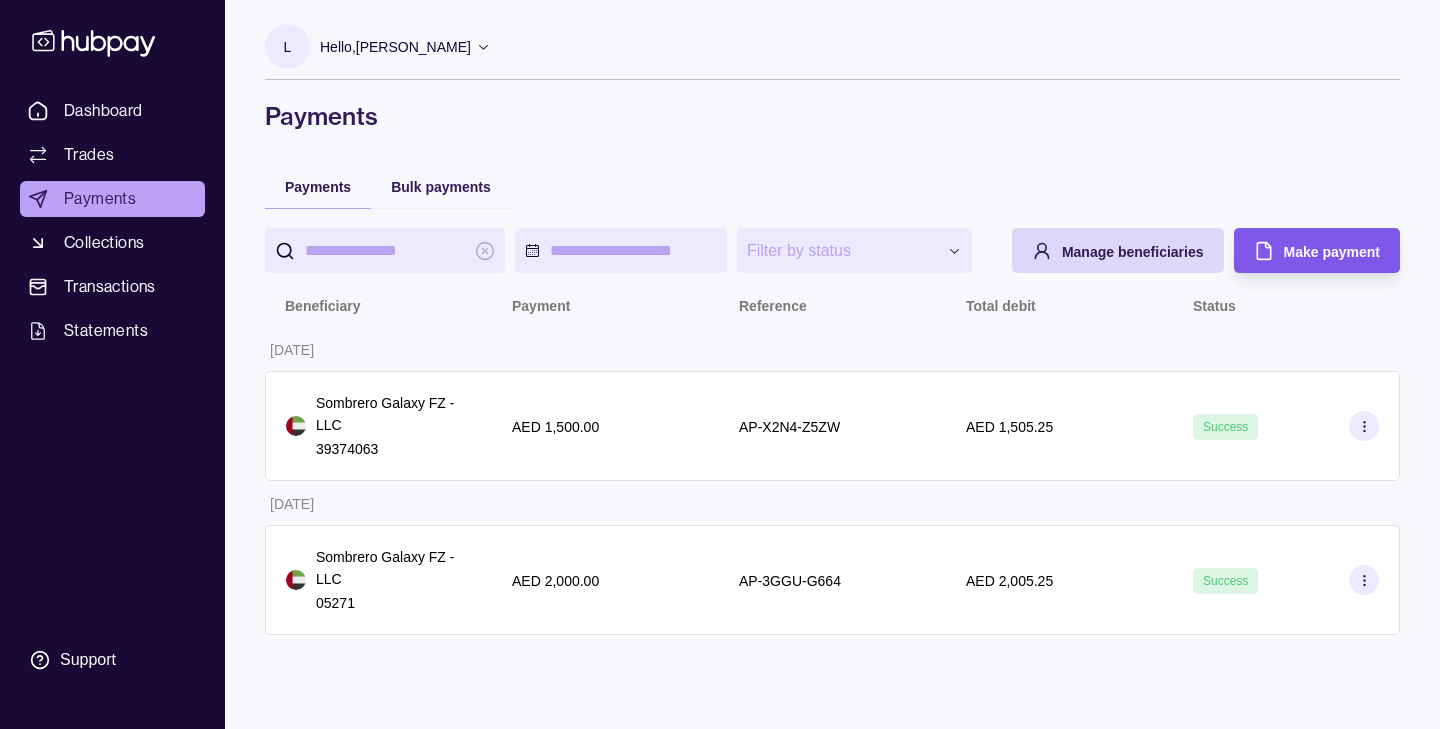 click on "Make payment" at bounding box center [1332, 251] 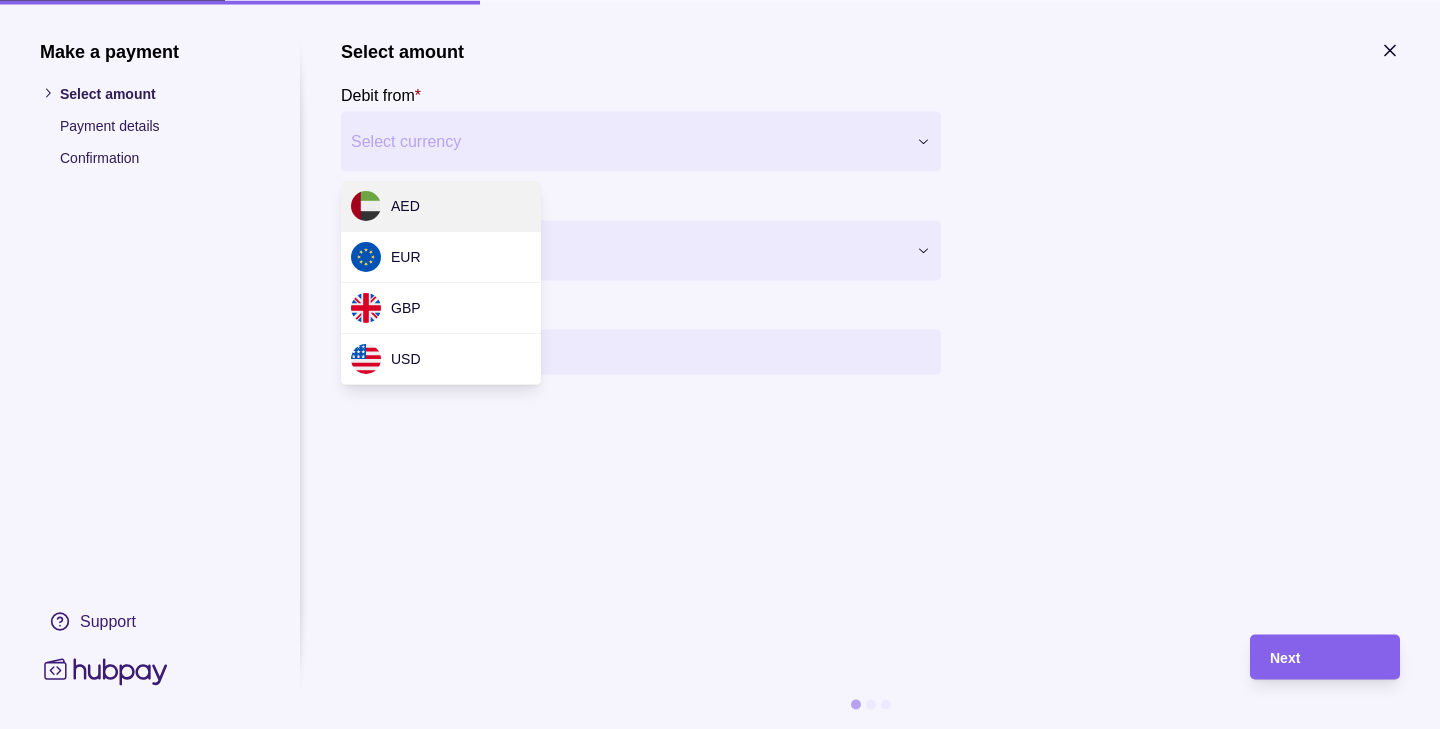 click on "**********" at bounding box center [720, 364] 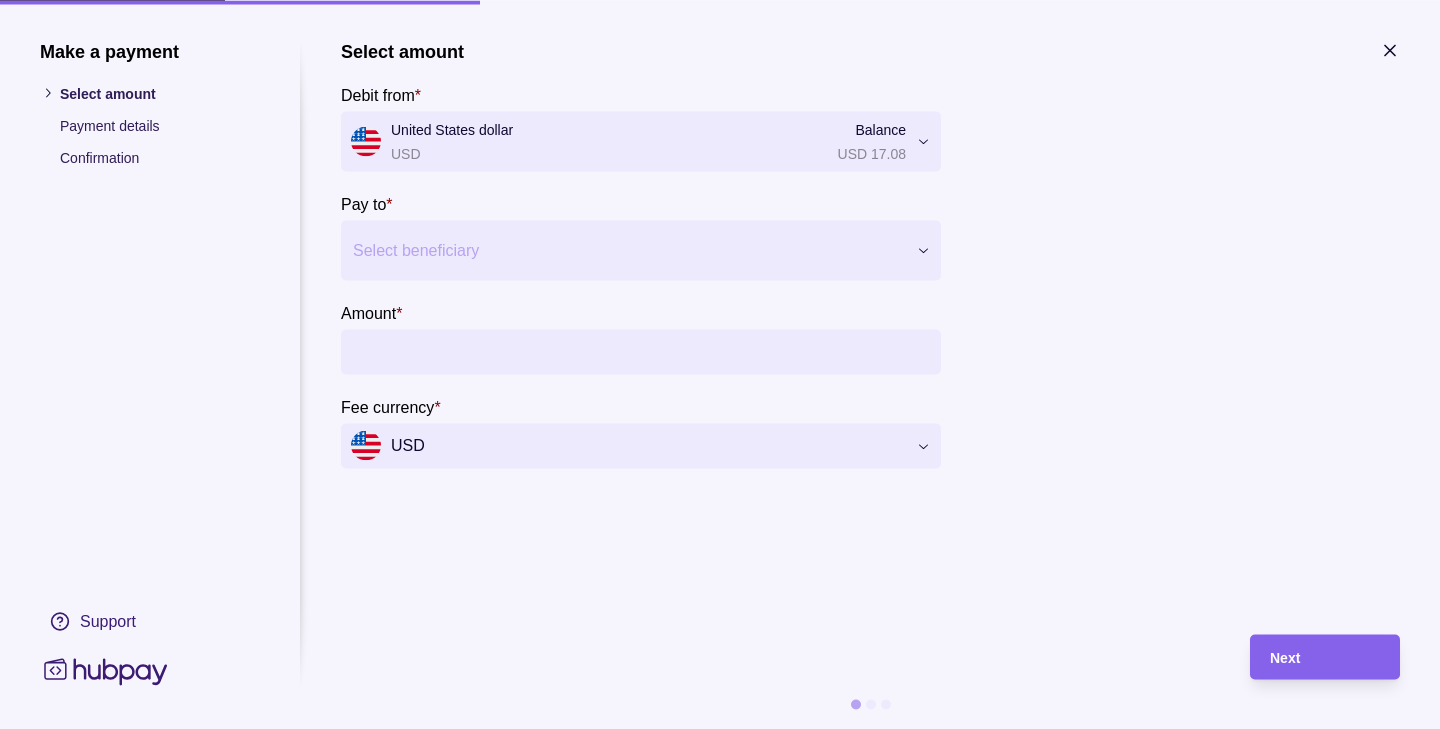 click at bounding box center (628, 250) 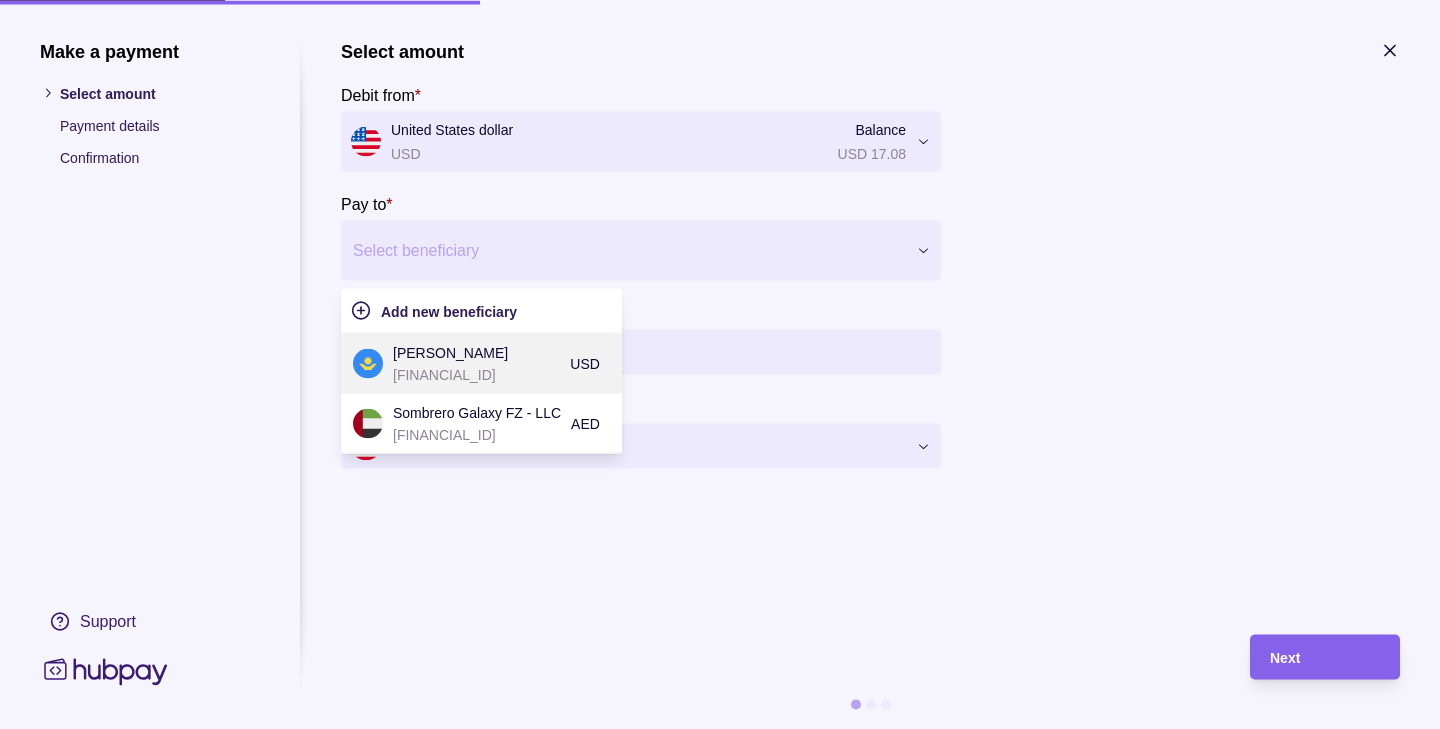 click on "KZ968562204244994702" at bounding box center [476, 374] 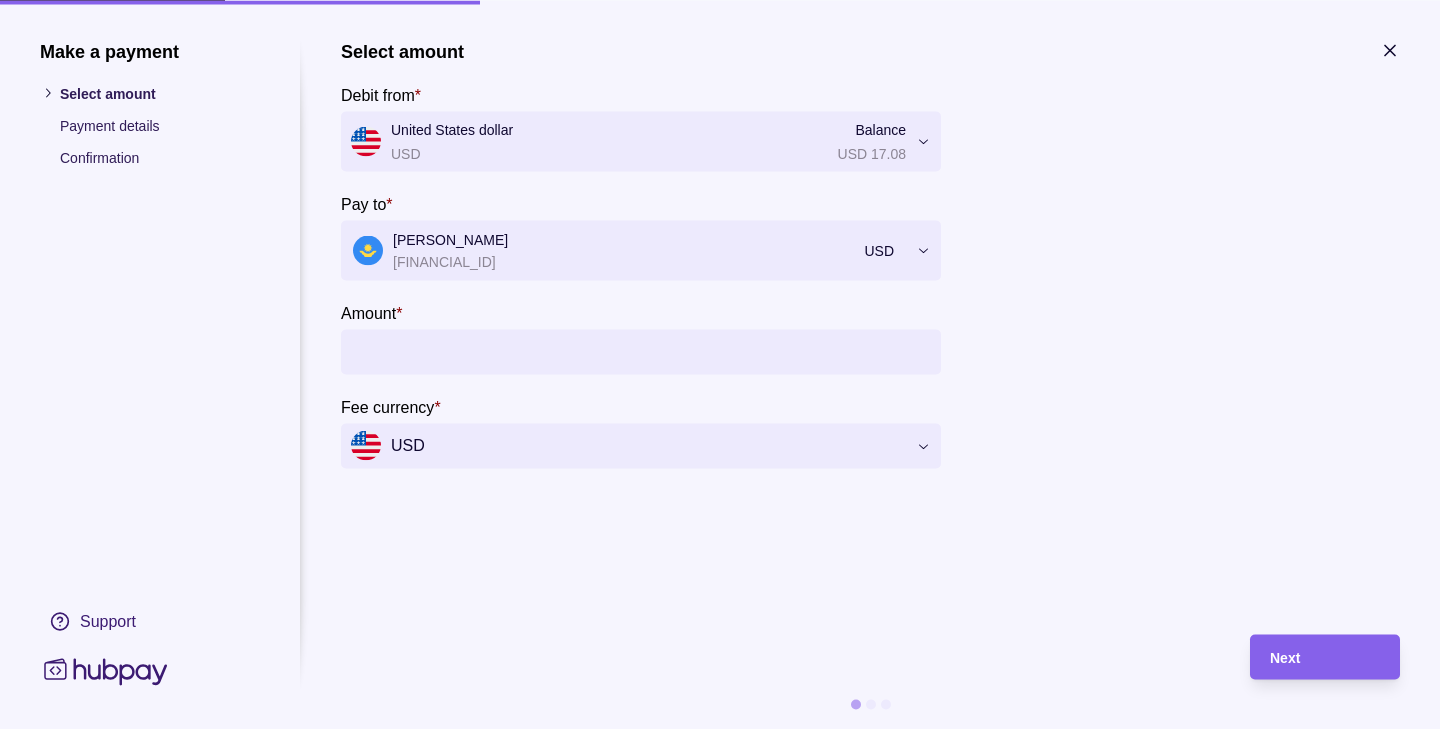 click on "Amount  *" at bounding box center (661, 351) 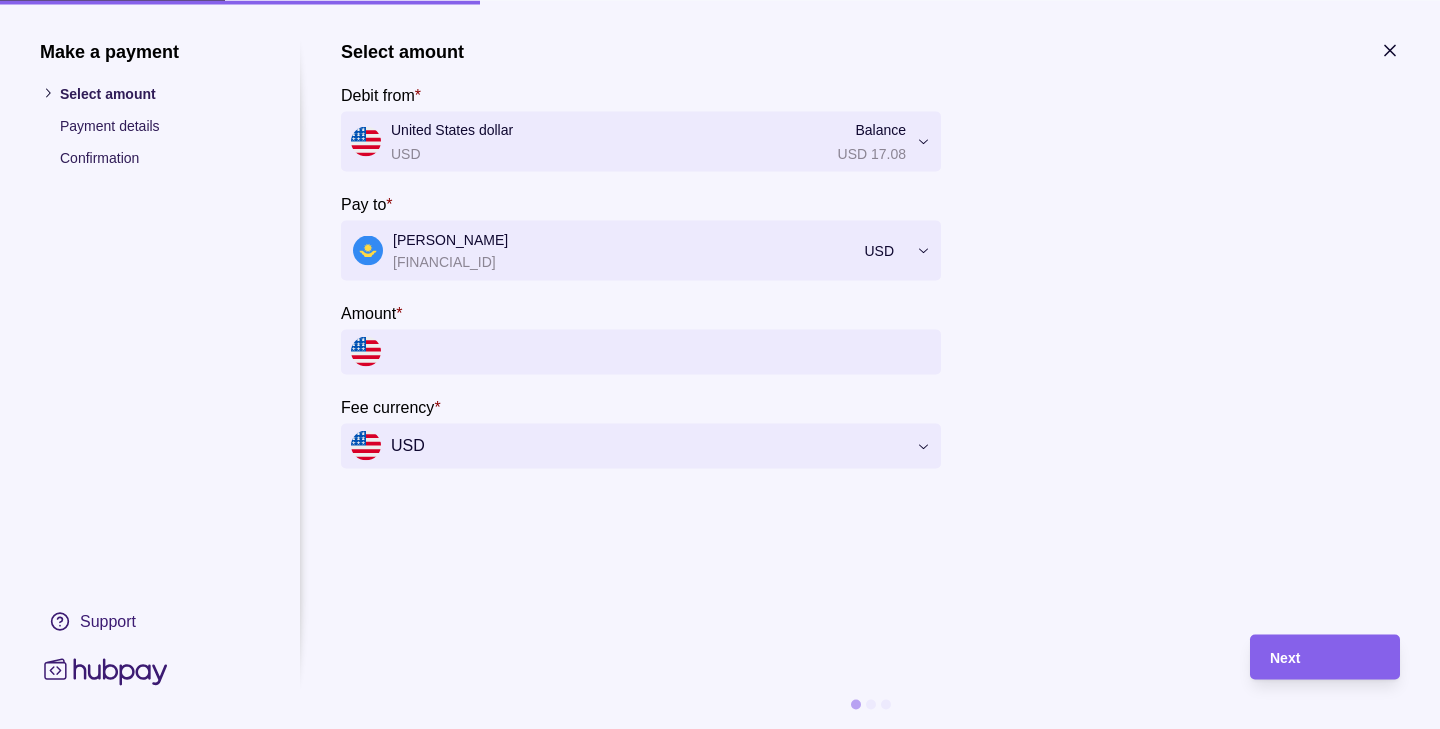 click on "Amount  *" at bounding box center (661, 351) 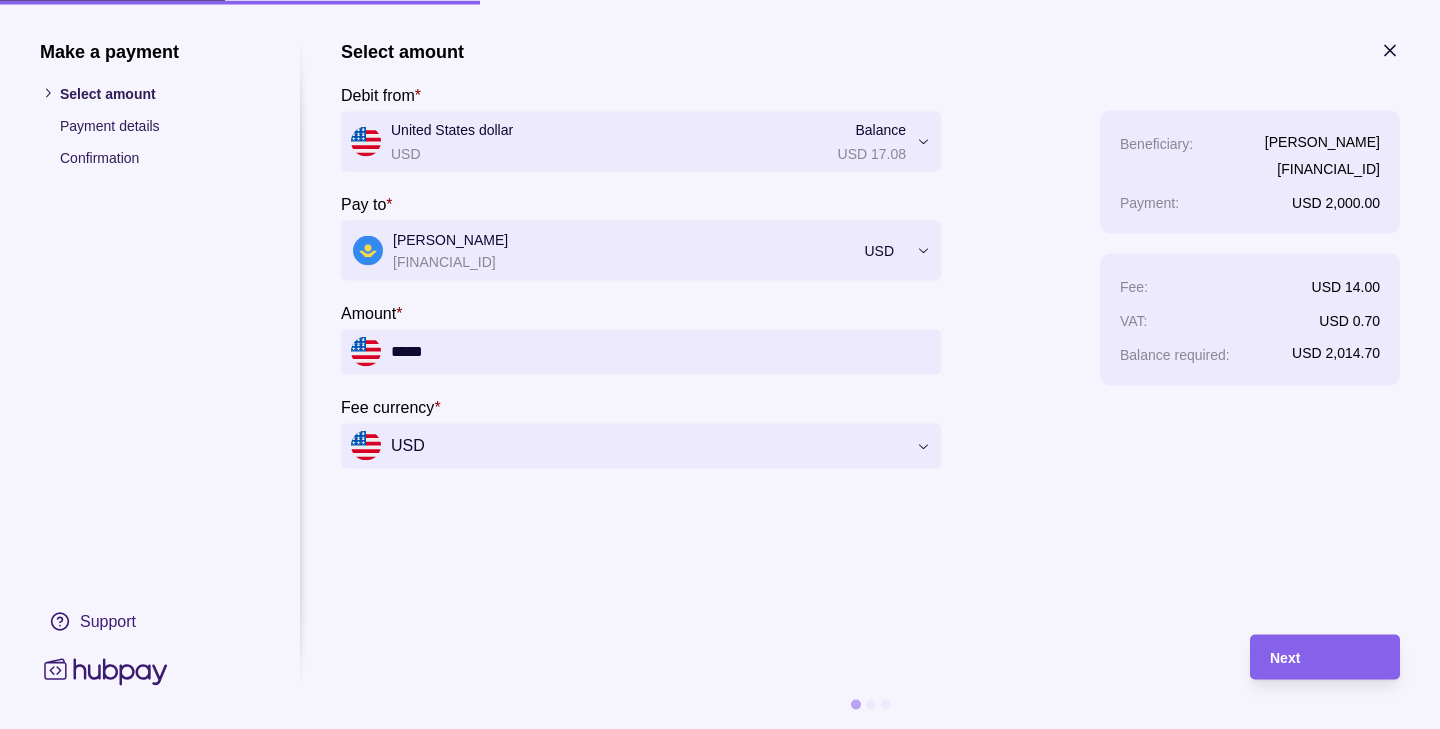 type on "*****" 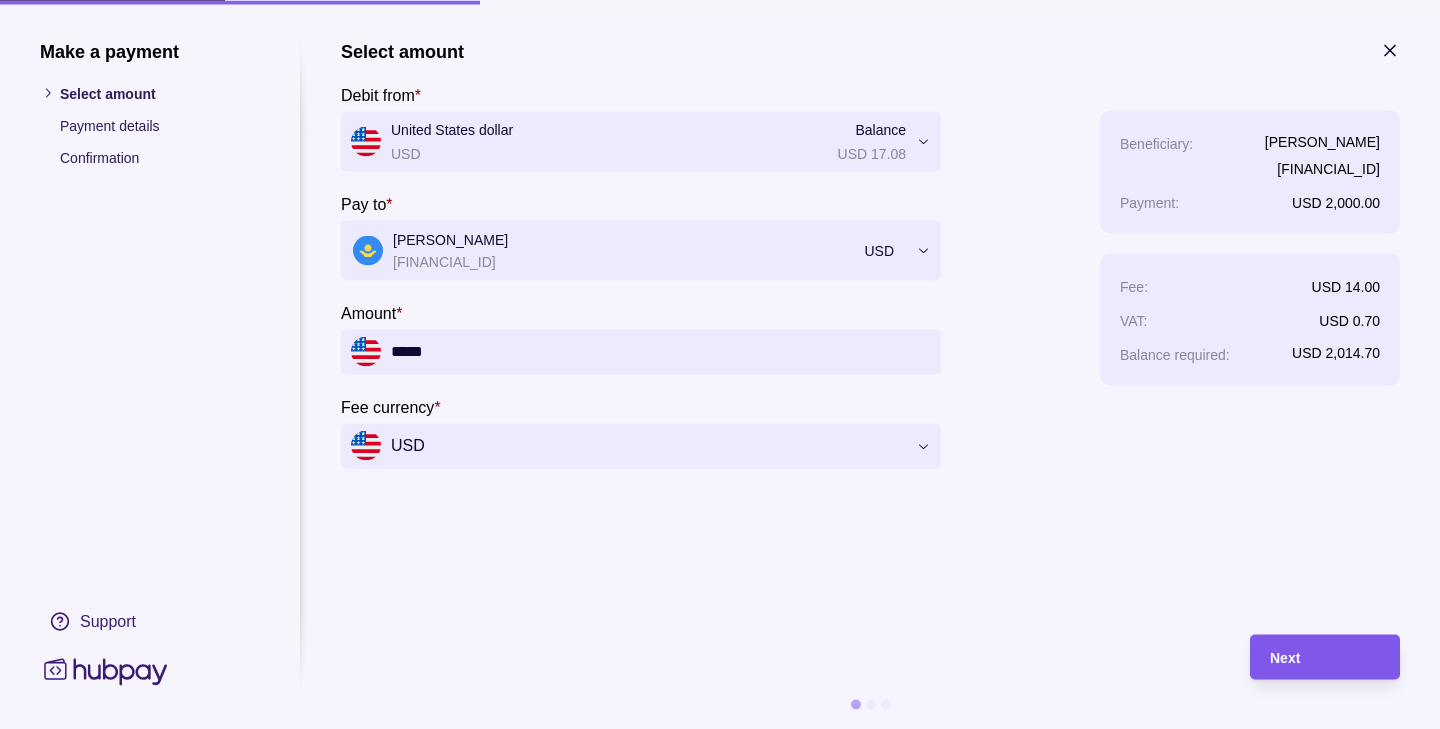 click on "Next" at bounding box center (1325, 657) 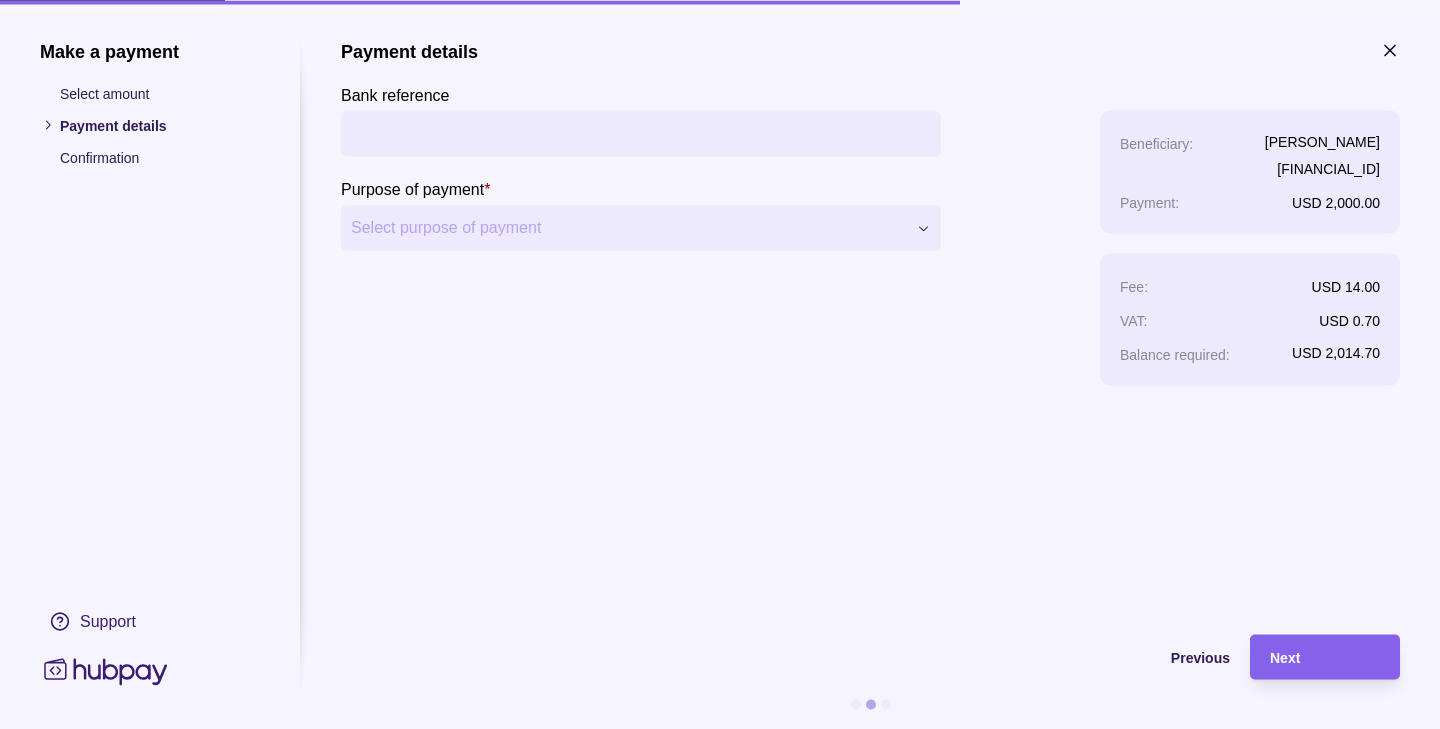 click on "**********" at bounding box center [720, 364] 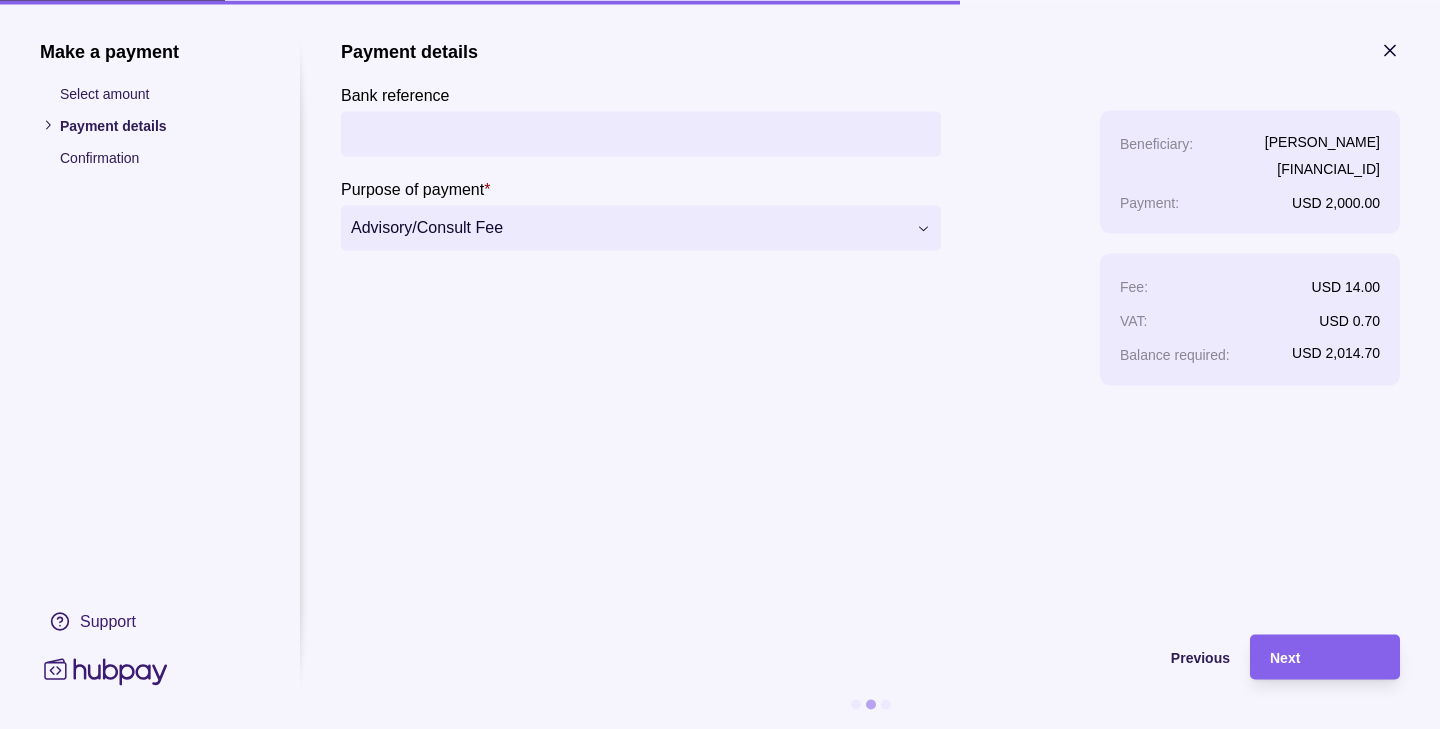 click on "Bank reference" at bounding box center (641, 133) 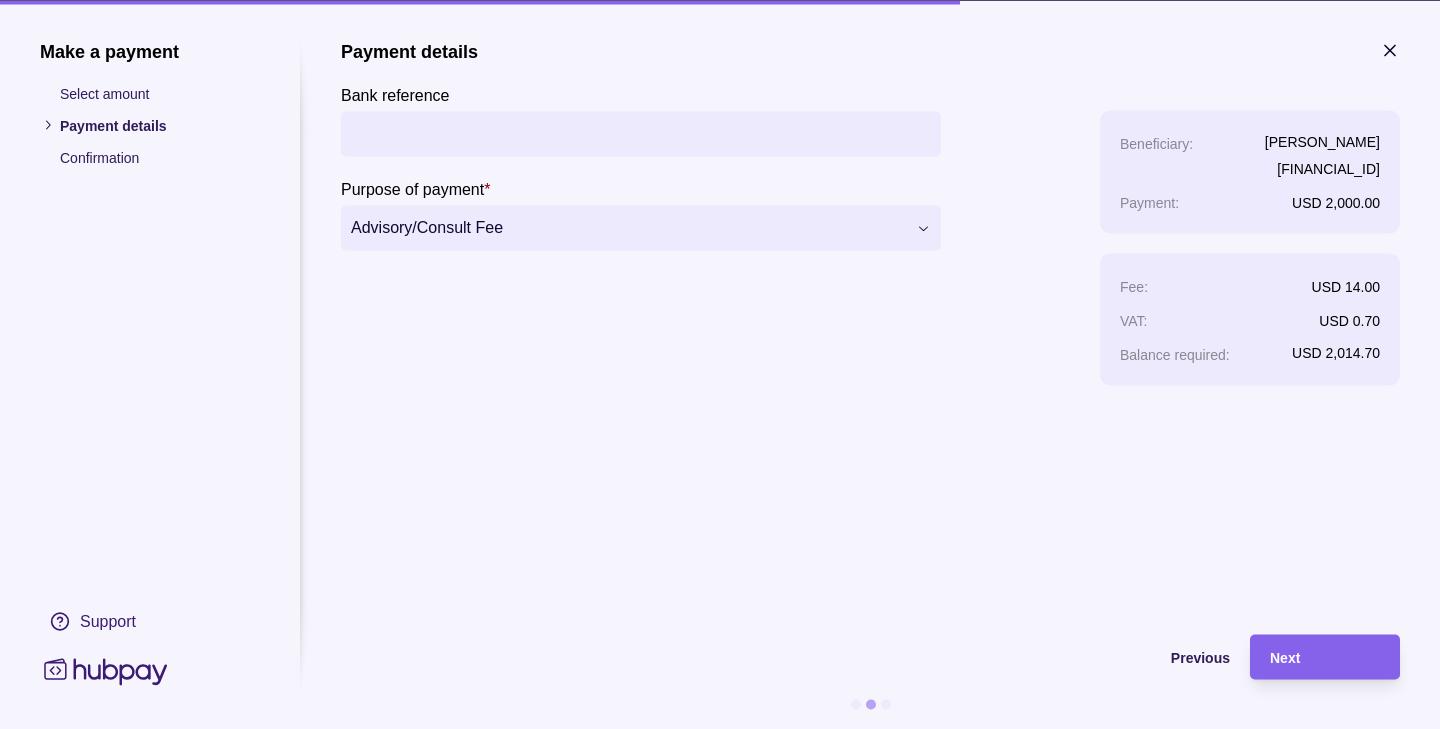 click 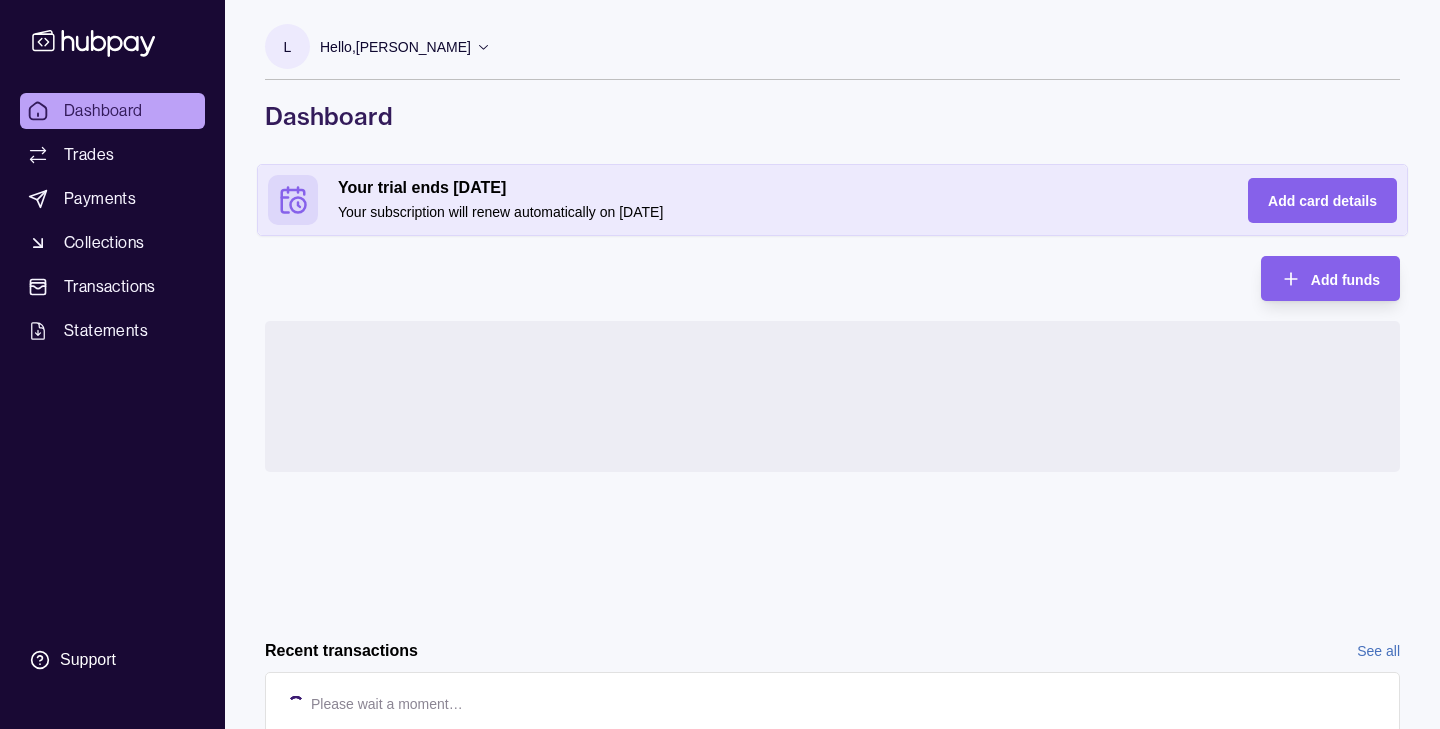 scroll, scrollTop: 0, scrollLeft: 0, axis: both 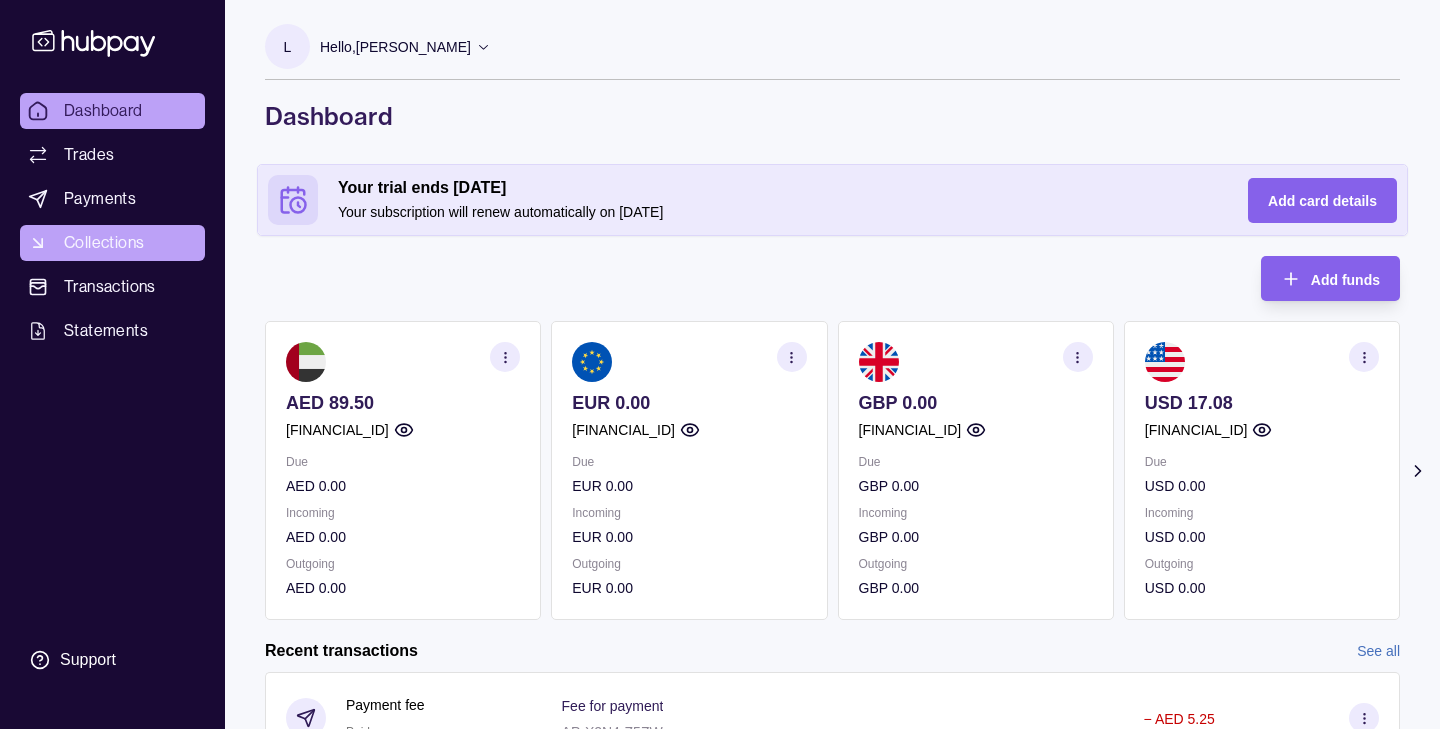 click on "Collections" at bounding box center (104, 243) 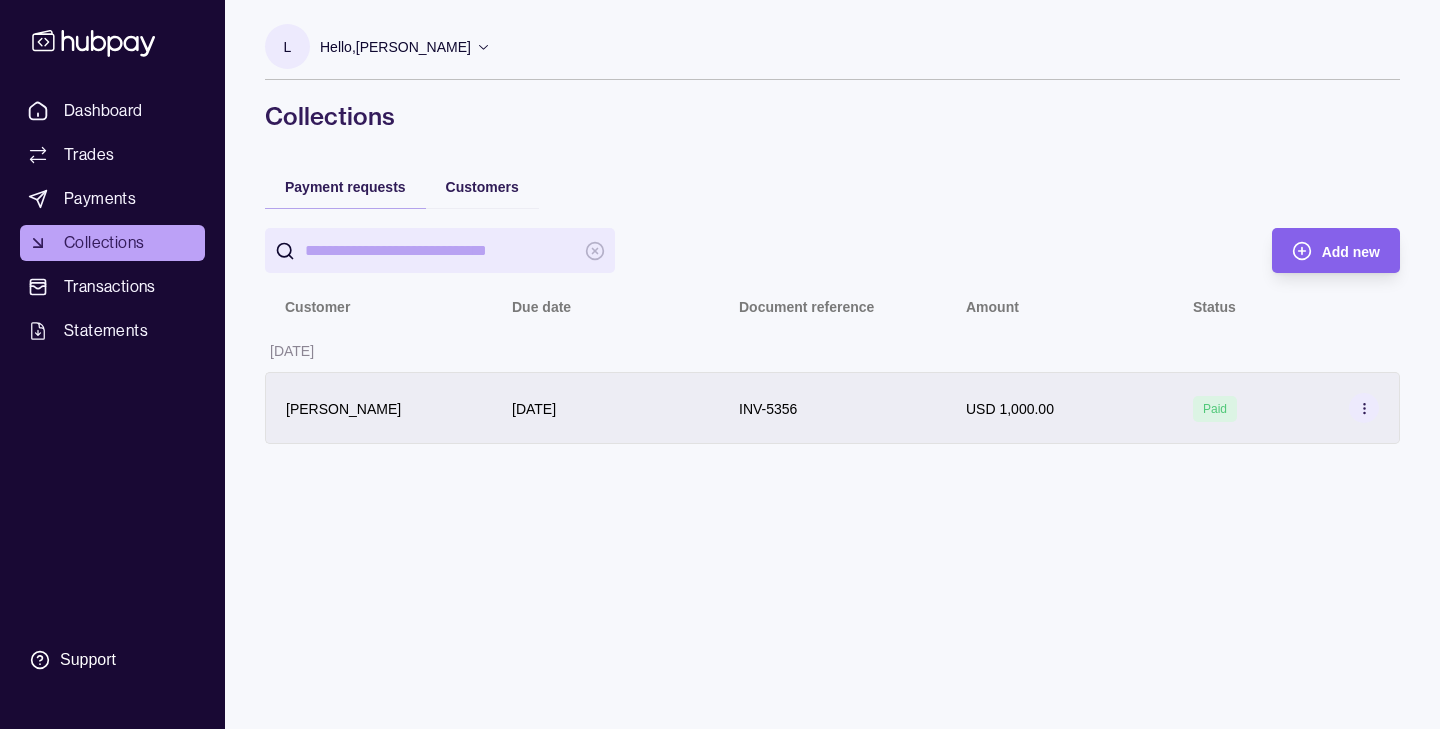 click on "20 May 2025" at bounding box center [605, 408] 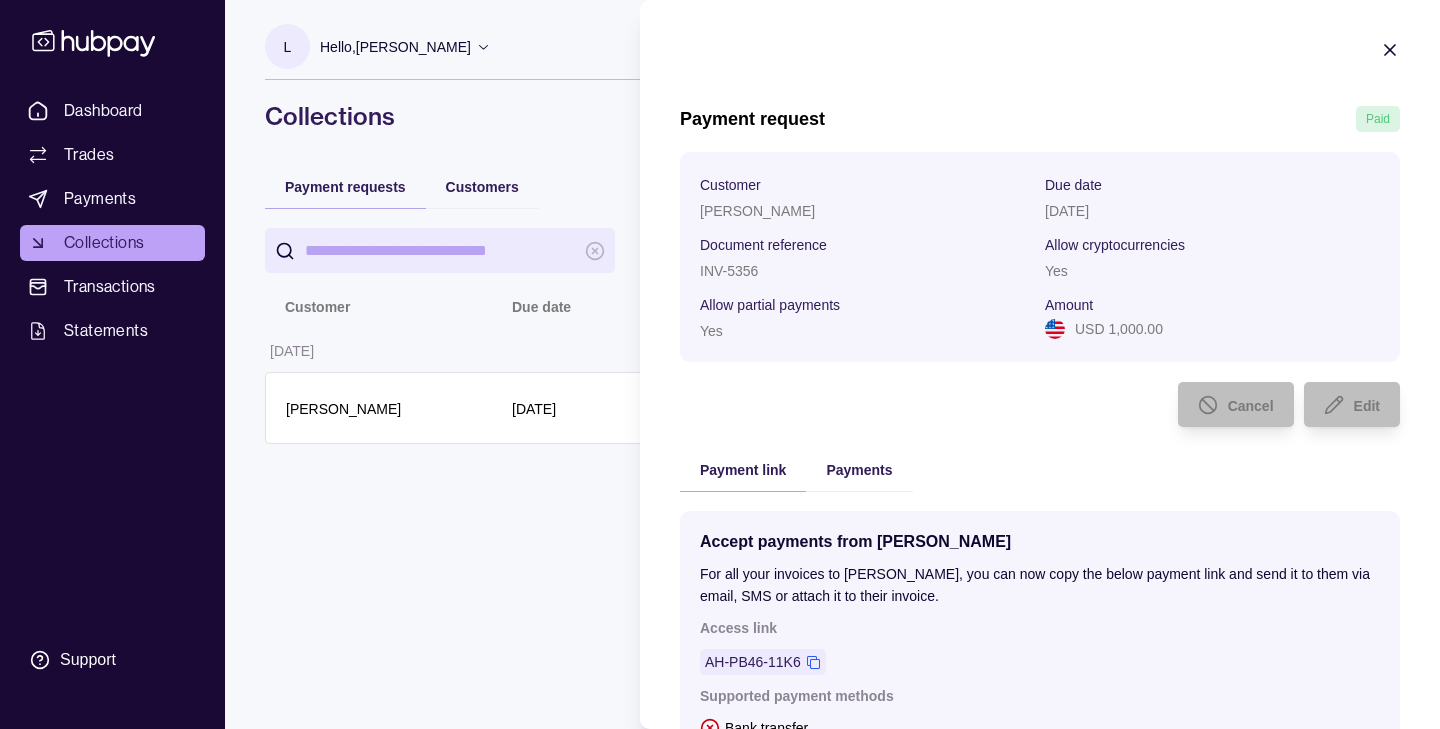 click 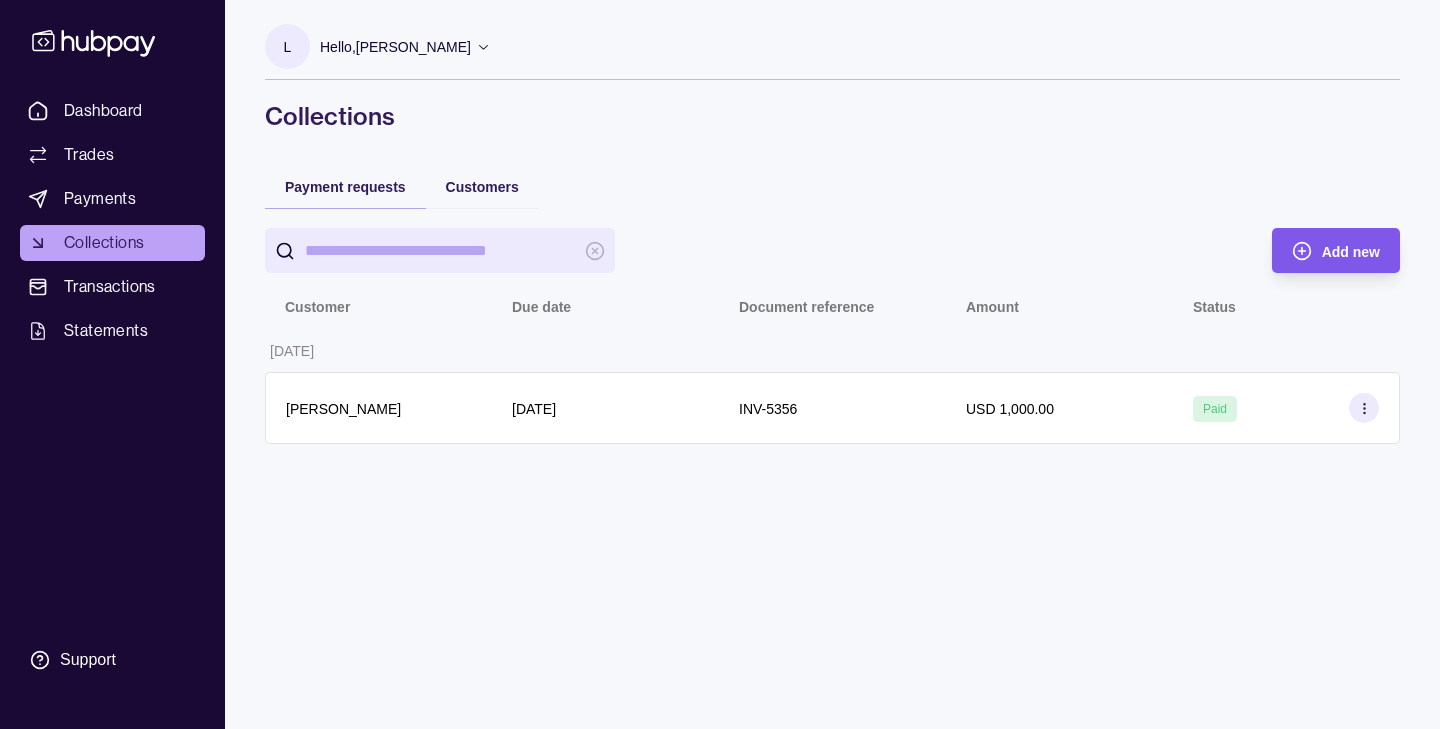 click on "Add new" at bounding box center (1321, 250) 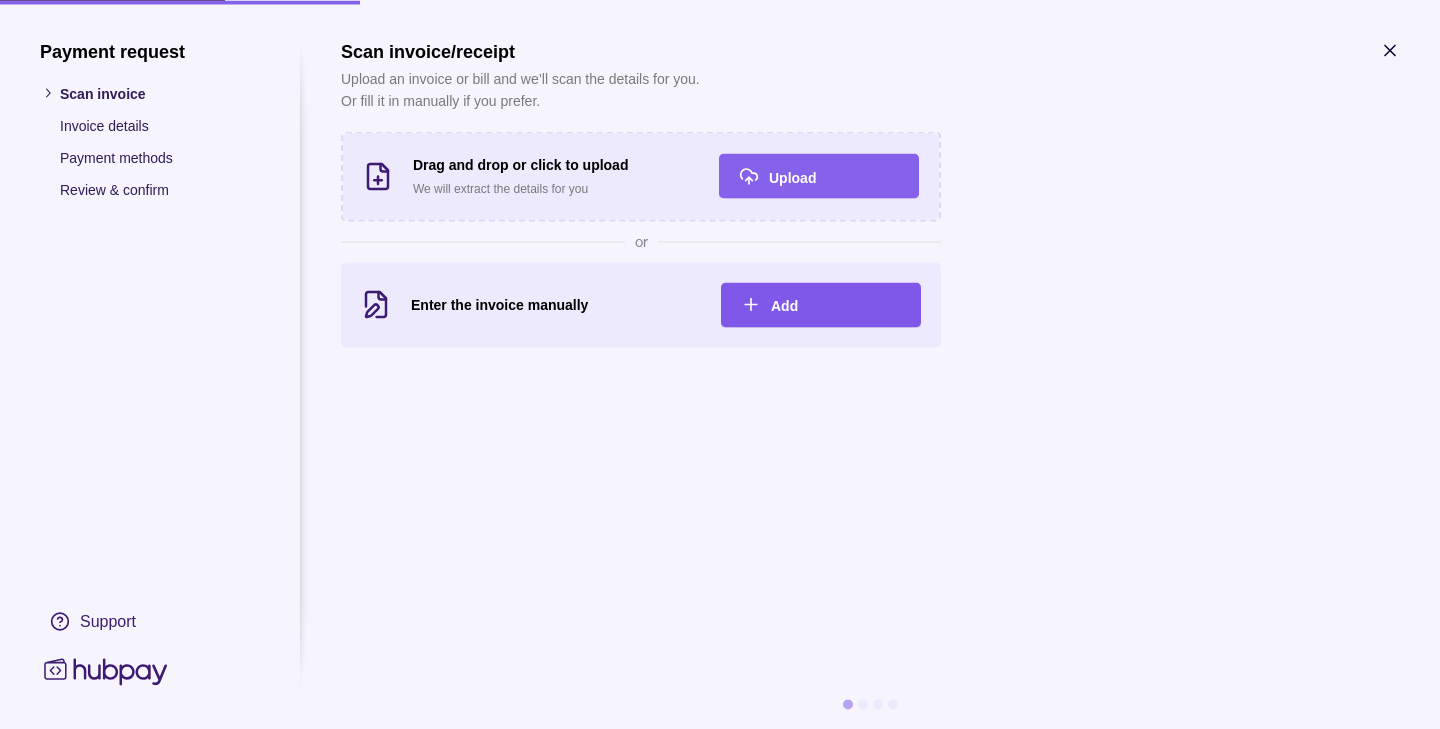 click on "Add" at bounding box center [806, 304] 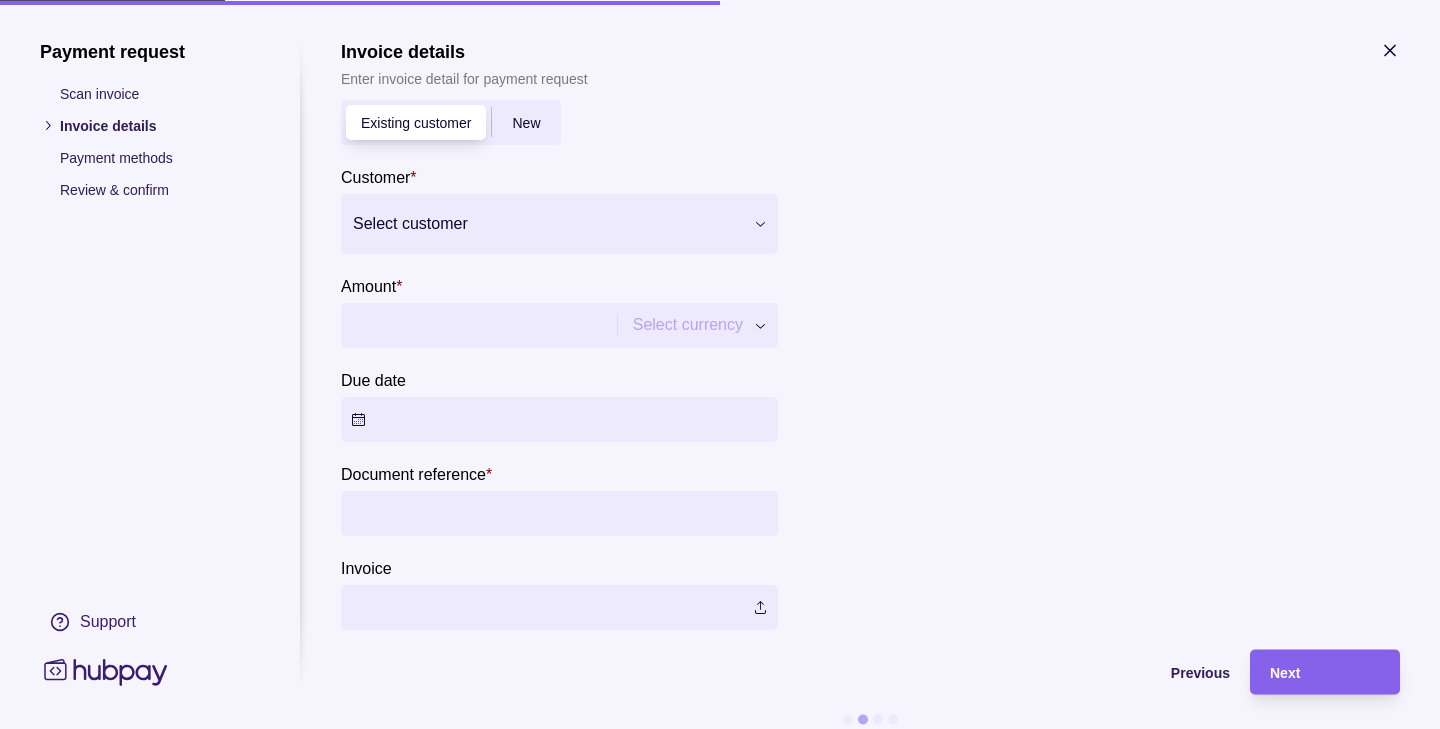 click at bounding box center (547, 223) 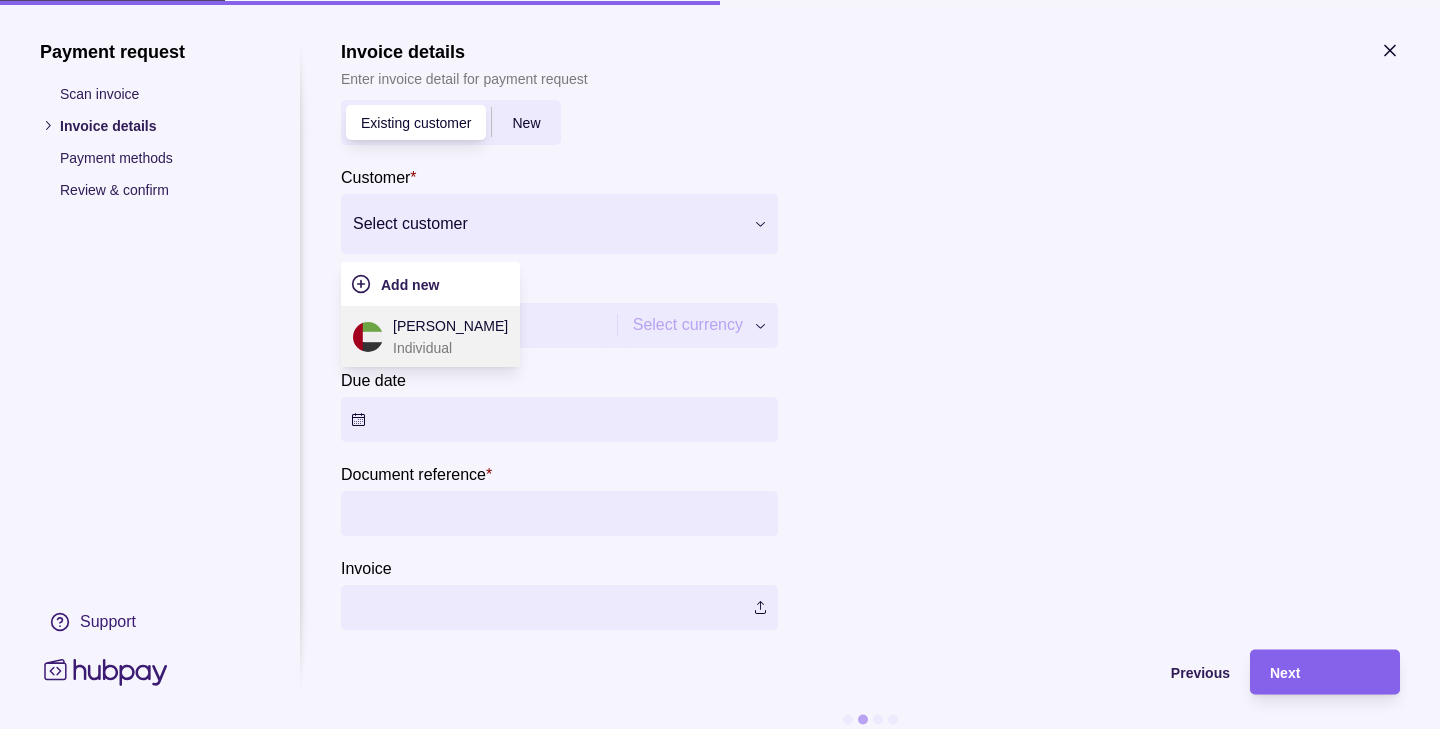 click on "[PERSON_NAME]" at bounding box center [450, 325] 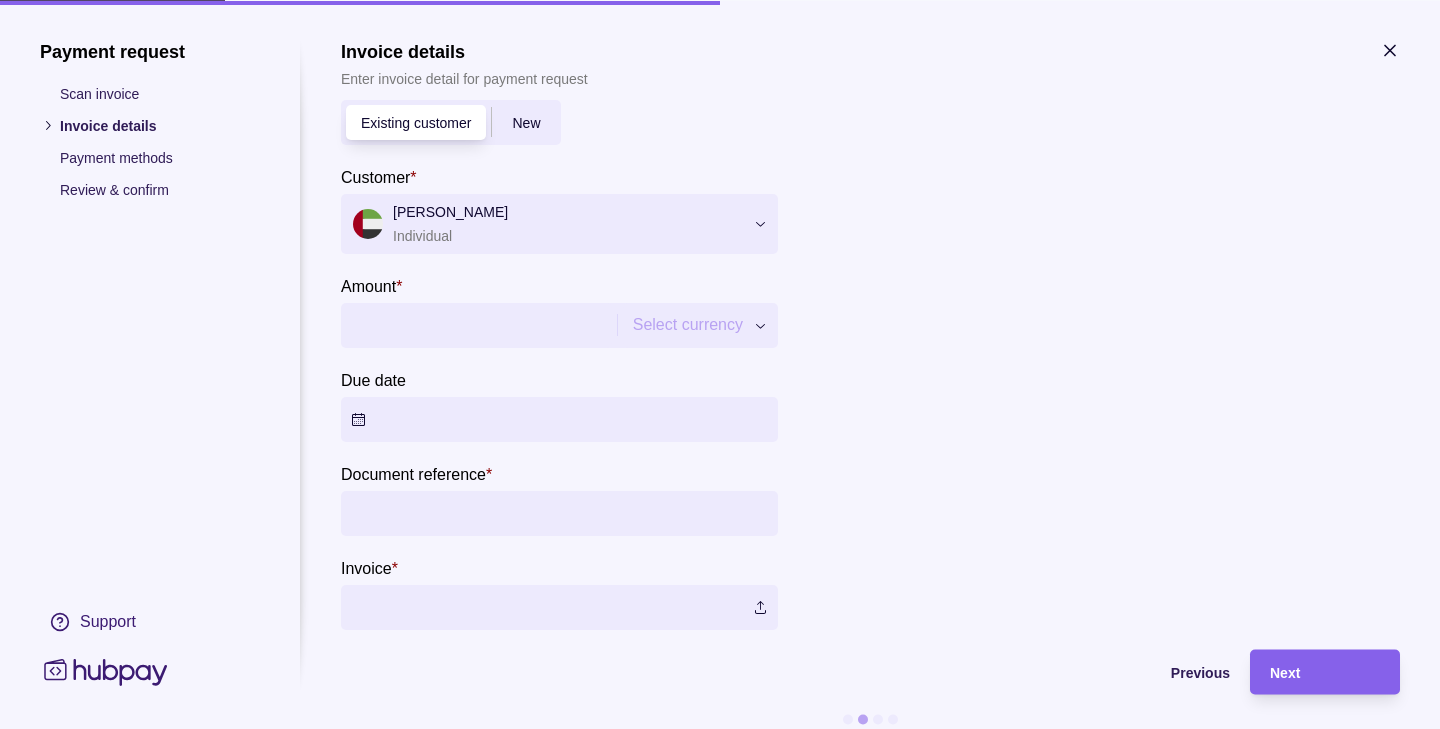 click on "Amount  *" at bounding box center (476, 324) 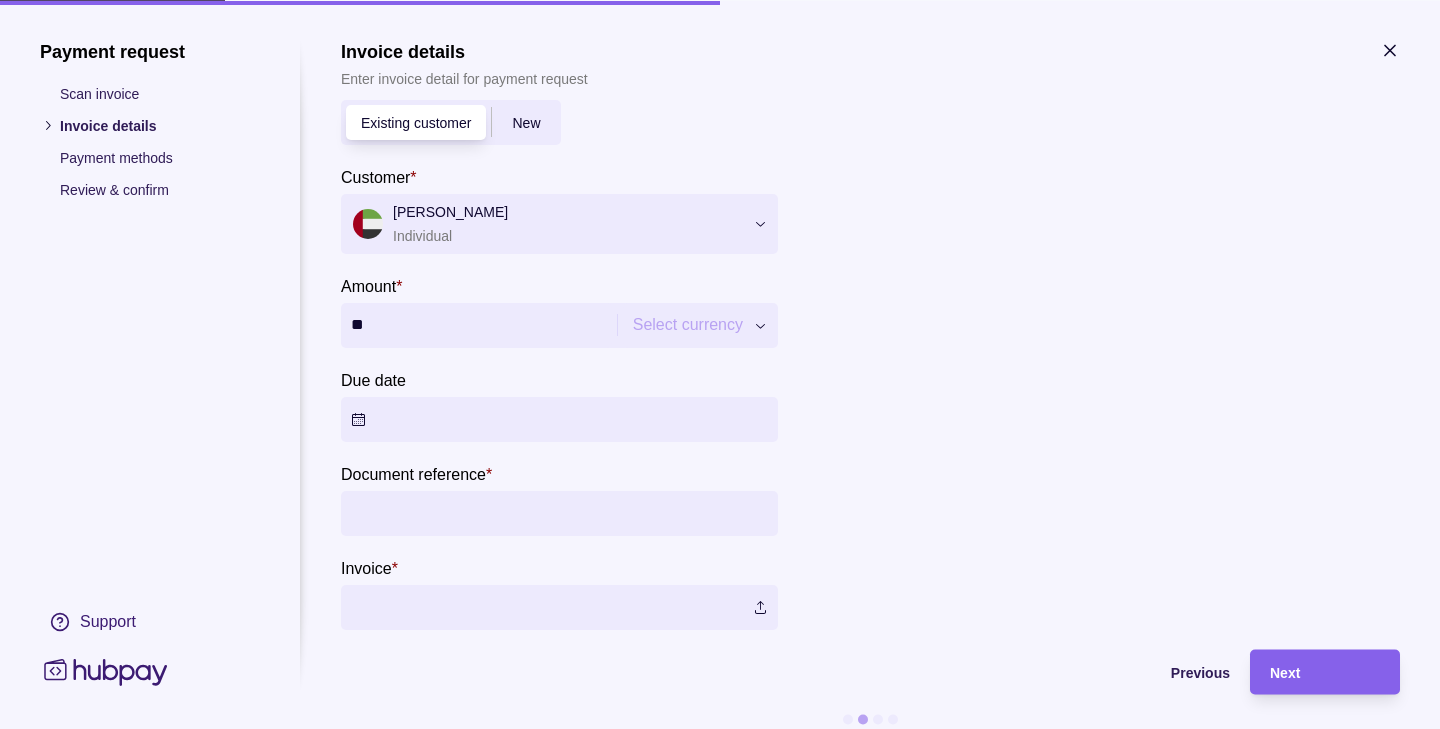 type on "*" 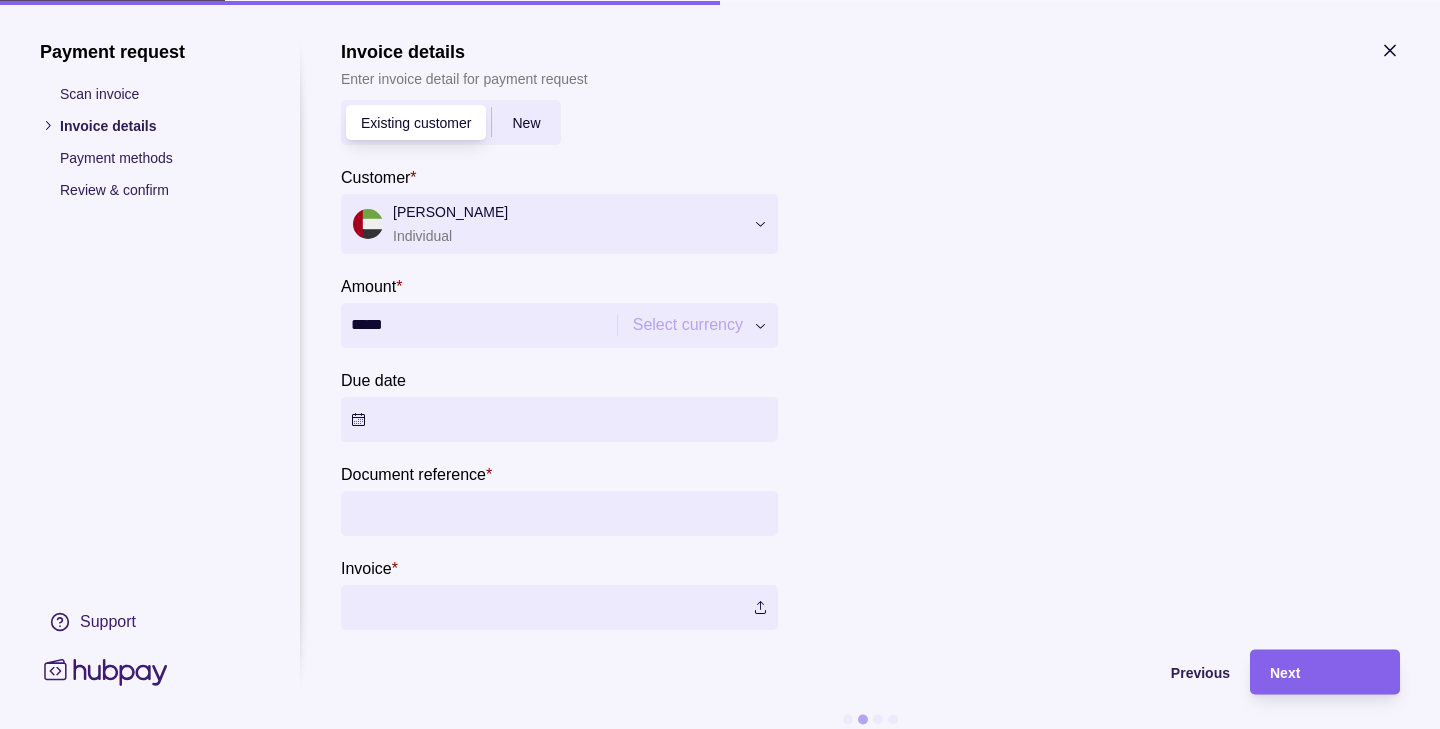 click at bounding box center [1098, 354] 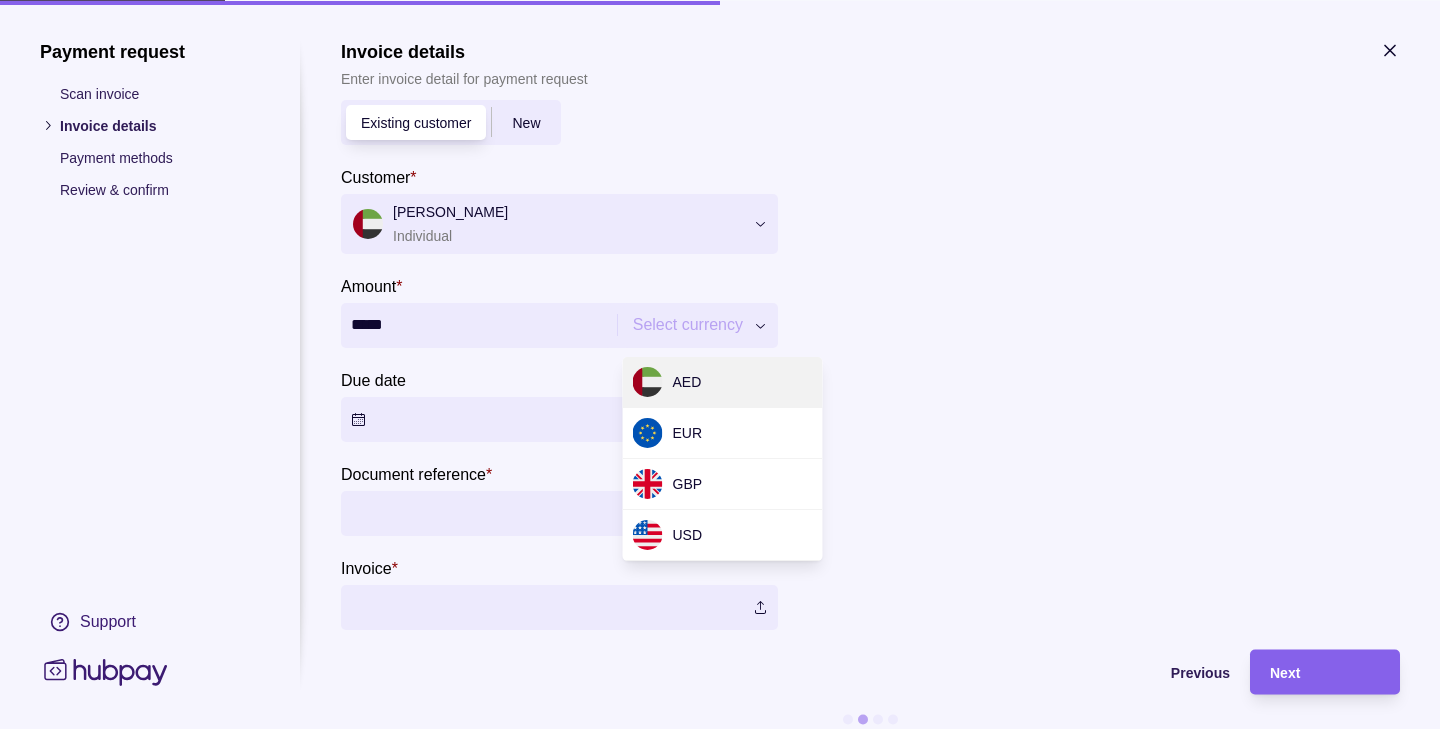 click on "Dashboard Trades Payments Collections Transactions Statements Support L Hello,  Leila Salieva SOMBRERO GALAXY FZ LLC Account Terms and conditions Privacy policy Sign out Collections Payment requests Customers Add new Customer Due date Document reference Amount Status 20 May 2025 Leila Salieva 20 May 2025 INV-5356 USD 1,000.00 Paid Collections | Hubpay Payment request Scan invoice Invoice details Payment methods Review & confirm Support Invoice details Enter invoice detail for payment request Existing customer New Customer  * Leila Salieva Individual Amount  * ***** Select currency *** *** *** *** Due date Document reference  * Invoice  * Previous Next AED EUR GBP USD" at bounding box center (720, 364) 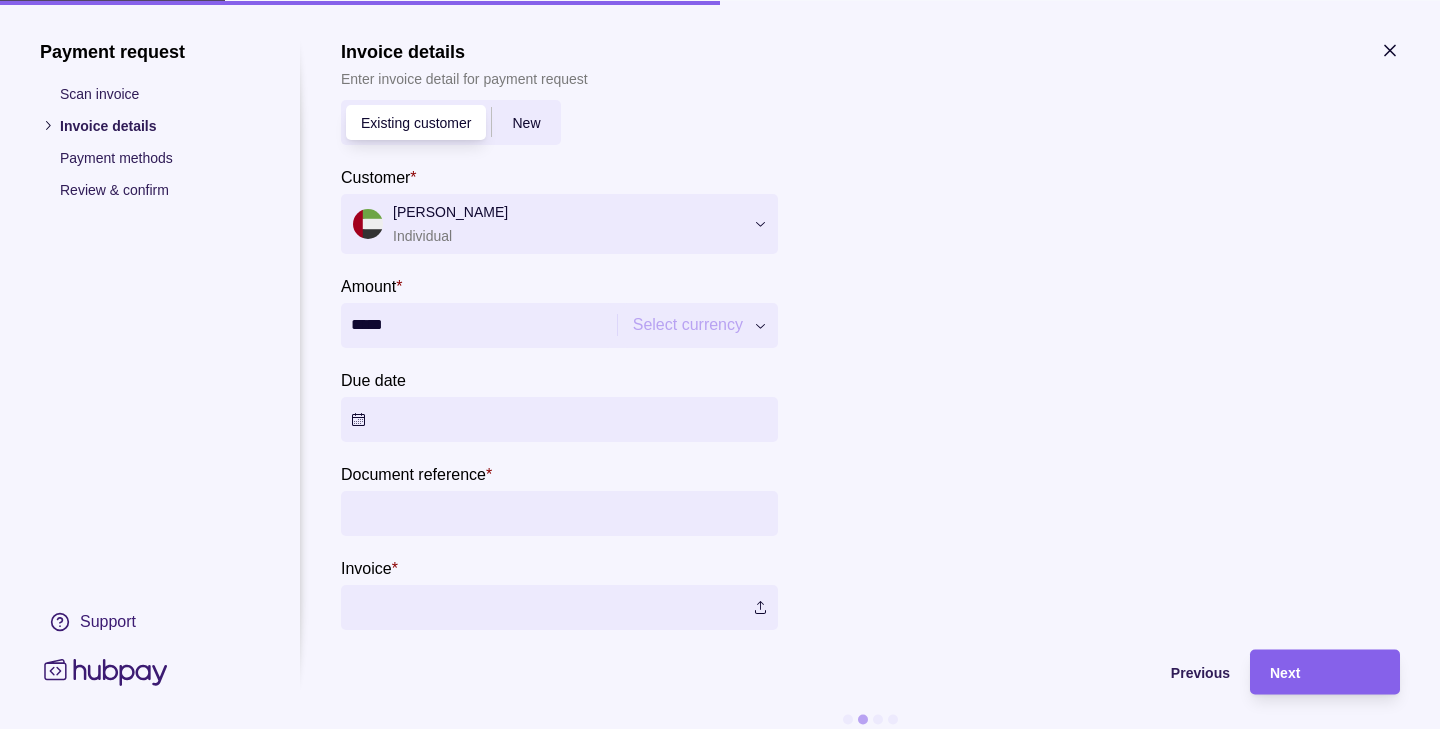 click on "Dashboard Trades Payments Collections Transactions Statements Support L Hello,  Leila Salieva SOMBRERO GALAXY FZ LLC Account Terms and conditions Privacy policy Sign out Collections Payment requests Customers Add new Customer Due date Document reference Amount Status 20 May 2025 Leila Salieva 20 May 2025 INV-5356 USD 1,000.00 Paid Collections | Hubpay Payment request Scan invoice Invoice details Payment methods Review & confirm Support Invoice details Enter invoice detail for payment request Existing customer New Customer  * Leila Salieva Individual Amount  * ***** Select currency *** *** *** *** Due date Document reference  * Invoice  * Previous Next" at bounding box center (720, 364) 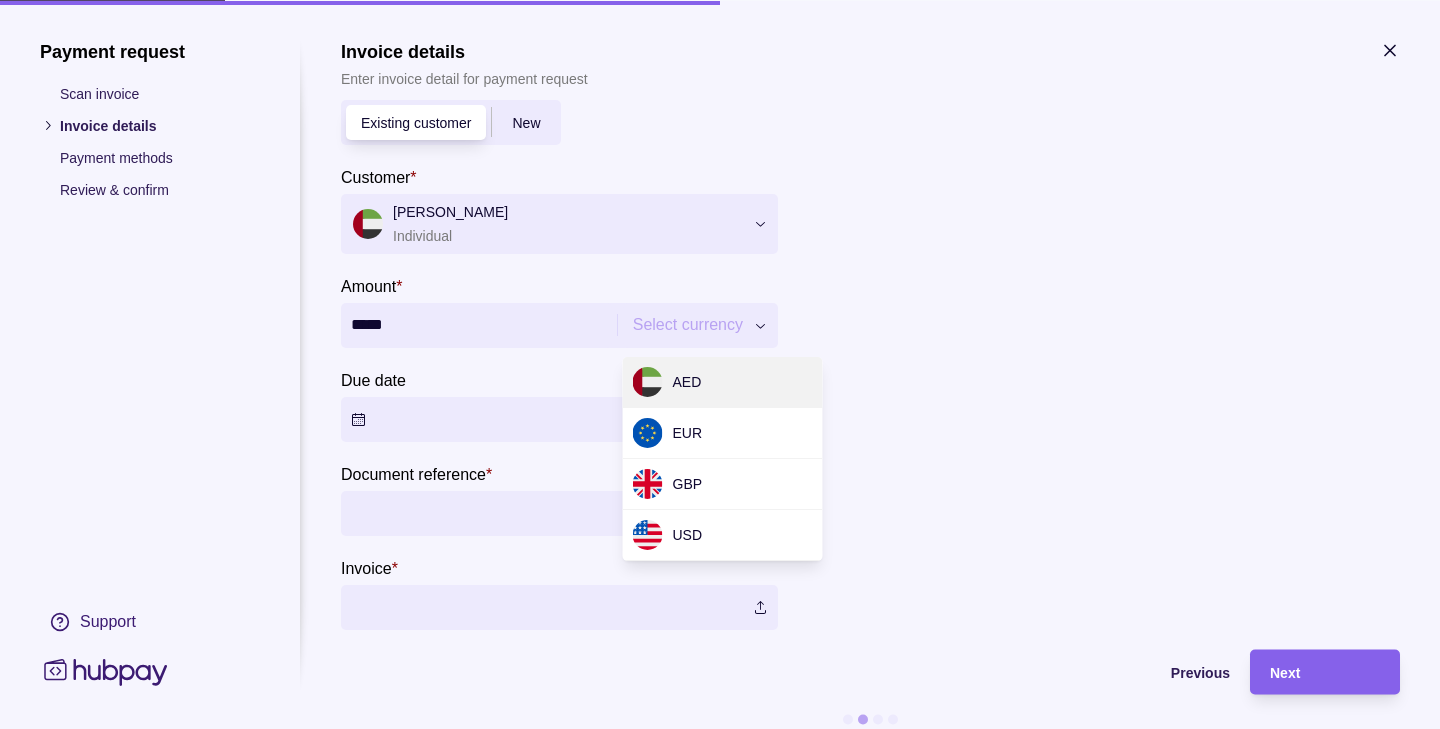 click on "Dashboard Trades Payments Collections Transactions Statements Support L Hello,  Leila Salieva SOMBRERO GALAXY FZ LLC Account Terms and conditions Privacy policy Sign out Collections Payment requests Customers Add new Customer Due date Document reference Amount Status 20 May 2025 Leila Salieva 20 May 2025 INV-5356 USD 1,000.00 Paid Collections | Hubpay Payment request Scan invoice Invoice details Payment methods Review & confirm Support Invoice details Enter invoice detail for payment request Existing customer New Customer  * Leila Salieva Individual Amount  * ***** Select currency *** *** *** *** Due date Document reference  * Invoice  * Previous Next AED EUR GBP USD" at bounding box center [720, 364] 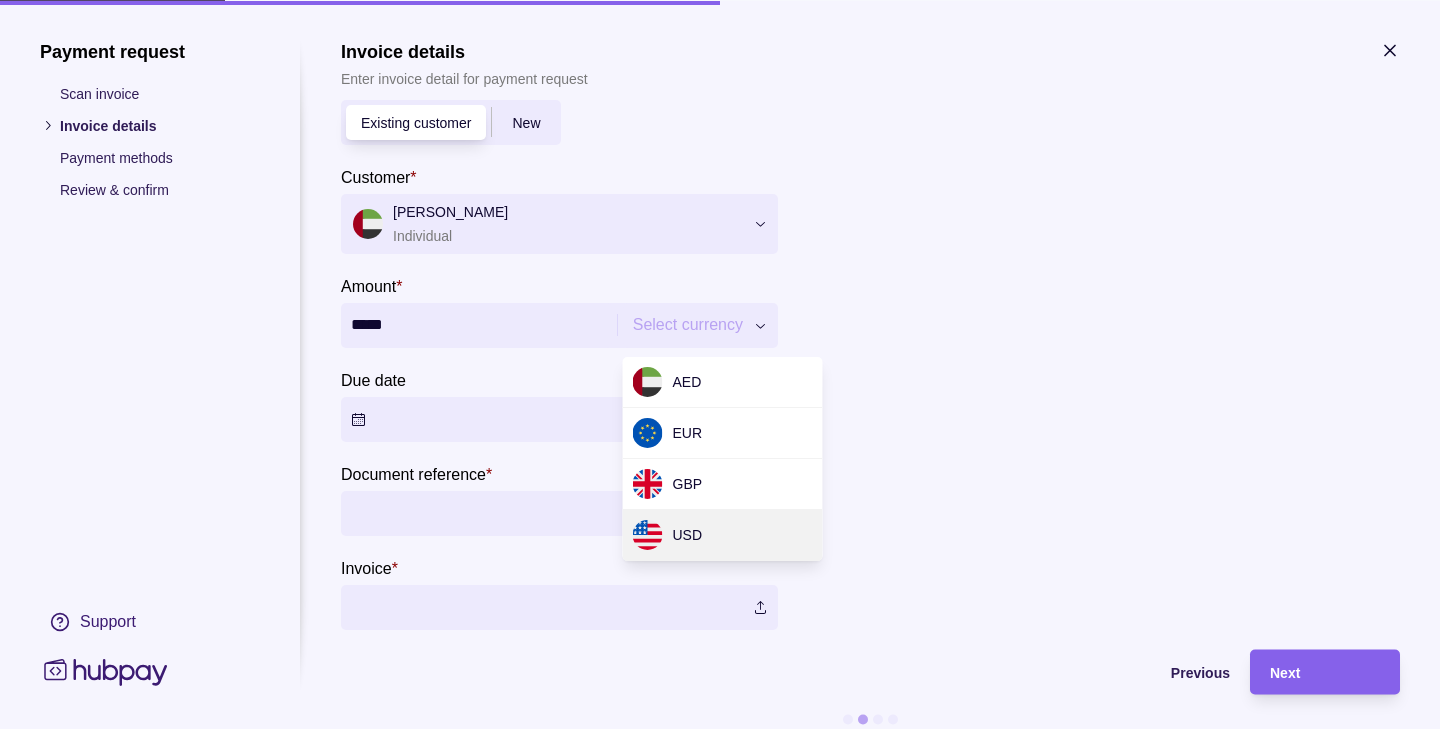 type on "********" 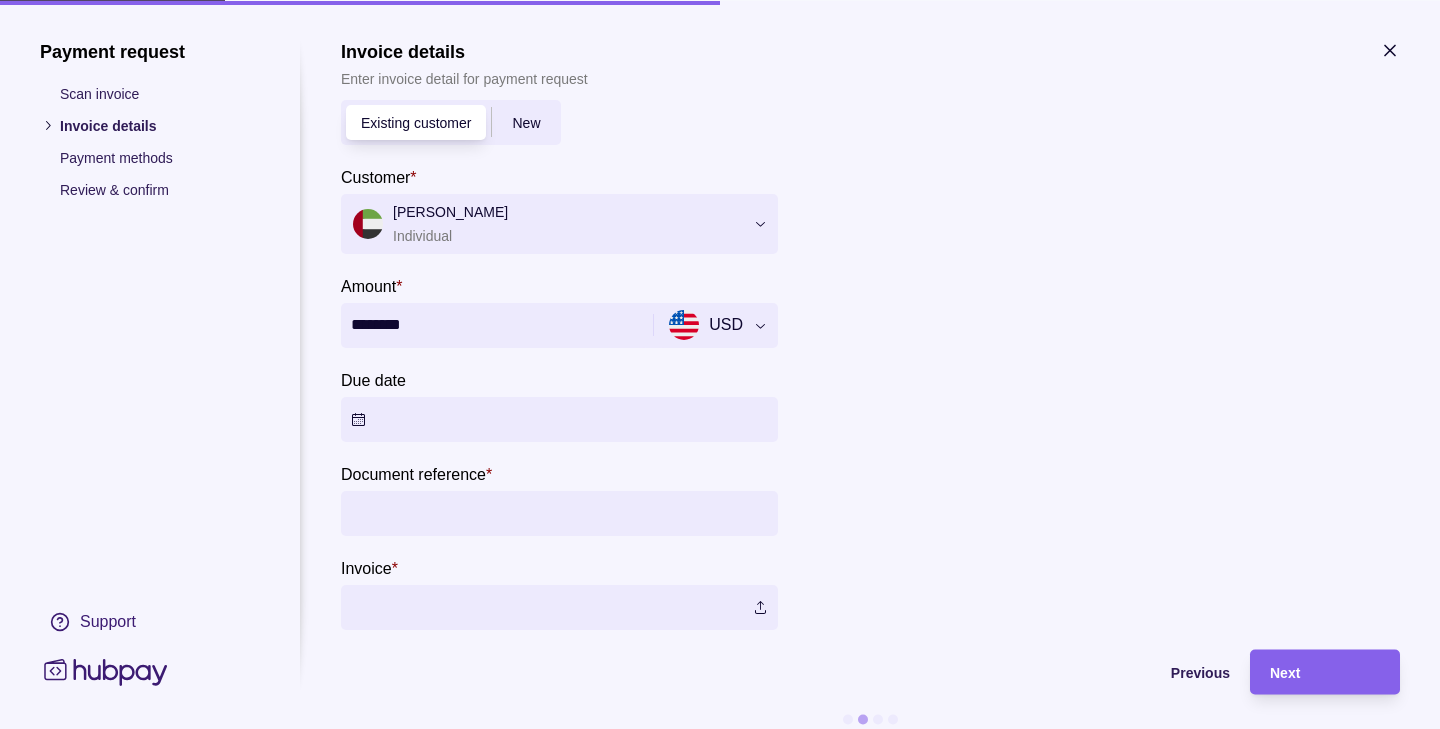 click on "Due date" at bounding box center (559, 418) 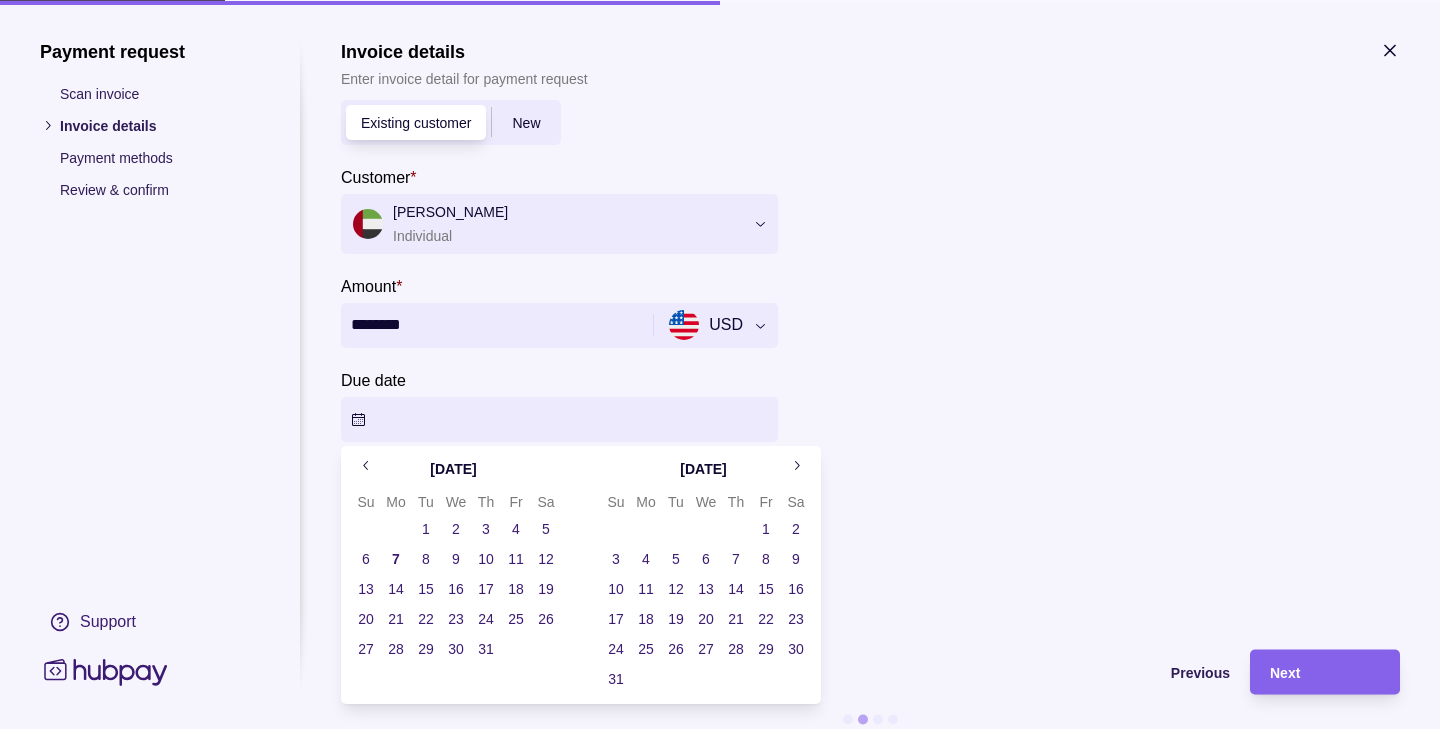 click on "10" at bounding box center [486, 559] 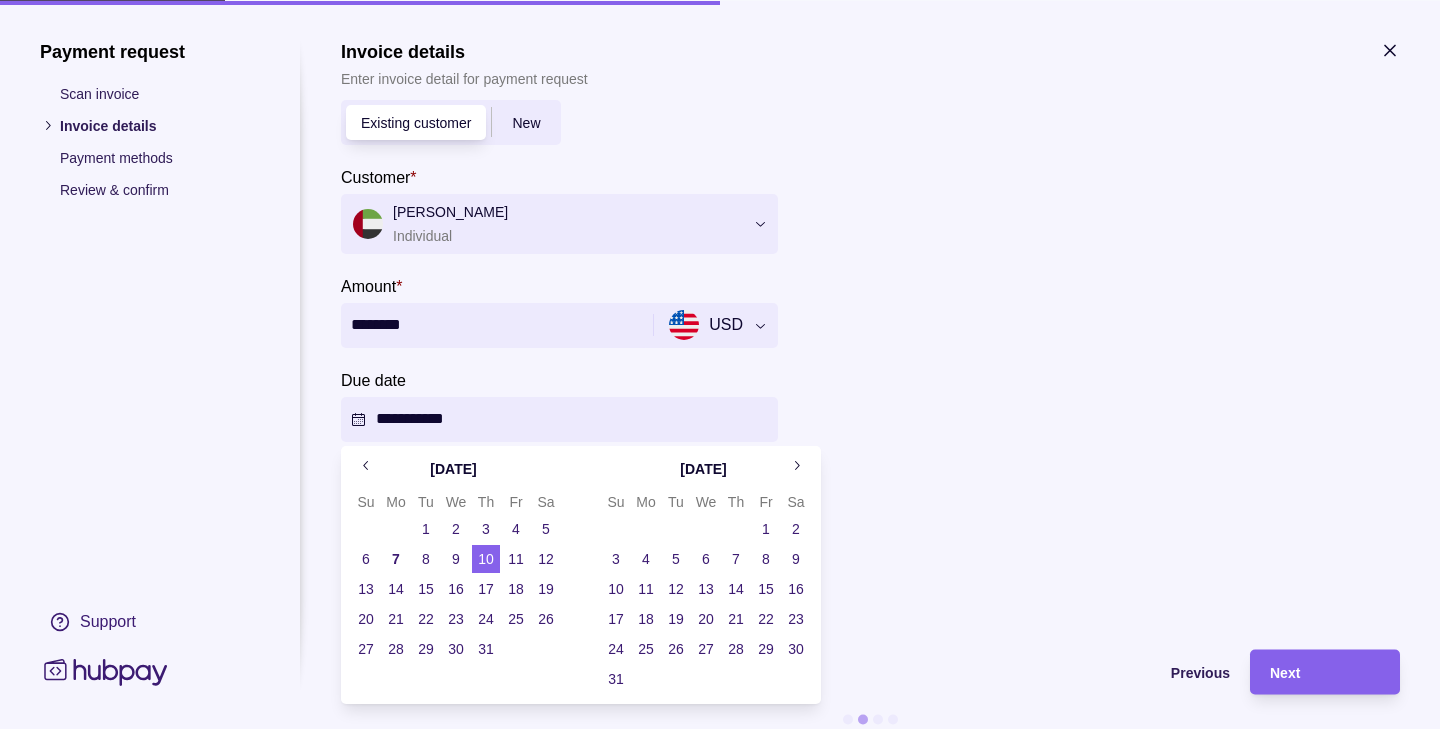 click on "**********" at bounding box center (720, 364) 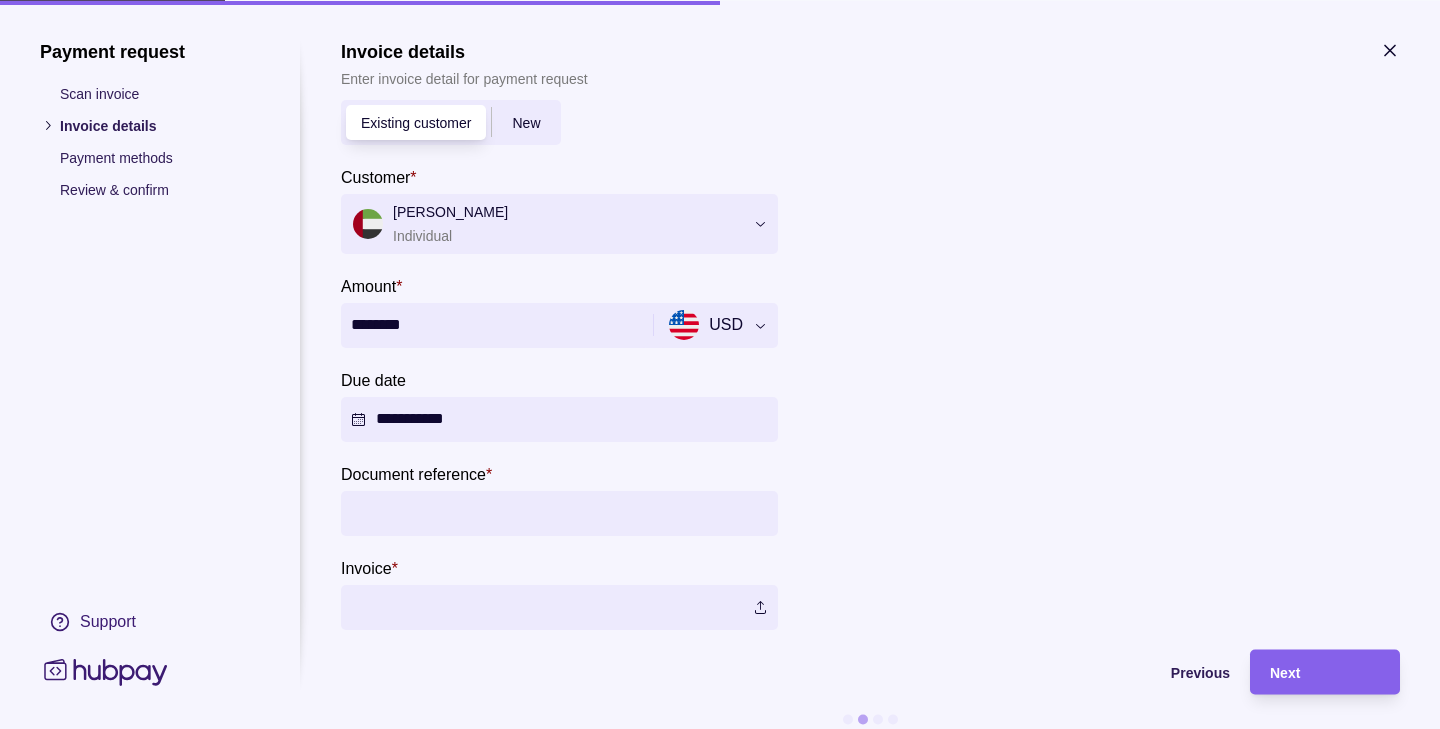 click on "Document reference  *" at bounding box center (559, 512) 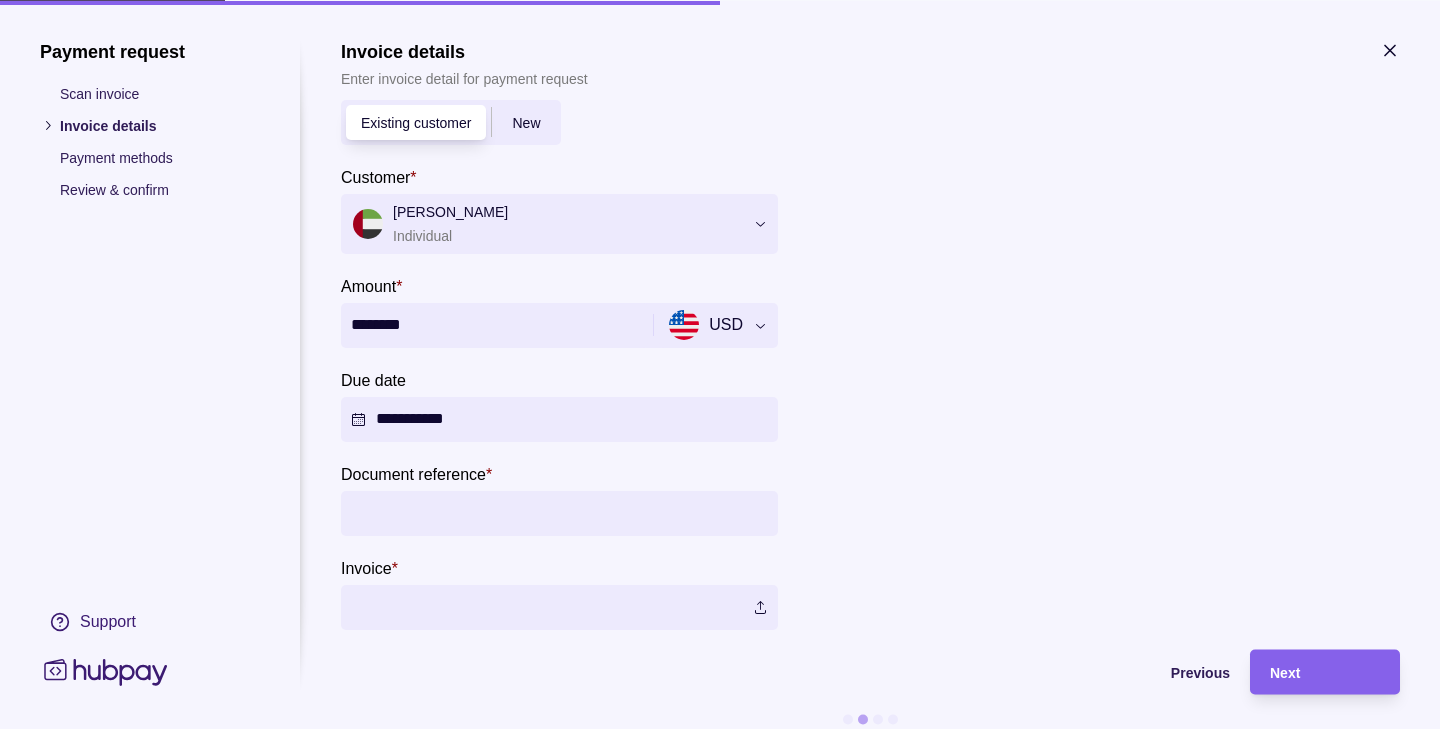 click at bounding box center (559, 606) 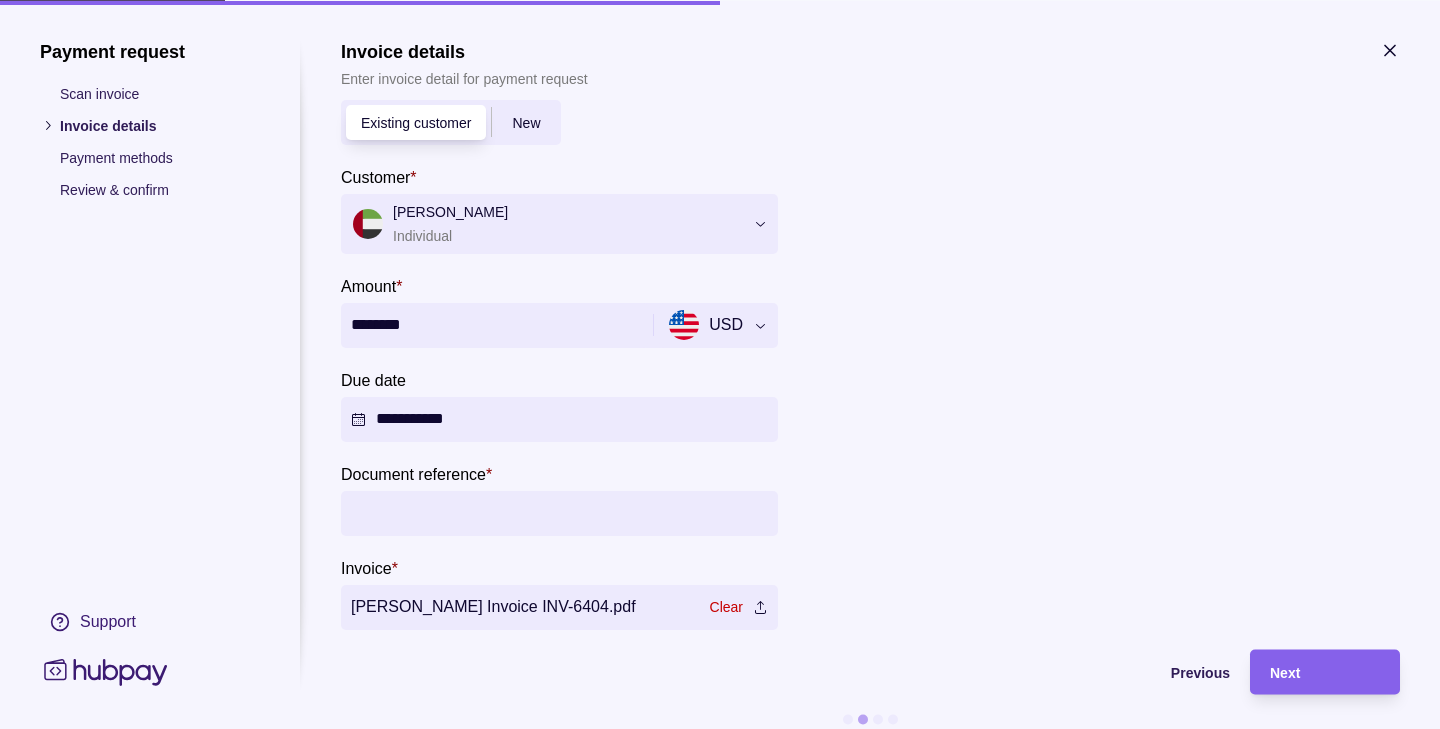 scroll, scrollTop: 4, scrollLeft: 0, axis: vertical 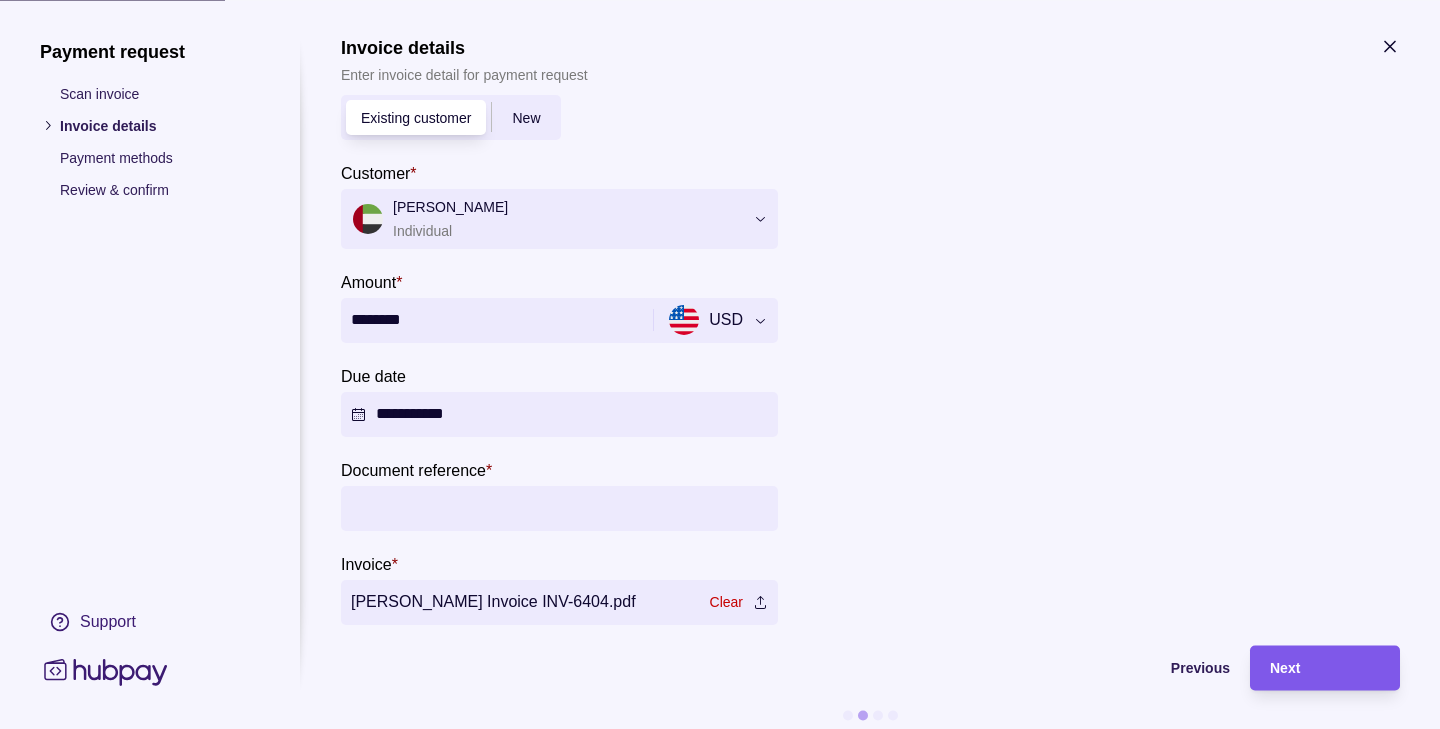 click on "Next" at bounding box center (1325, 668) 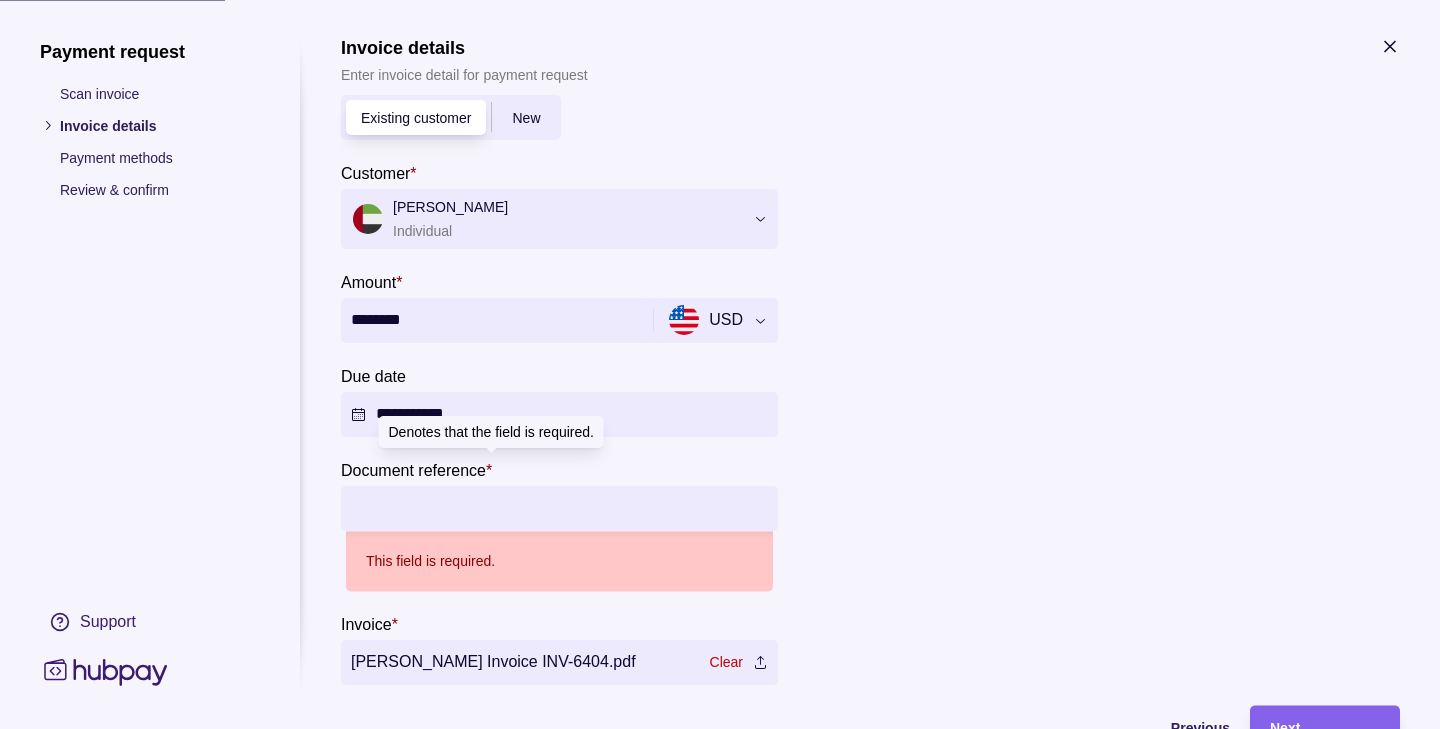 click on "*" at bounding box center (489, 470) 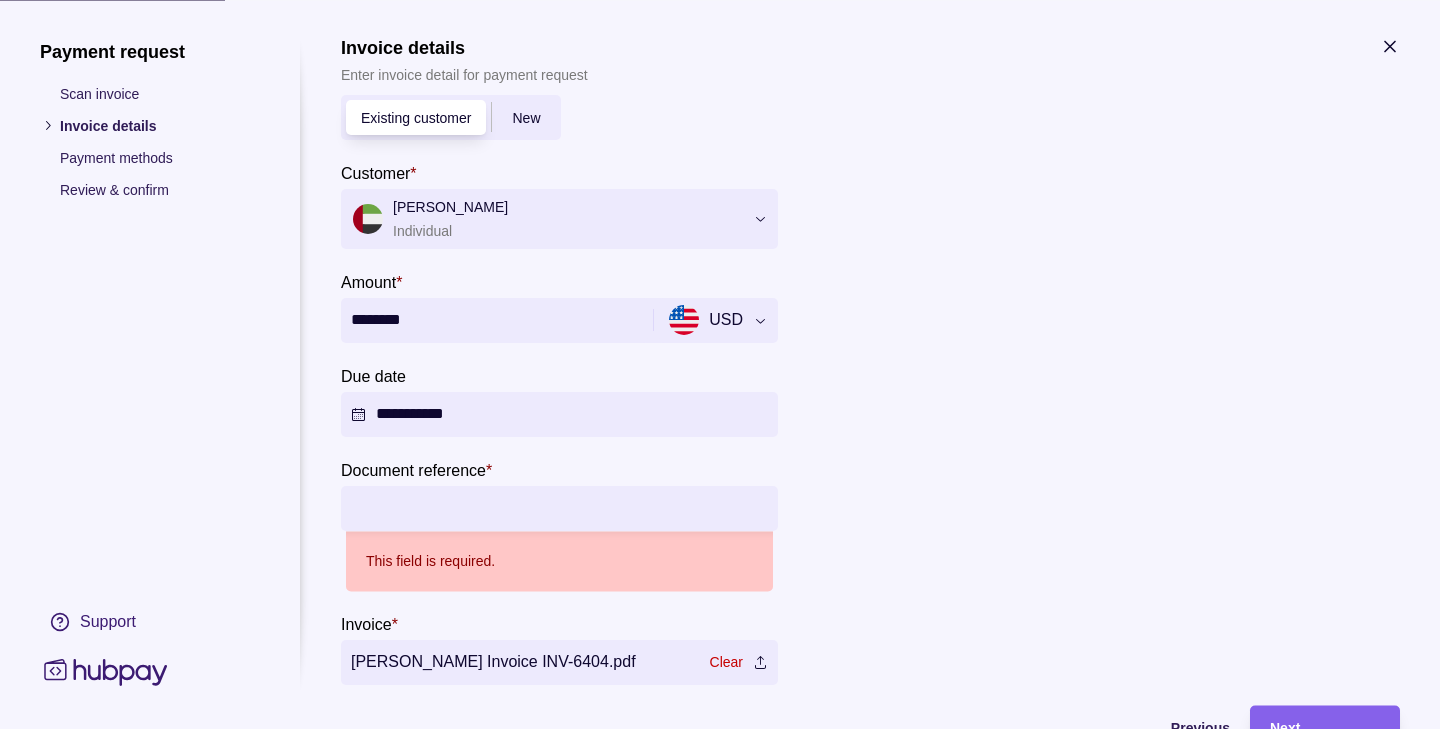 click on "*" at bounding box center (489, 470) 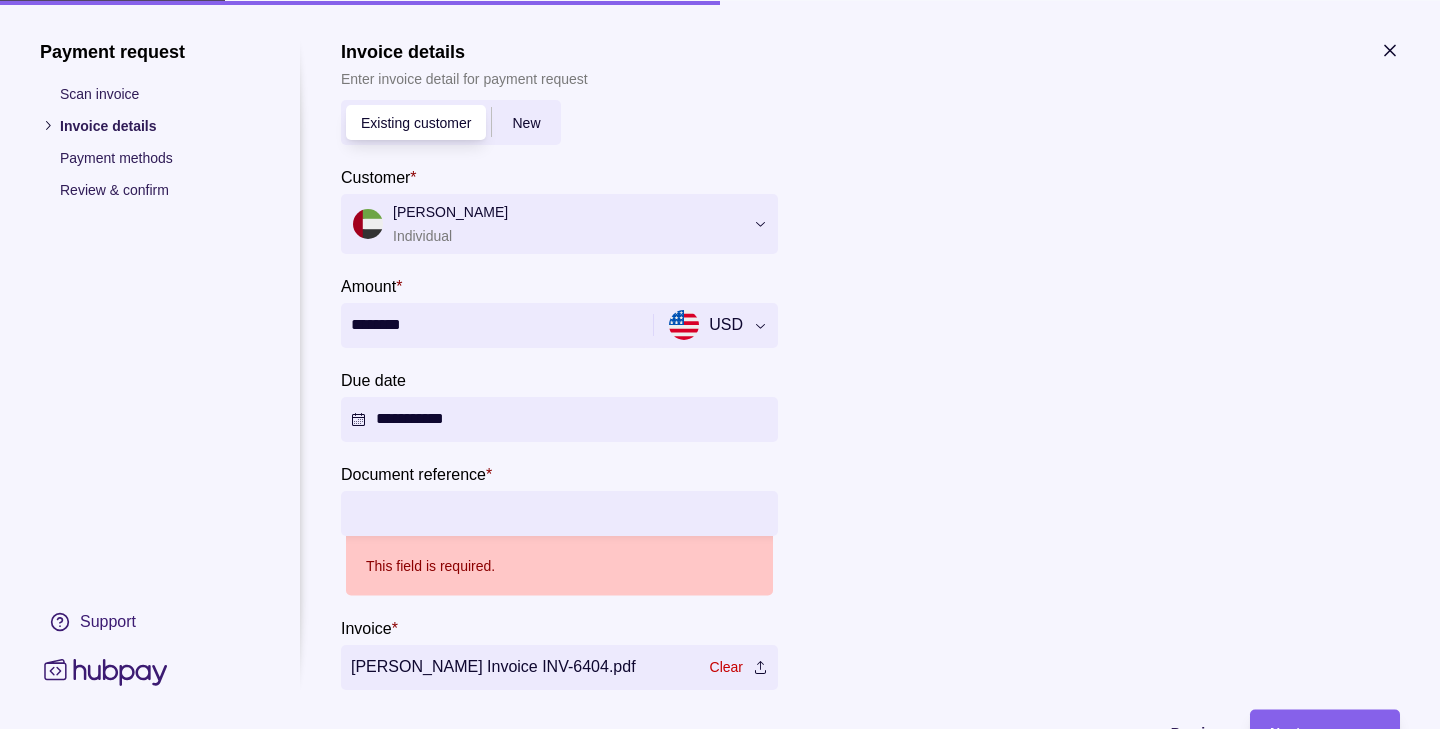 click on "Scan invoice" at bounding box center [160, 93] 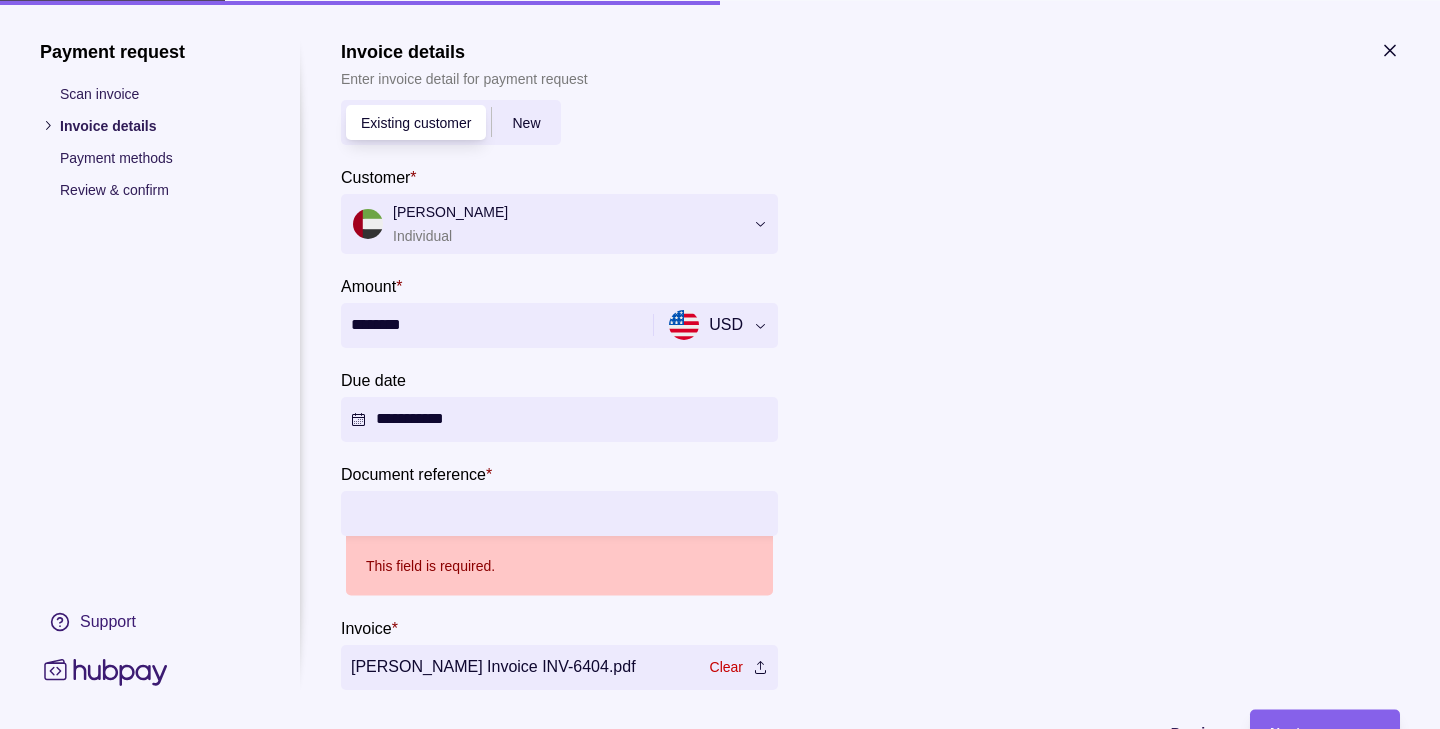 scroll, scrollTop: 75, scrollLeft: 0, axis: vertical 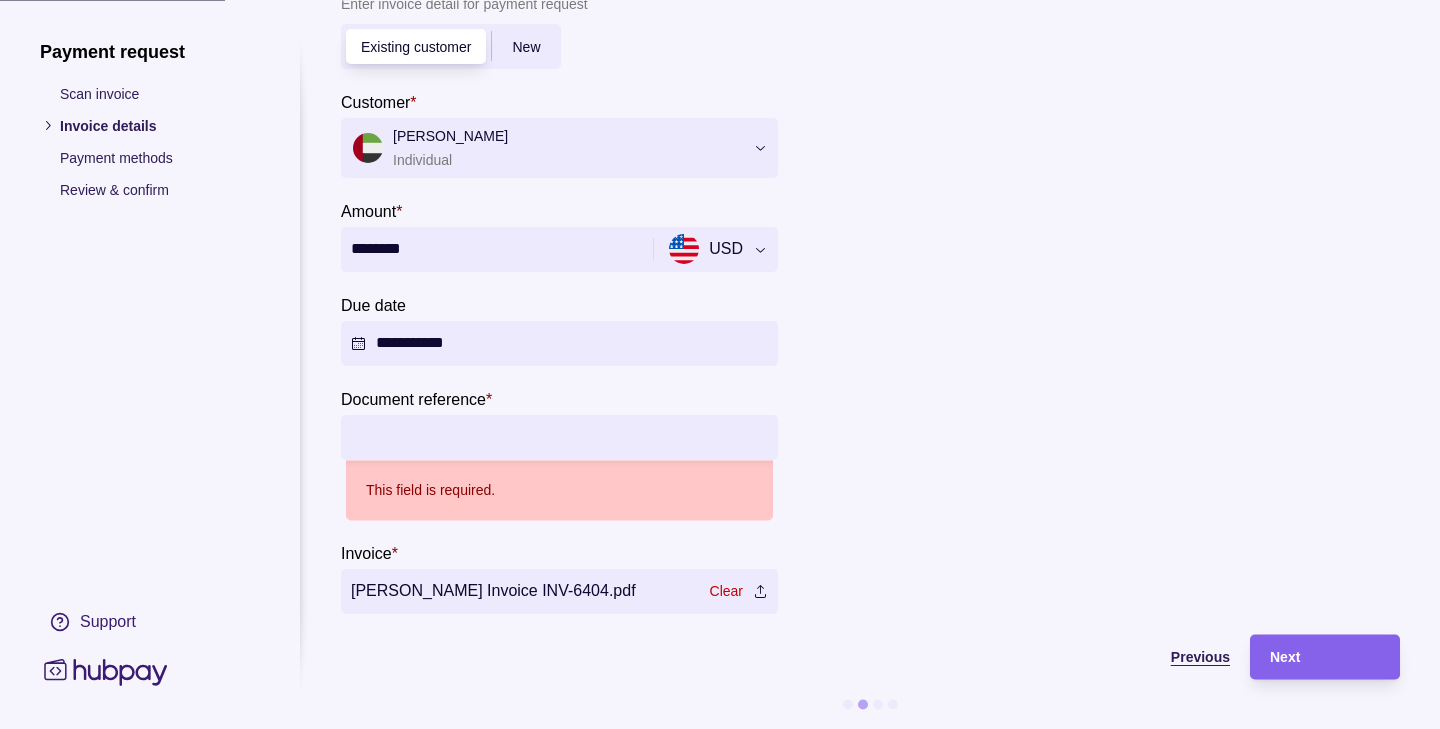 click on "Previous" at bounding box center [1200, 658] 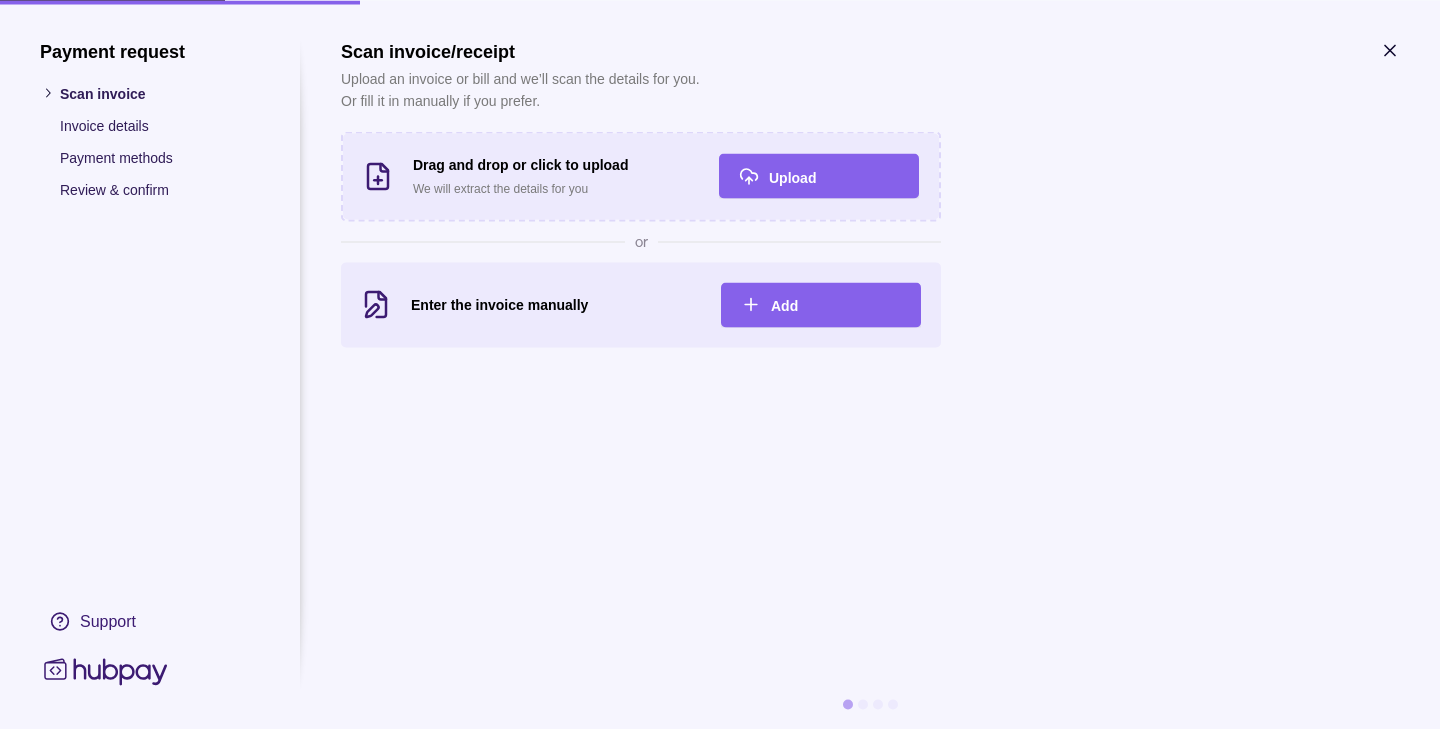 scroll, scrollTop: 0, scrollLeft: 0, axis: both 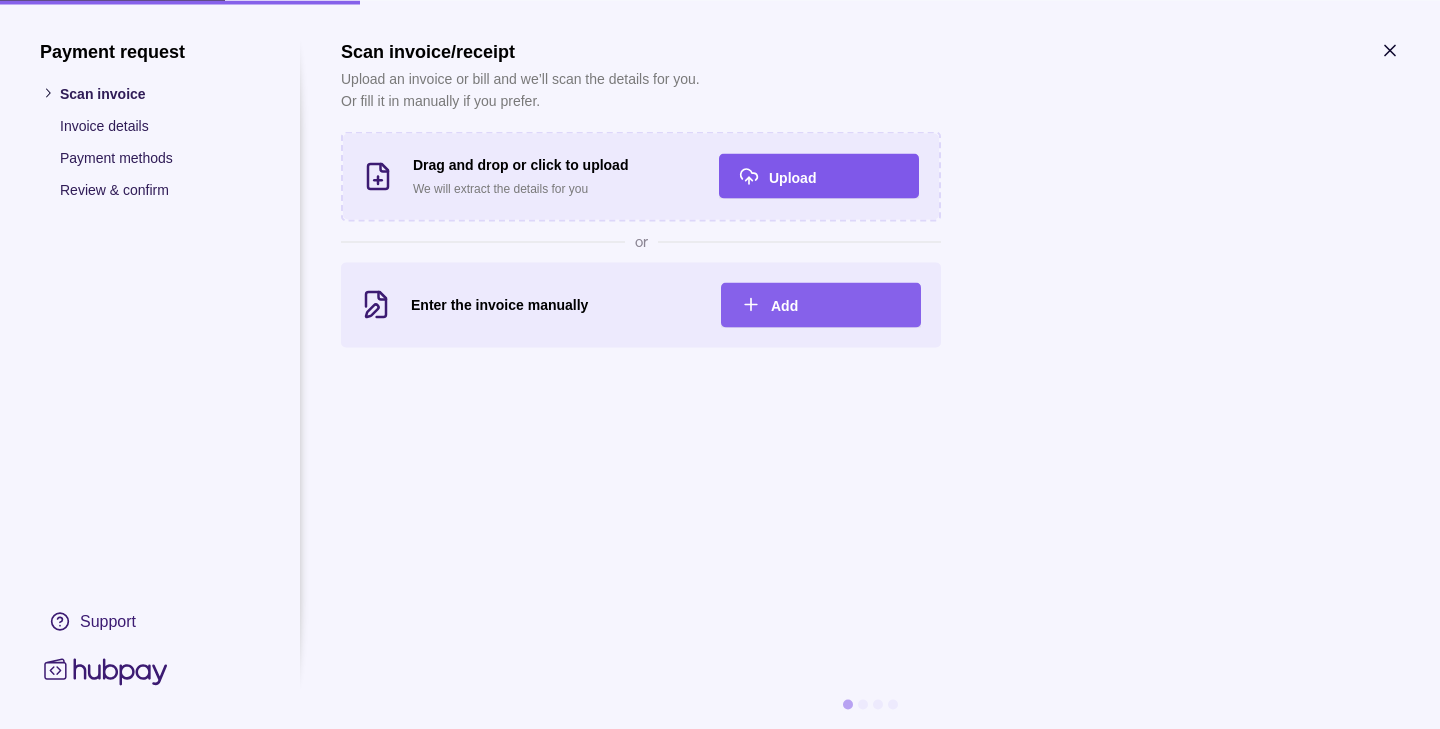 click on "Upload" at bounding box center (804, 176) 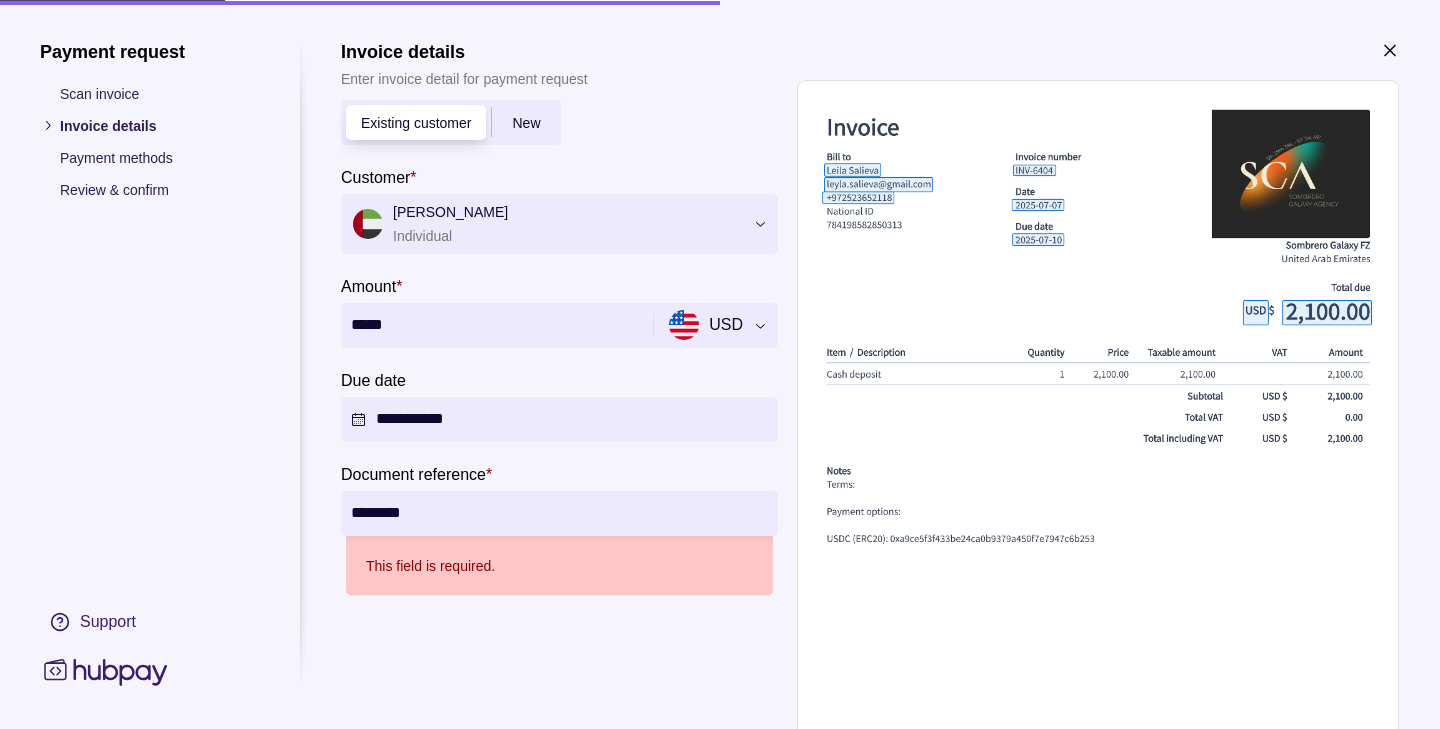 click on "**********" at bounding box center (559, 408) 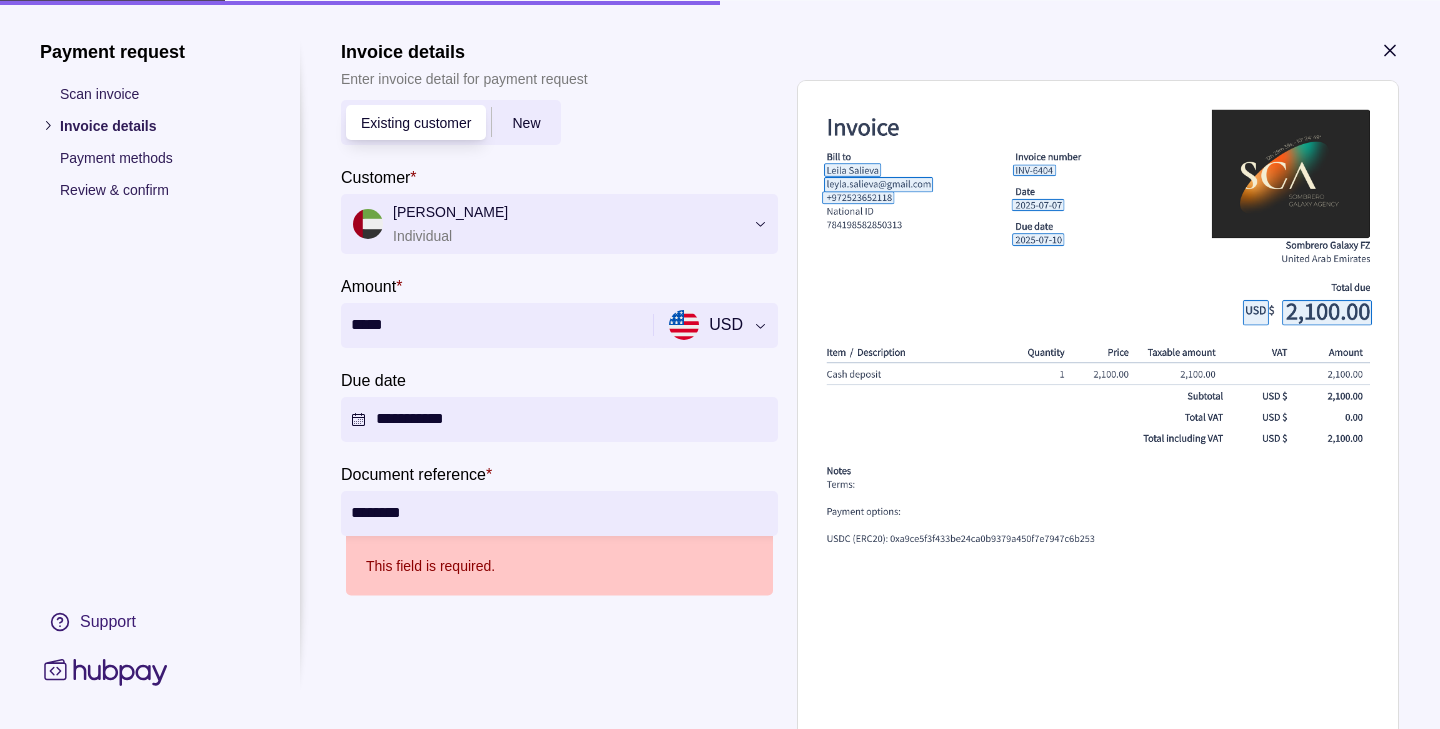 click on "********" at bounding box center [559, 512] 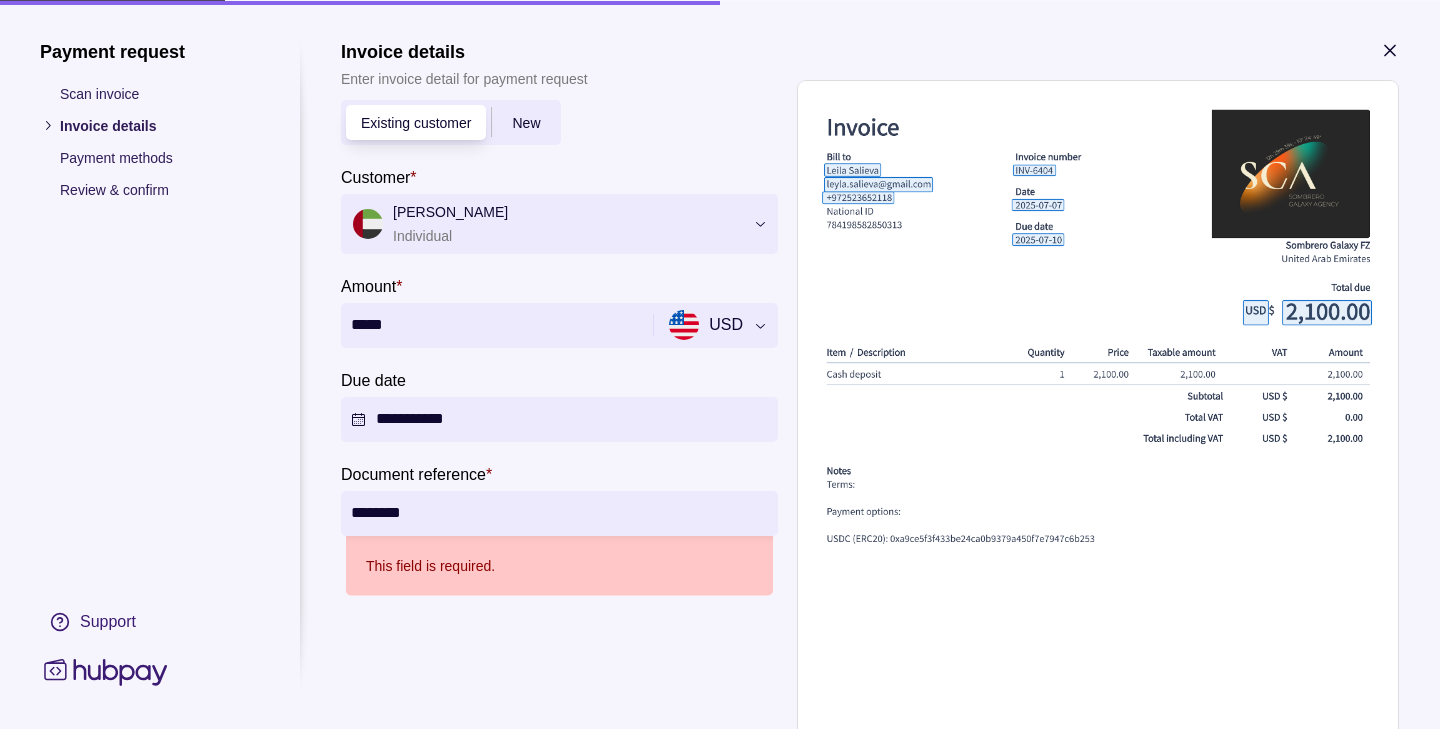click on "**********" at bounding box center (559, 408) 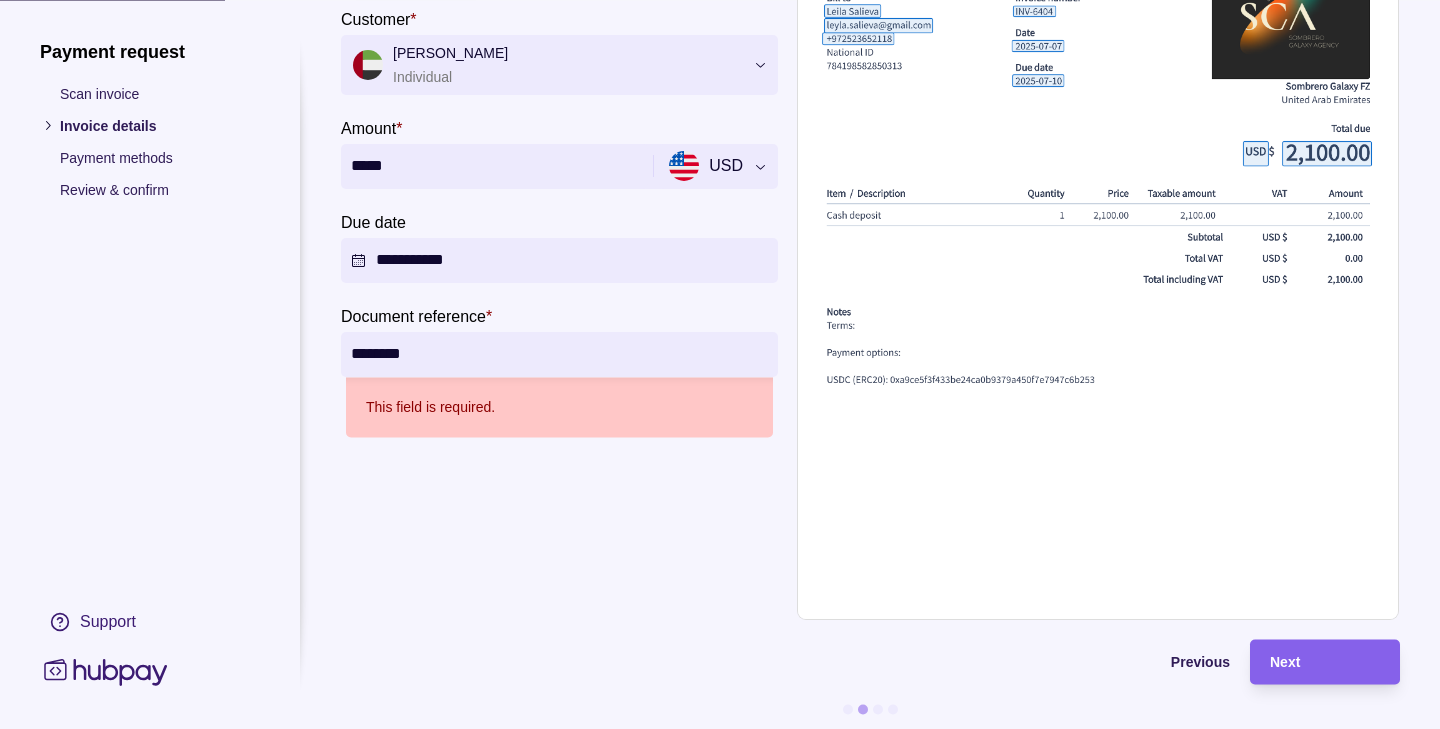 scroll, scrollTop: 163, scrollLeft: 0, axis: vertical 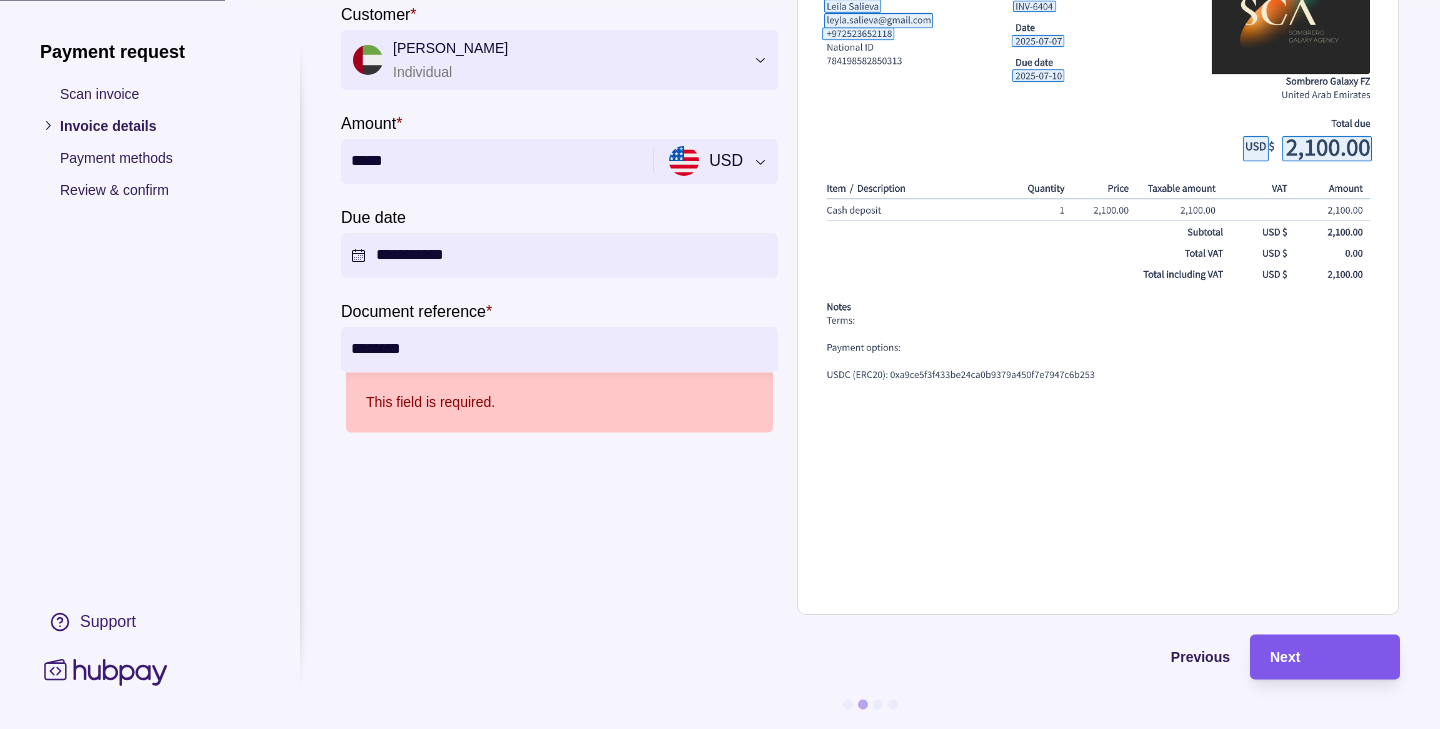 click on "Next" at bounding box center (1325, 657) 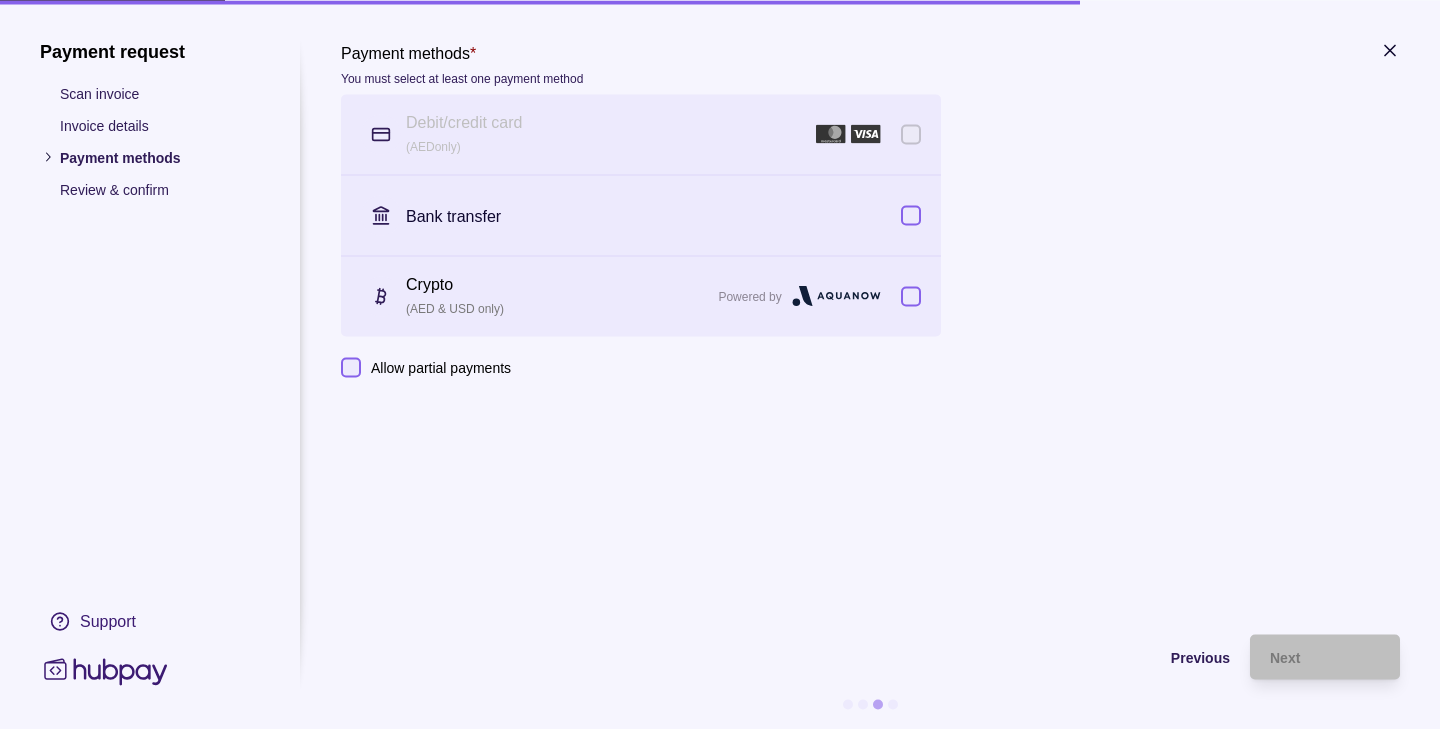 scroll, scrollTop: 0, scrollLeft: 0, axis: both 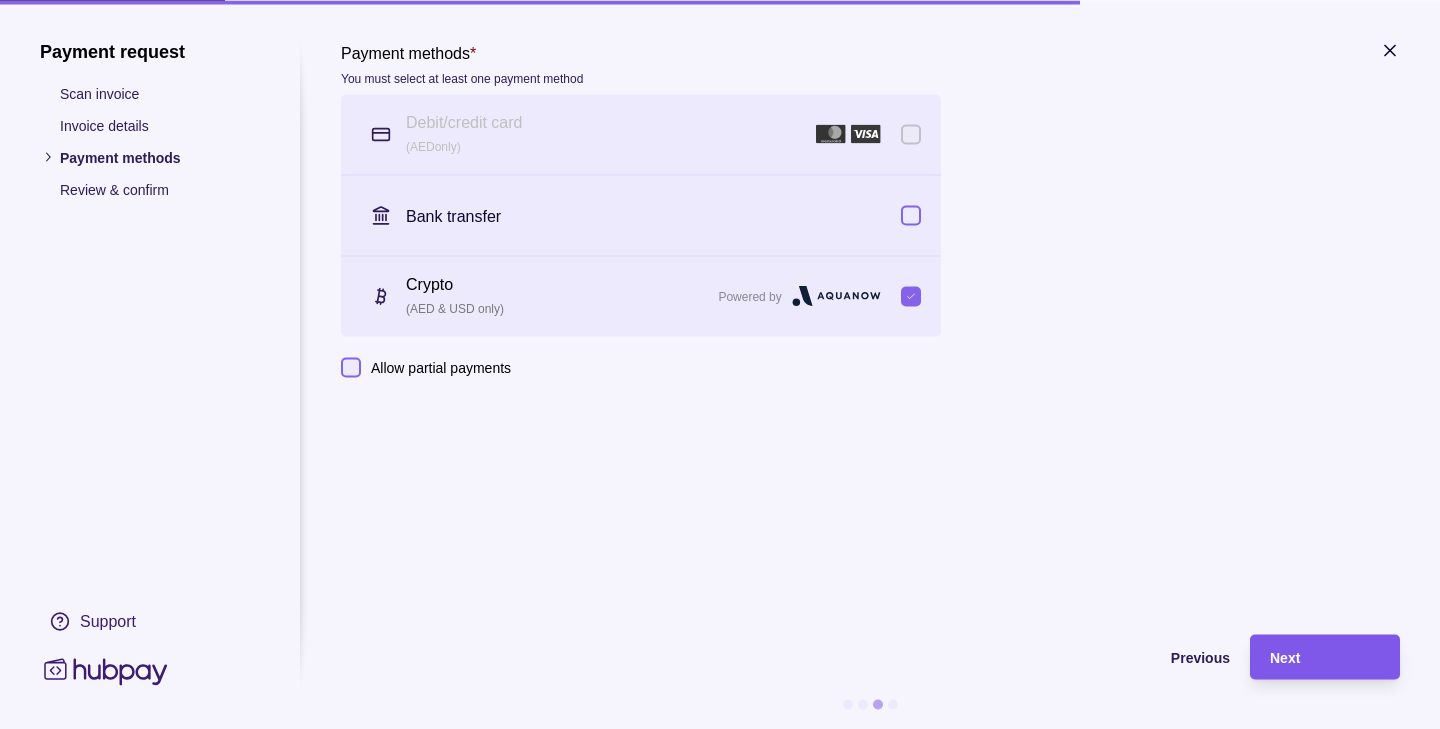 click on "Next" at bounding box center (1325, 657) 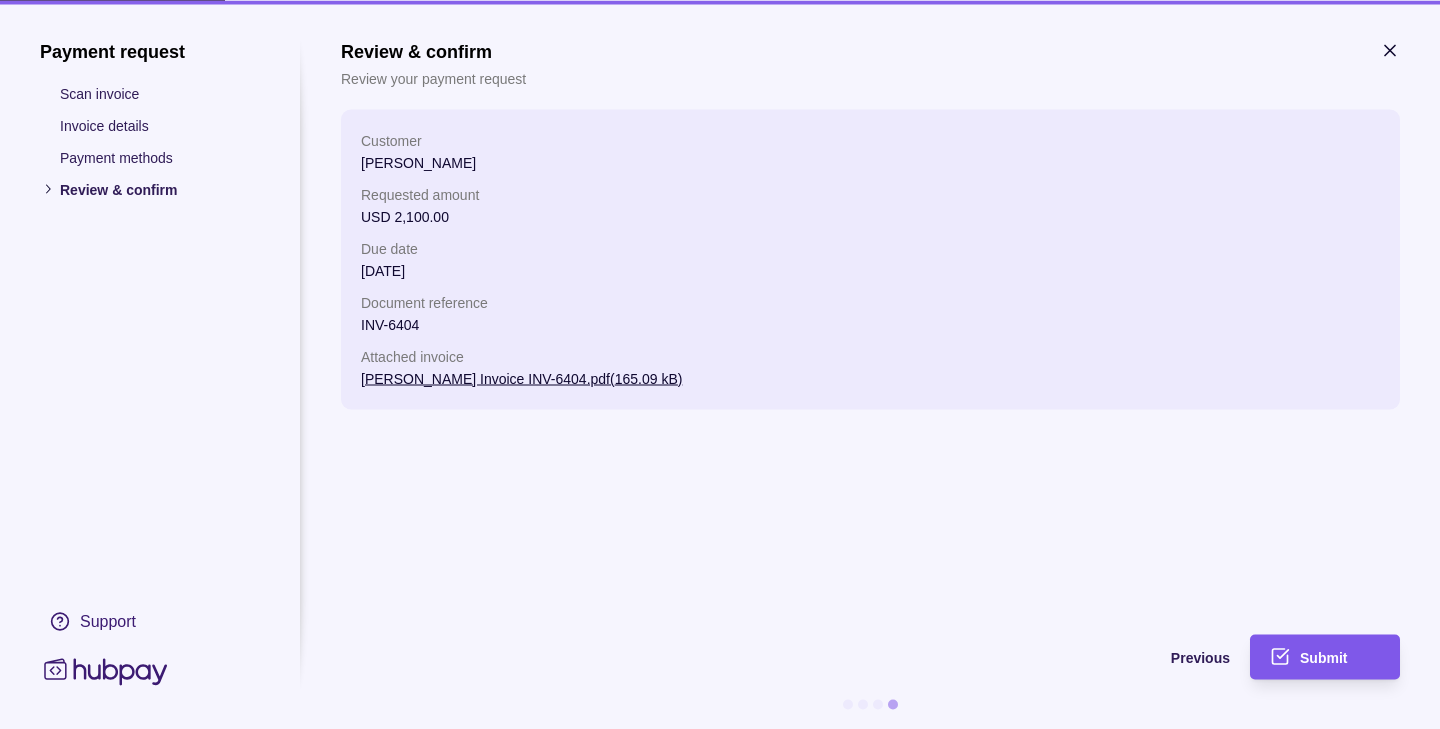 click on "Submit" at bounding box center [1310, 656] 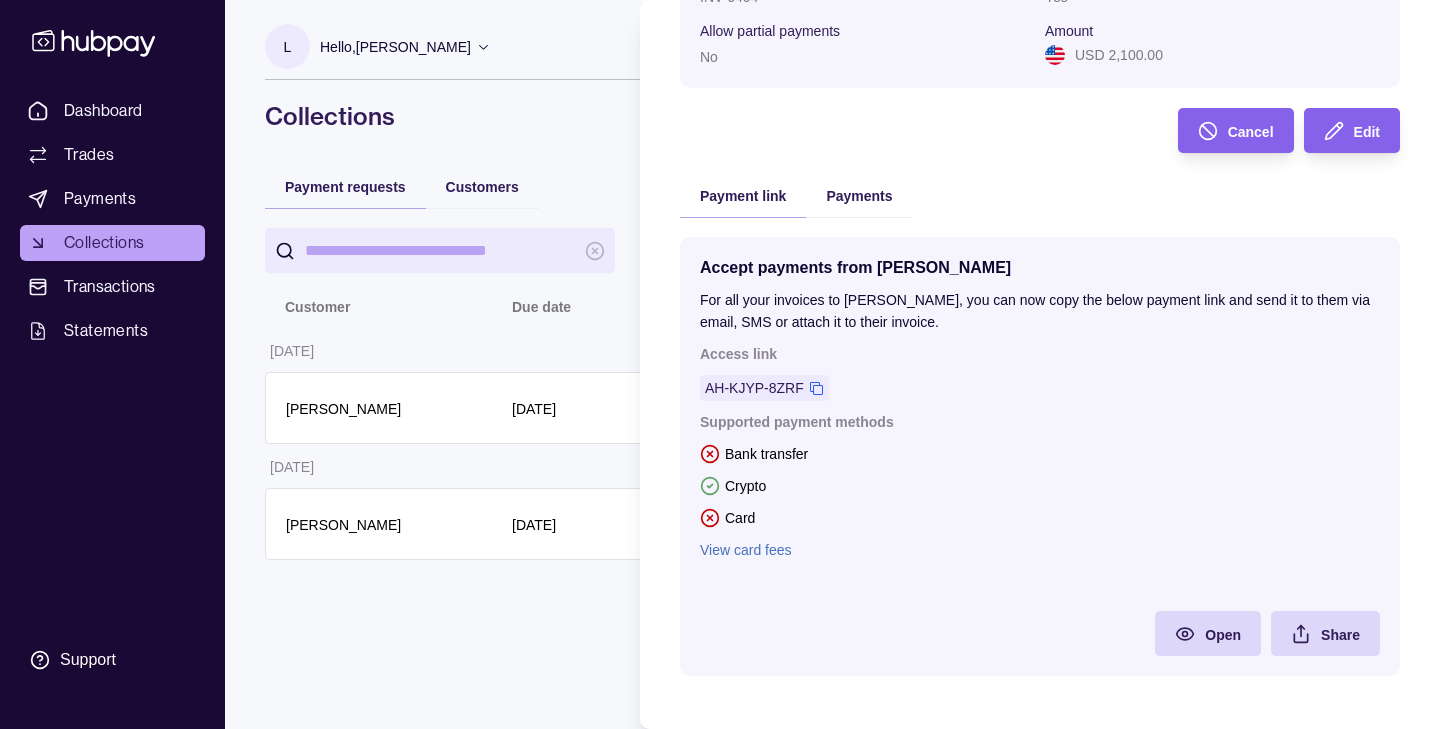scroll, scrollTop: 281, scrollLeft: 0, axis: vertical 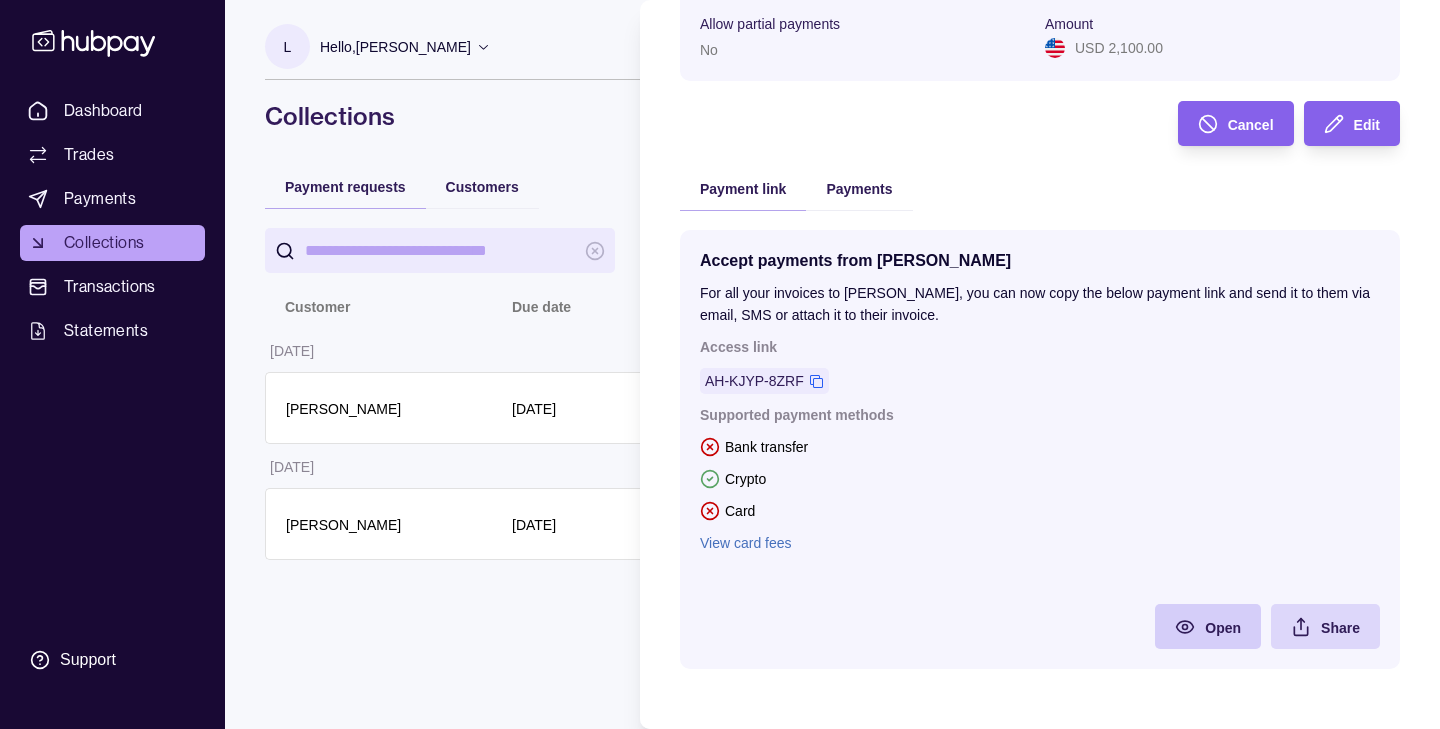 click on "Open" at bounding box center [1208, 626] 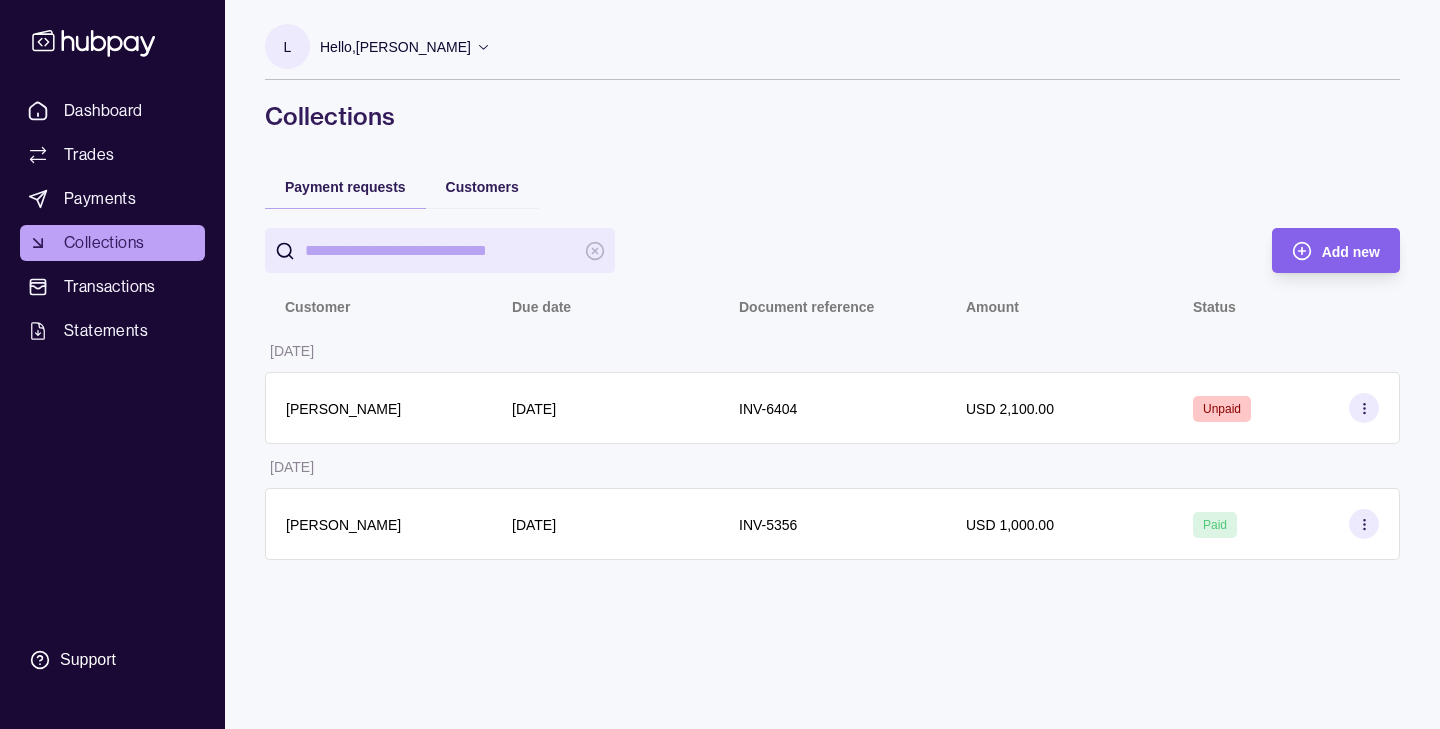click on "Dashboard Trades Payments Collections Transactions Statements Support L Hello,  Leila Salieva SOMBRERO GALAXY FZ LLC Account Terms and conditions Privacy policy Sign out Collections Payment requests Customers Add new Customer Due date Document reference Amount Status 07 Jul 2025 Leila Salieva 10 Jul 2025 INV-6404 USD 2,100.00 Unpaid 20 May 2025 Leila Salieva 20 May 2025 INV-5356 USD 1,000.00 Paid Collections | Hubpay Save" at bounding box center (720, 364) 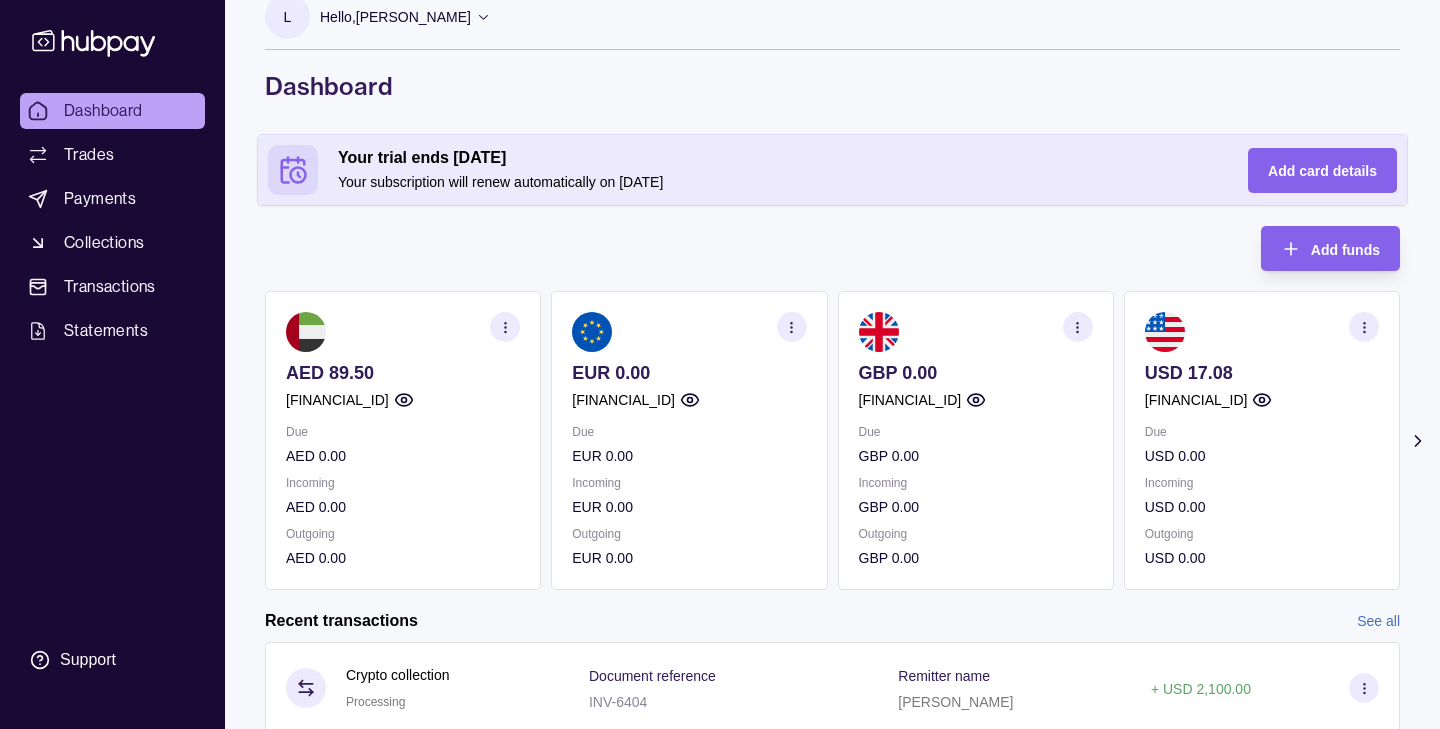 scroll, scrollTop: 0, scrollLeft: 0, axis: both 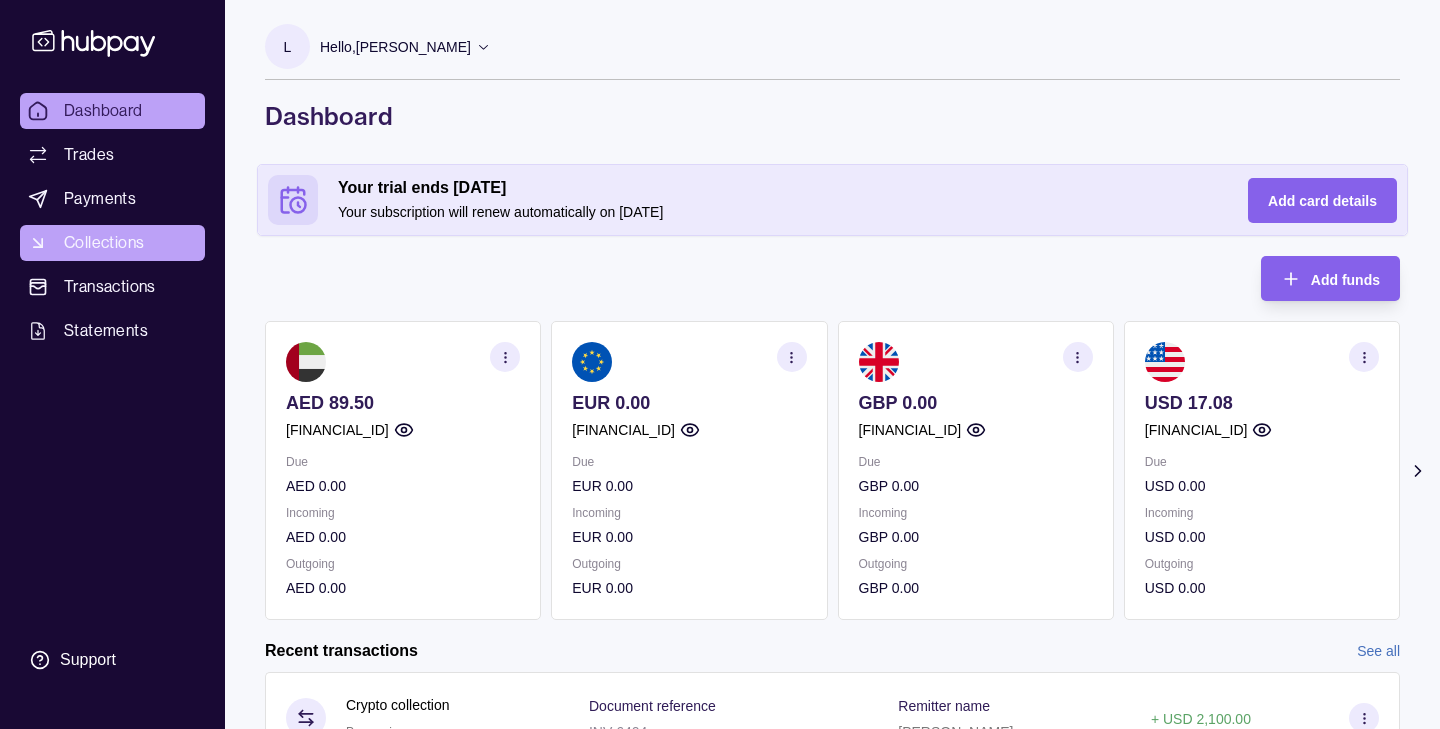 click on "Collections" at bounding box center (104, 243) 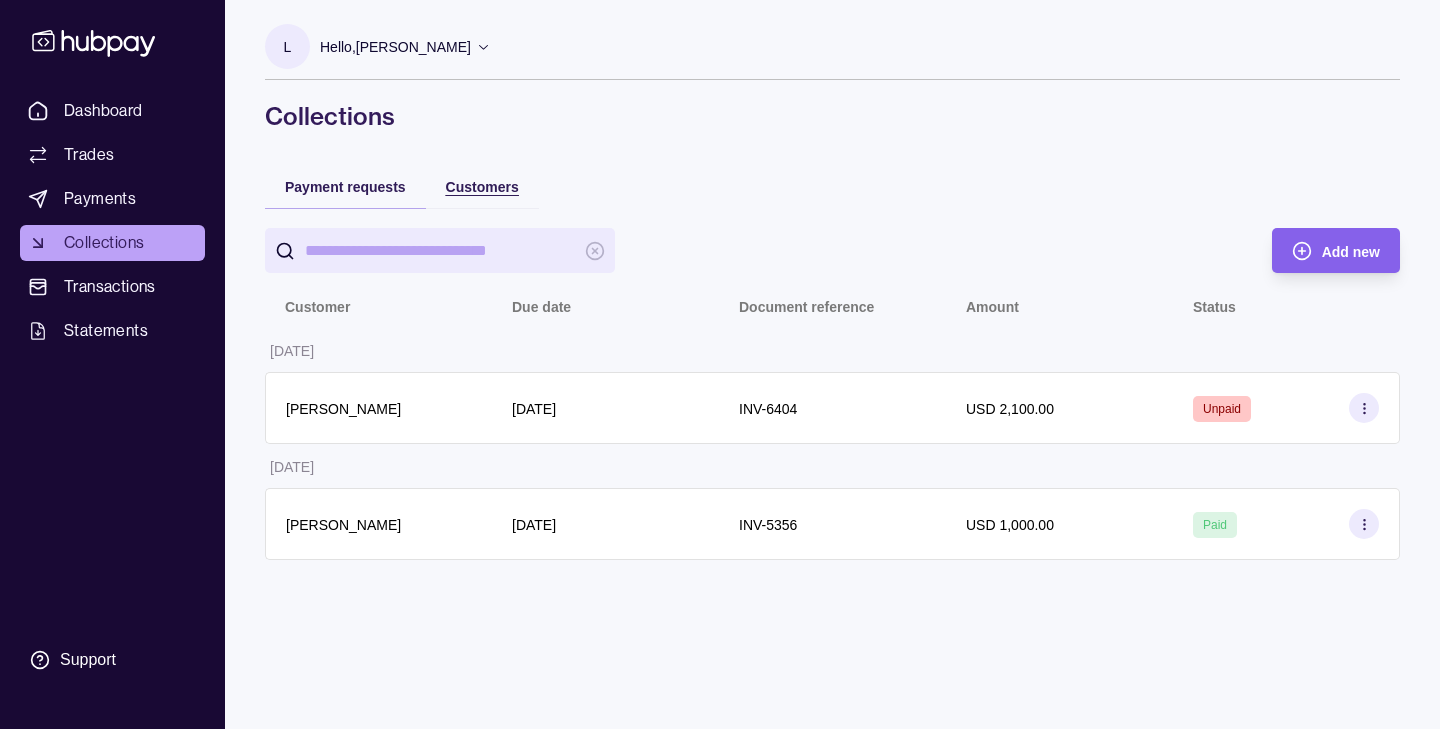 click on "Customers" at bounding box center [482, 187] 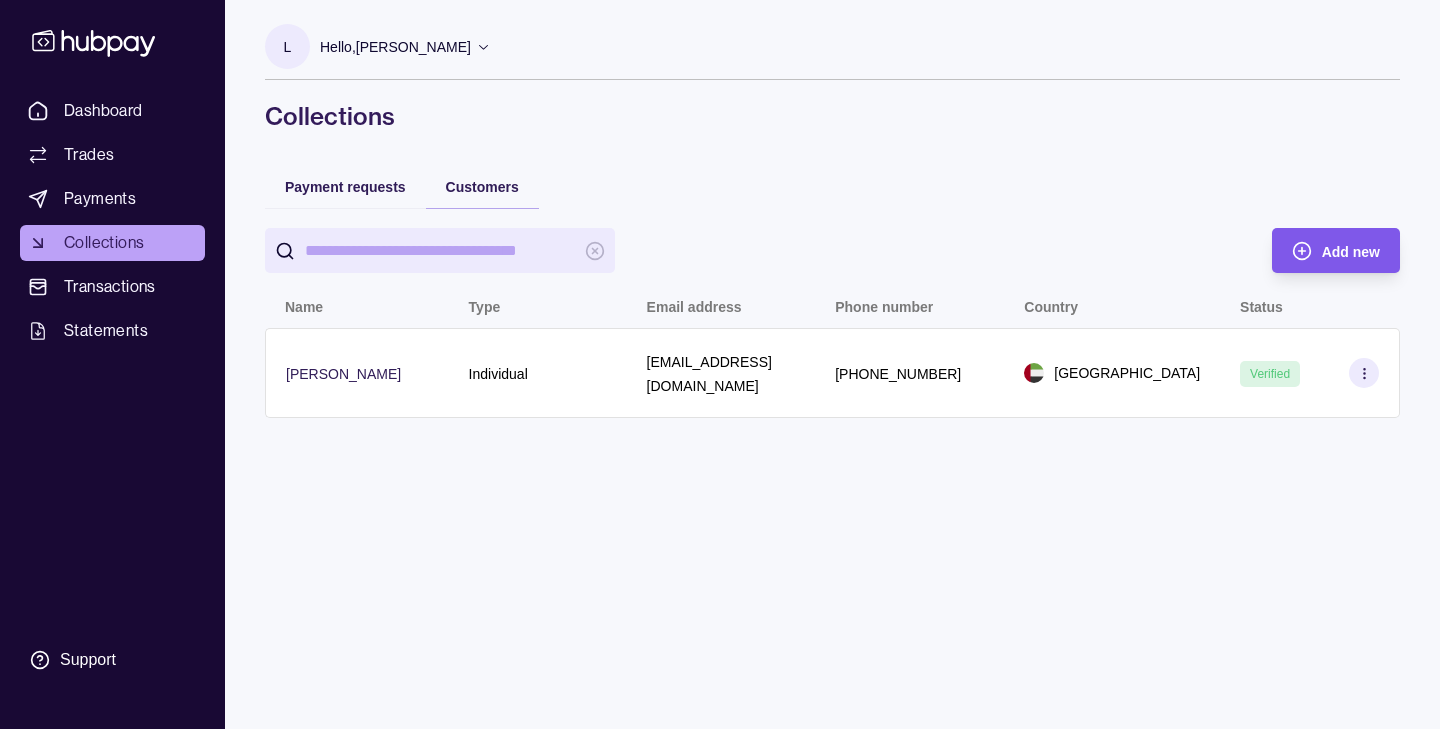 click on "Add new" at bounding box center [1351, 252] 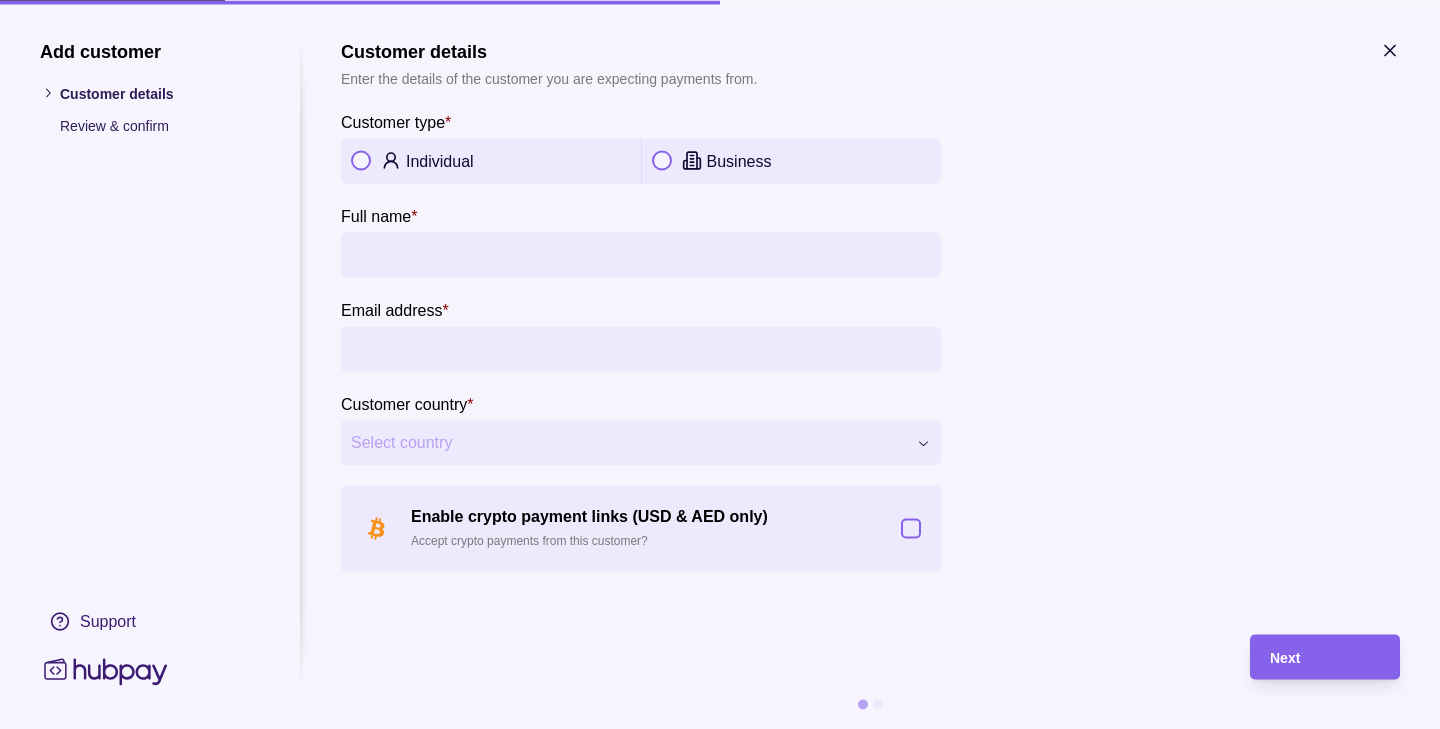 click at bounding box center (361, 161) 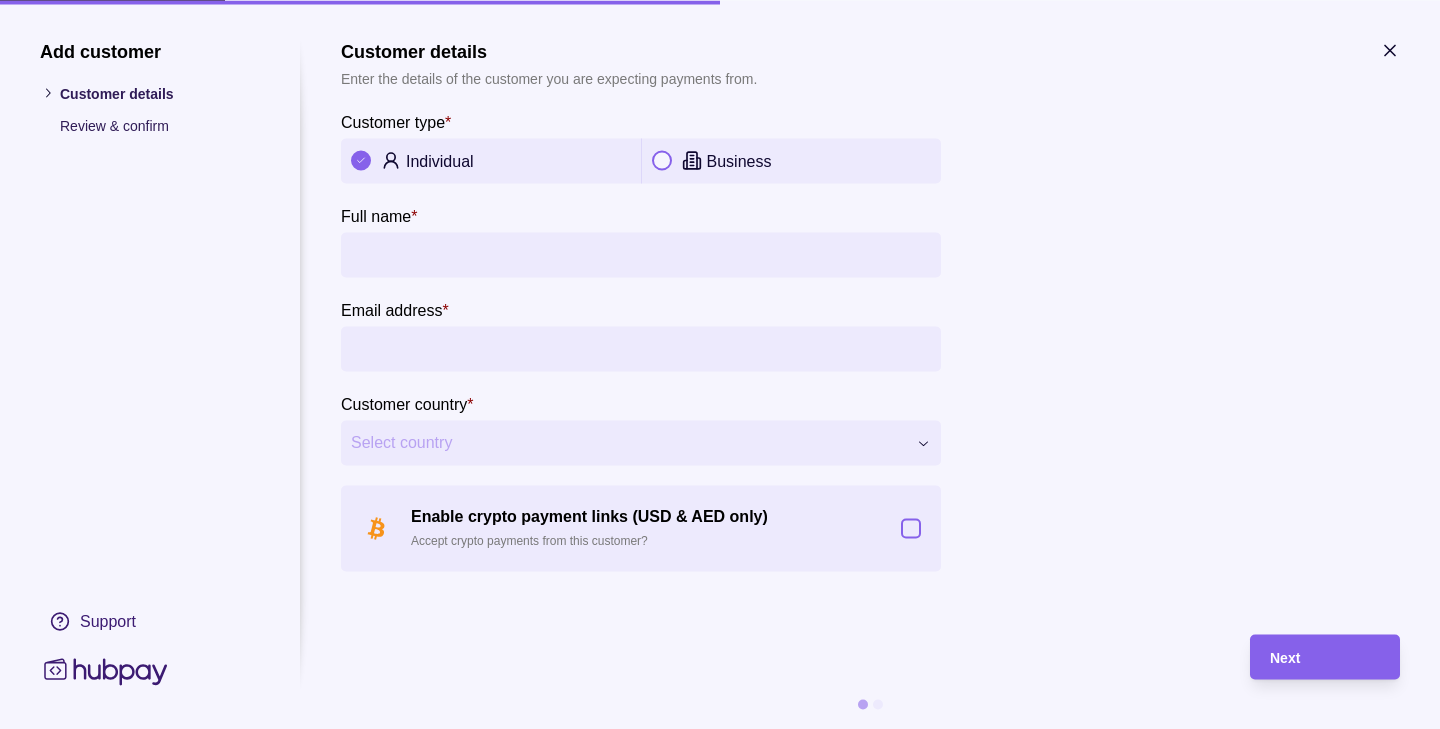 click on "Full name  *" at bounding box center (641, 254) 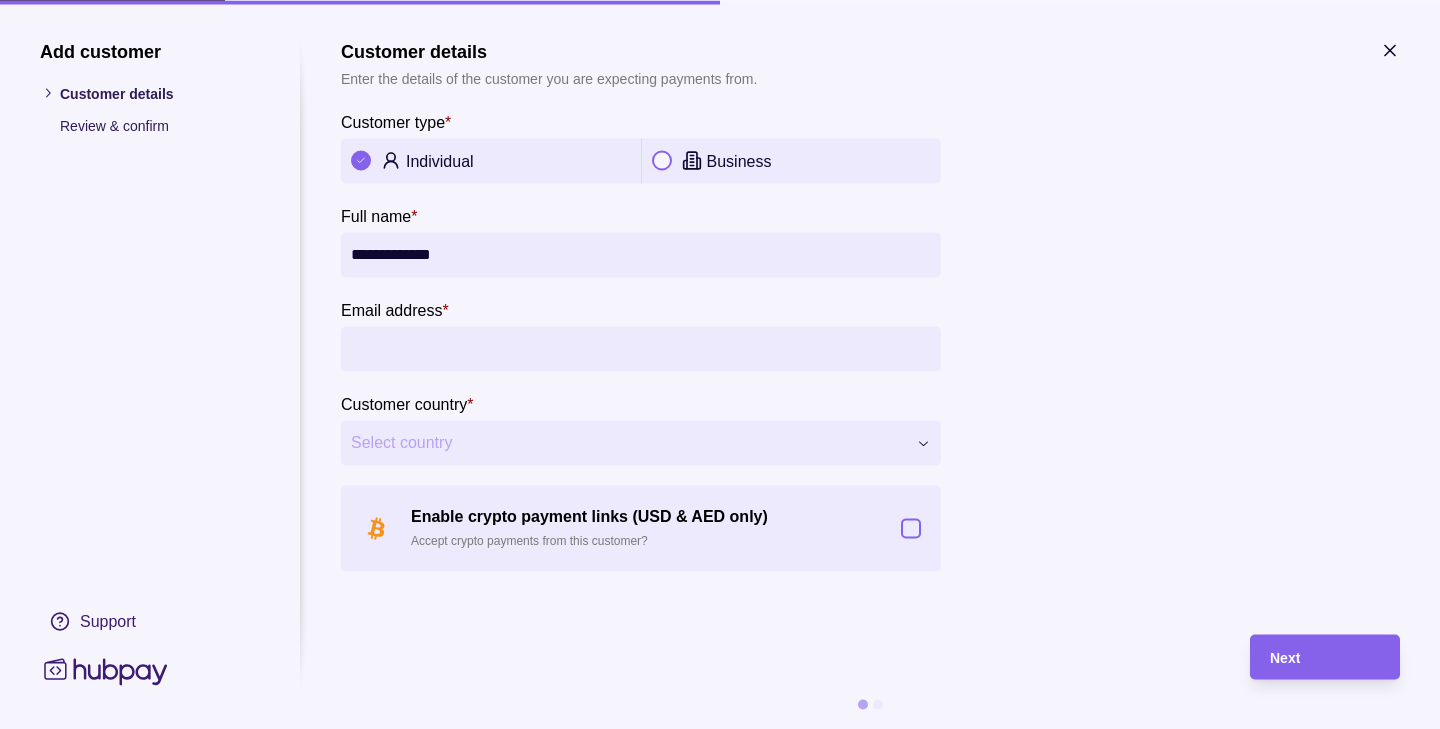 type on "**********" 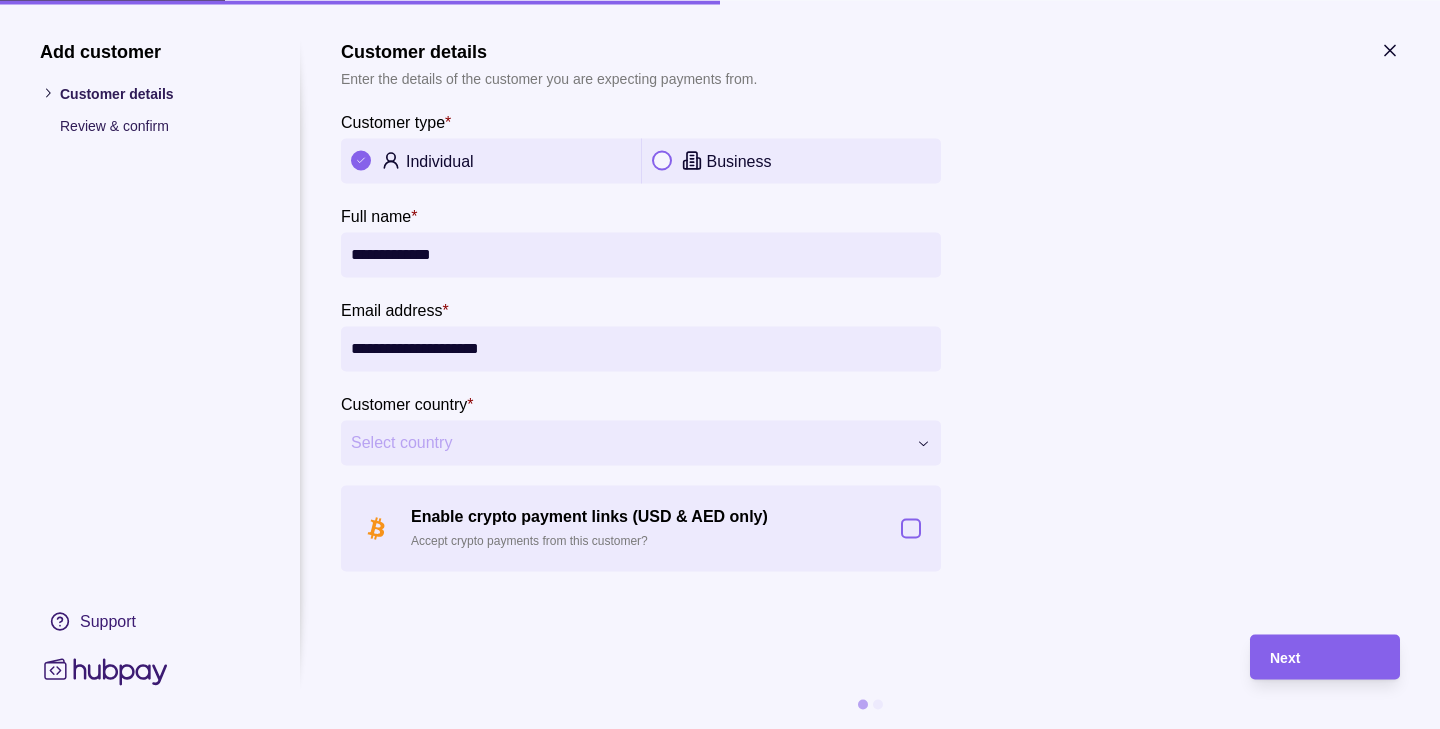 type on "**********" 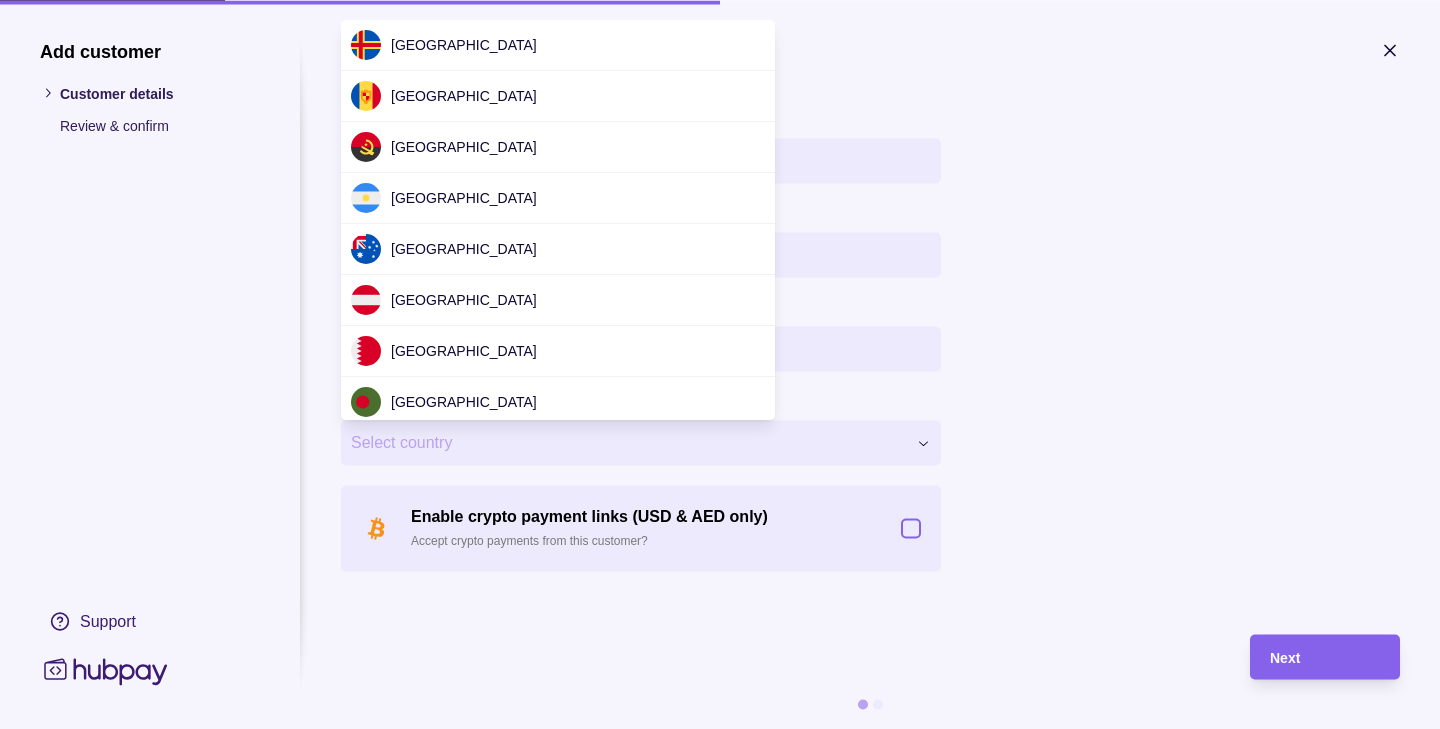 scroll, scrollTop: 2354, scrollLeft: 0, axis: vertical 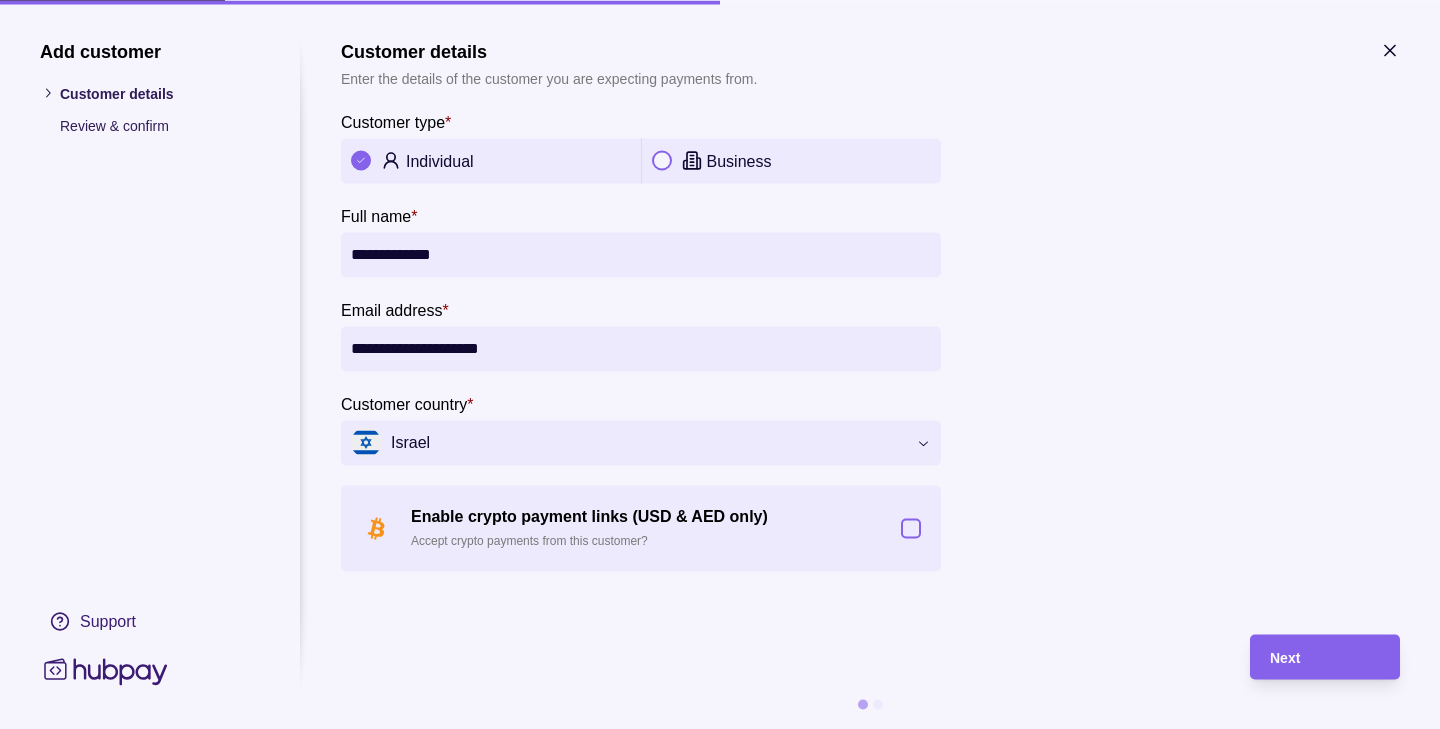 click on "Enable crypto payment links (USD & AED only) Accept crypto payments from this customer?" at bounding box center [911, 528] 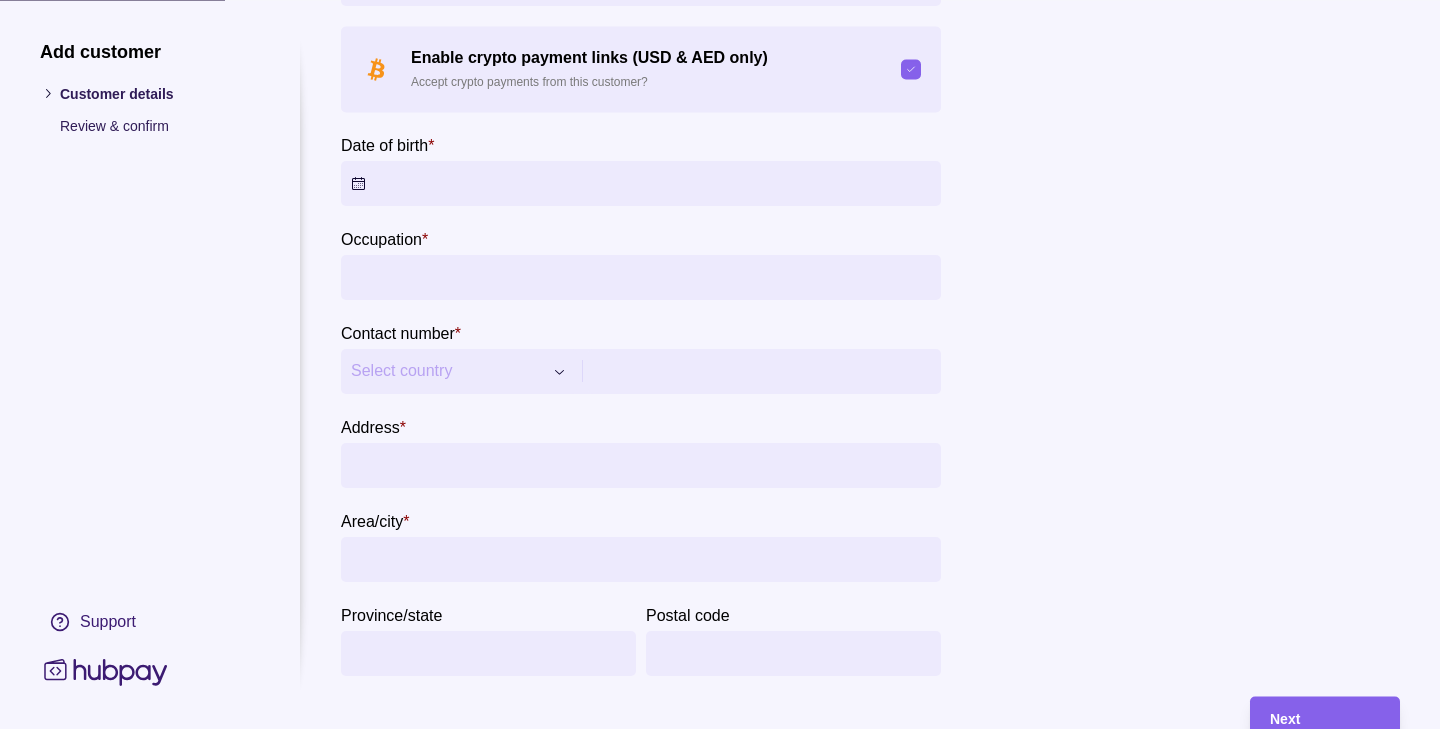 scroll, scrollTop: 457, scrollLeft: 0, axis: vertical 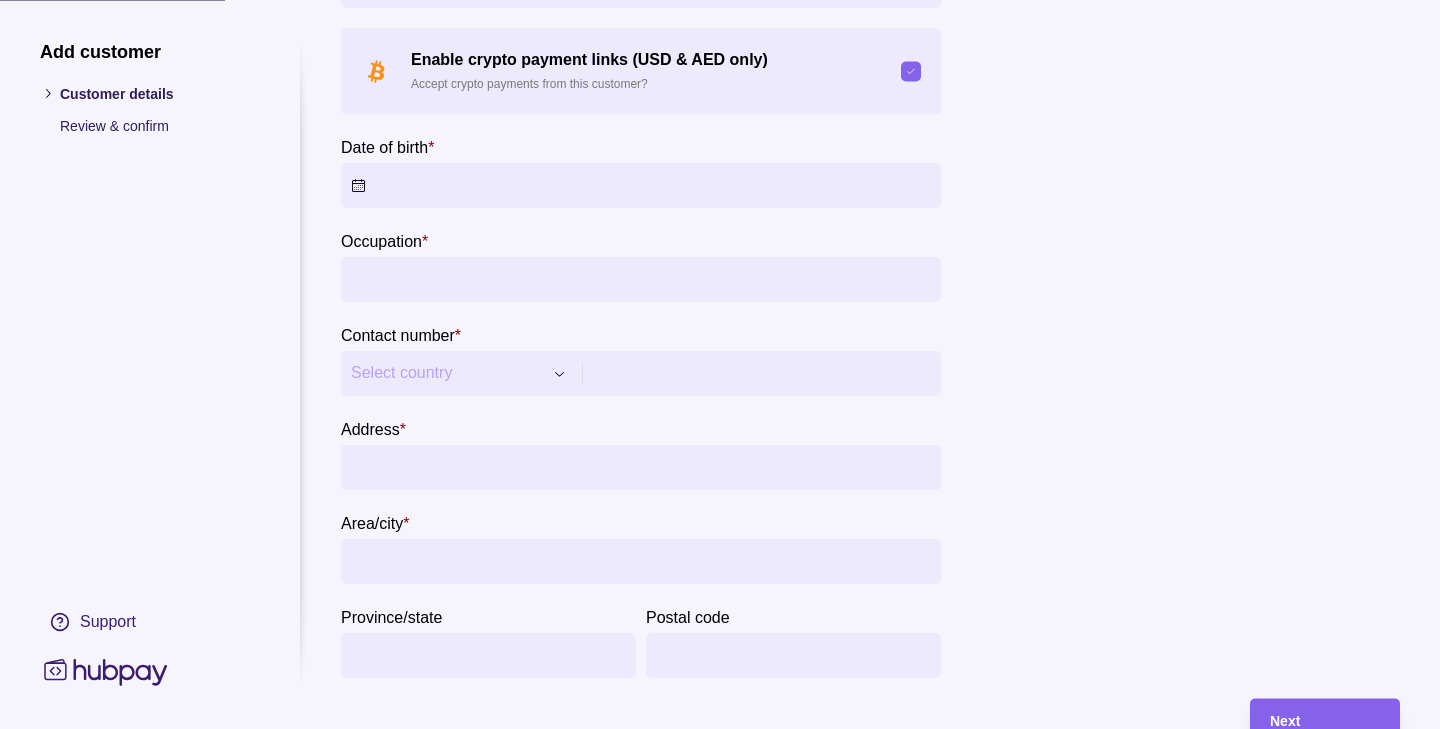 click on "Date of birth" at bounding box center (384, 146) 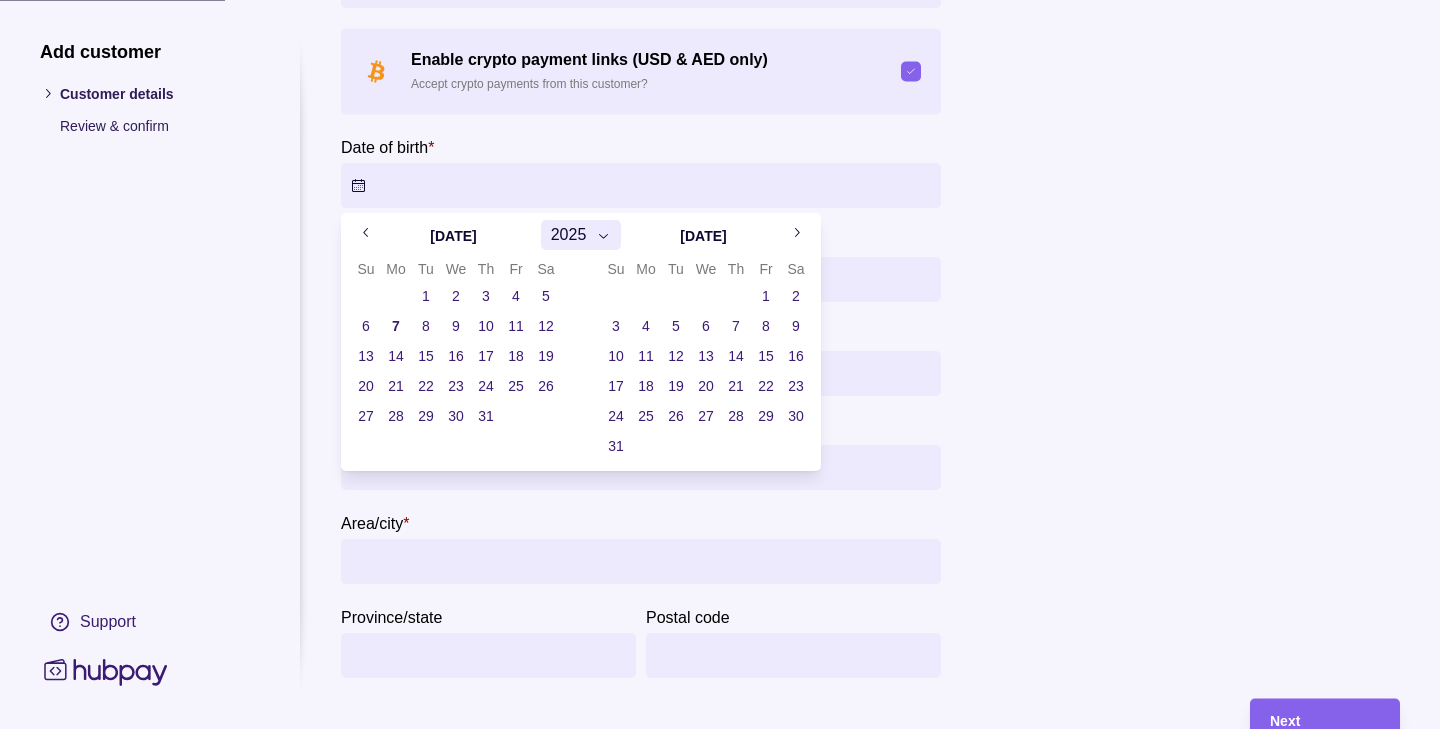 type 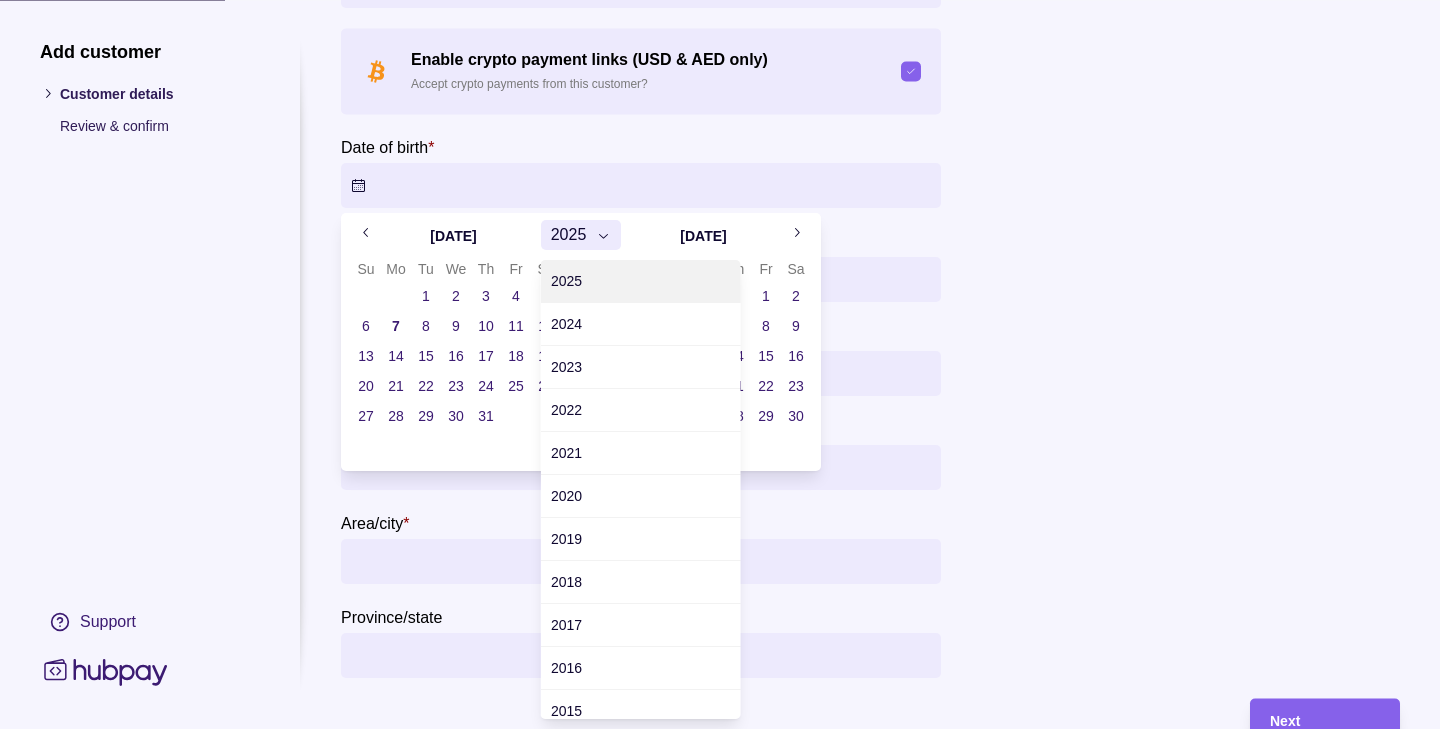 click on "**********" at bounding box center (720, 364) 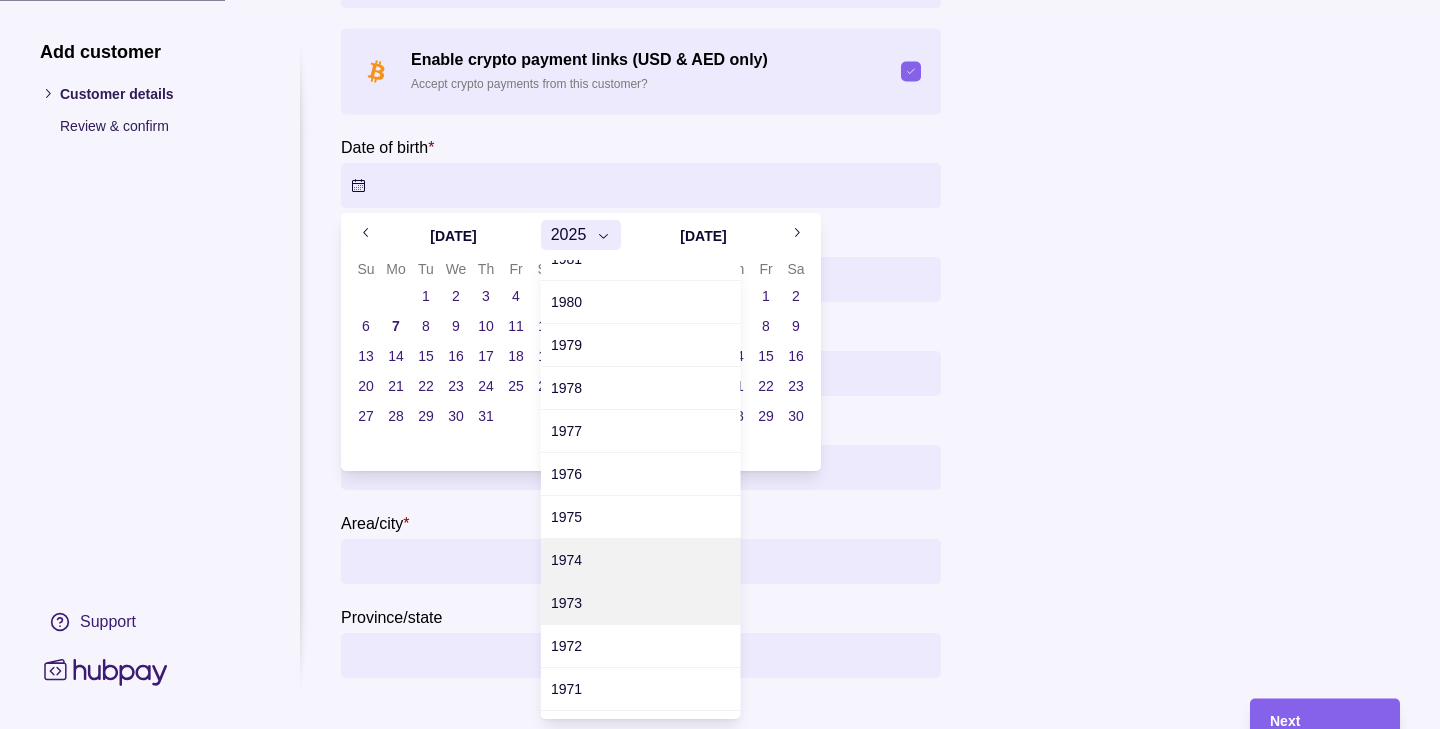 scroll, scrollTop: 1917, scrollLeft: 0, axis: vertical 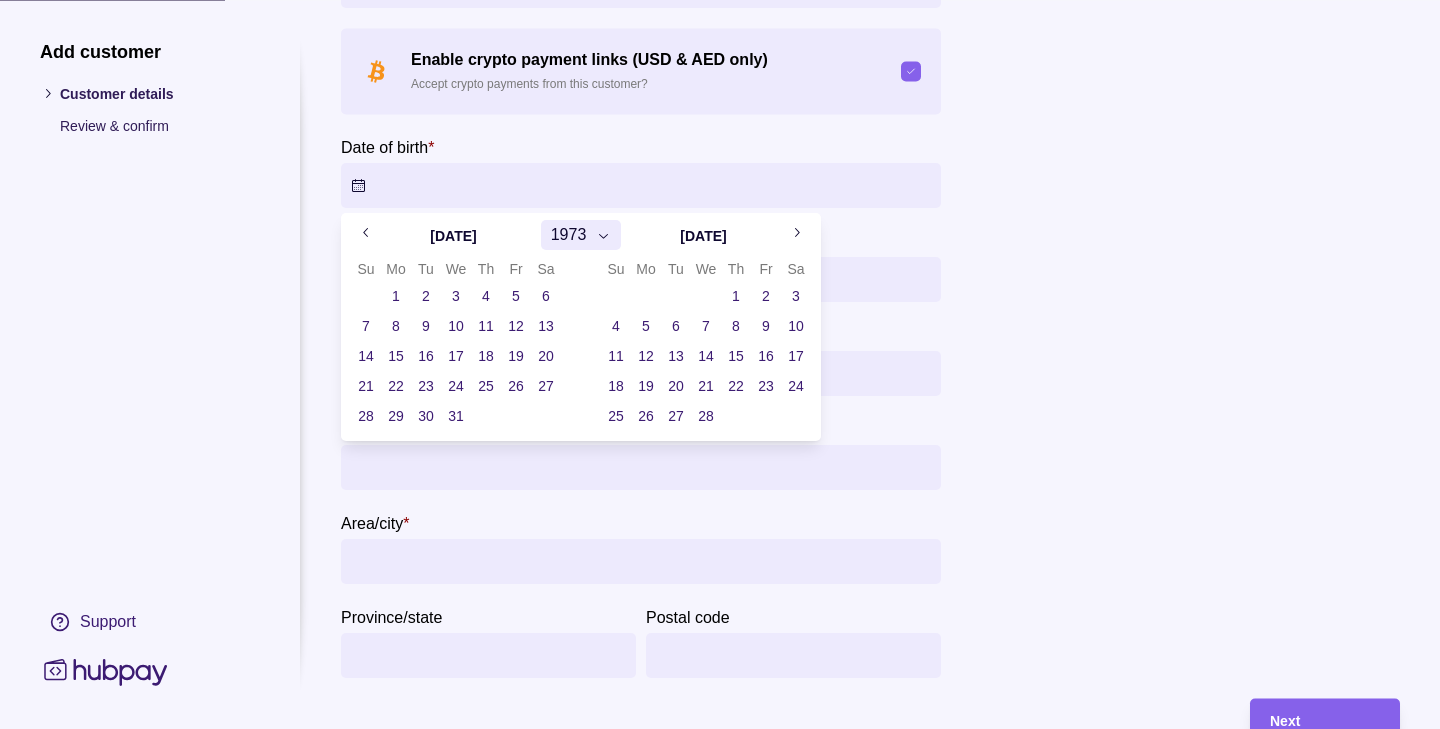 click 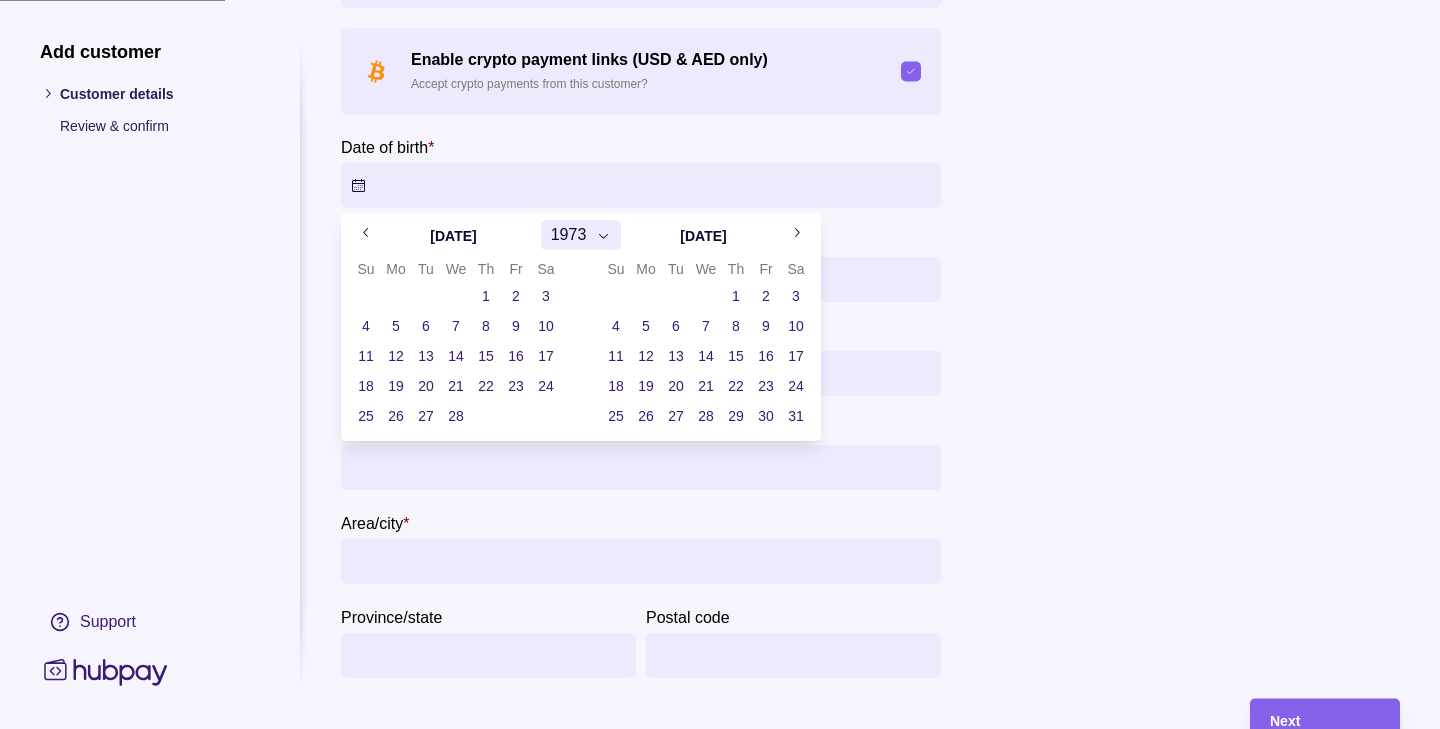 click 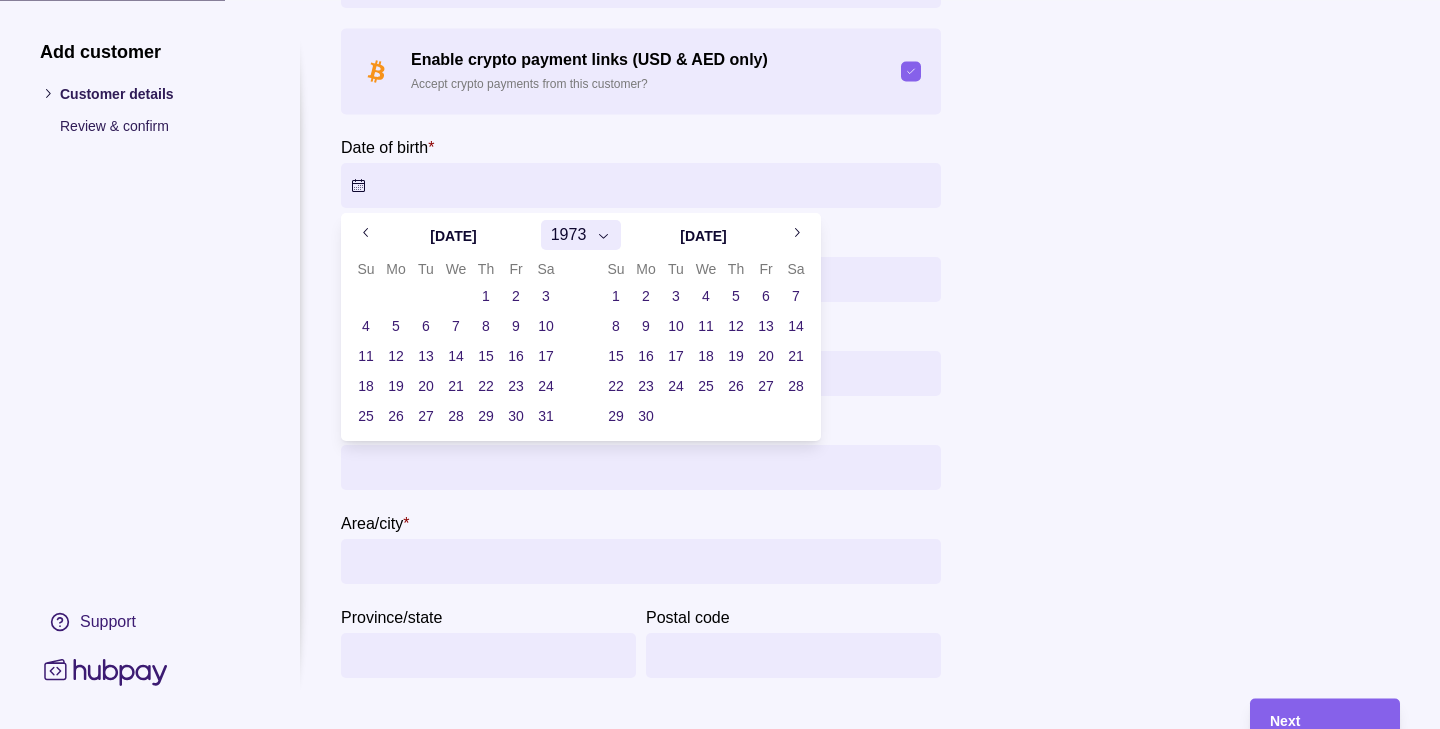 click 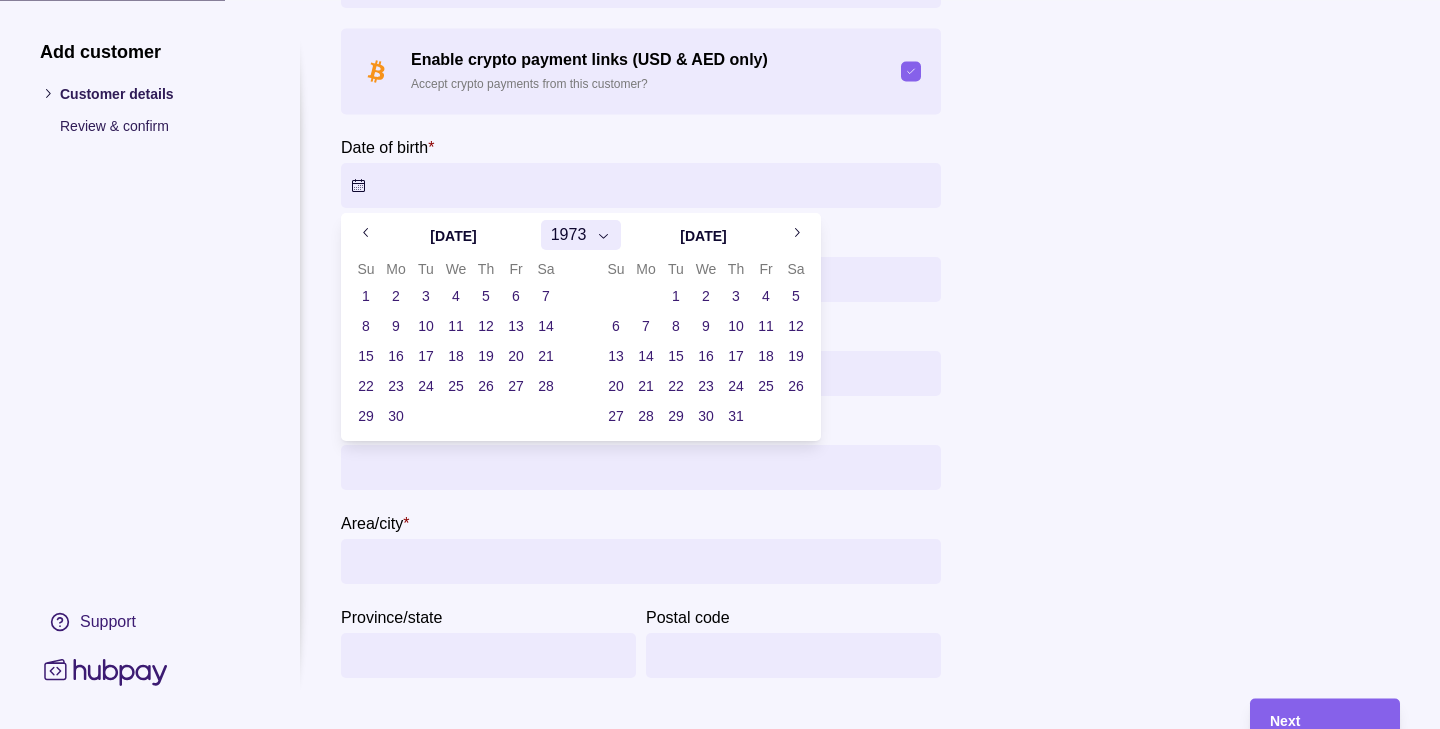 click 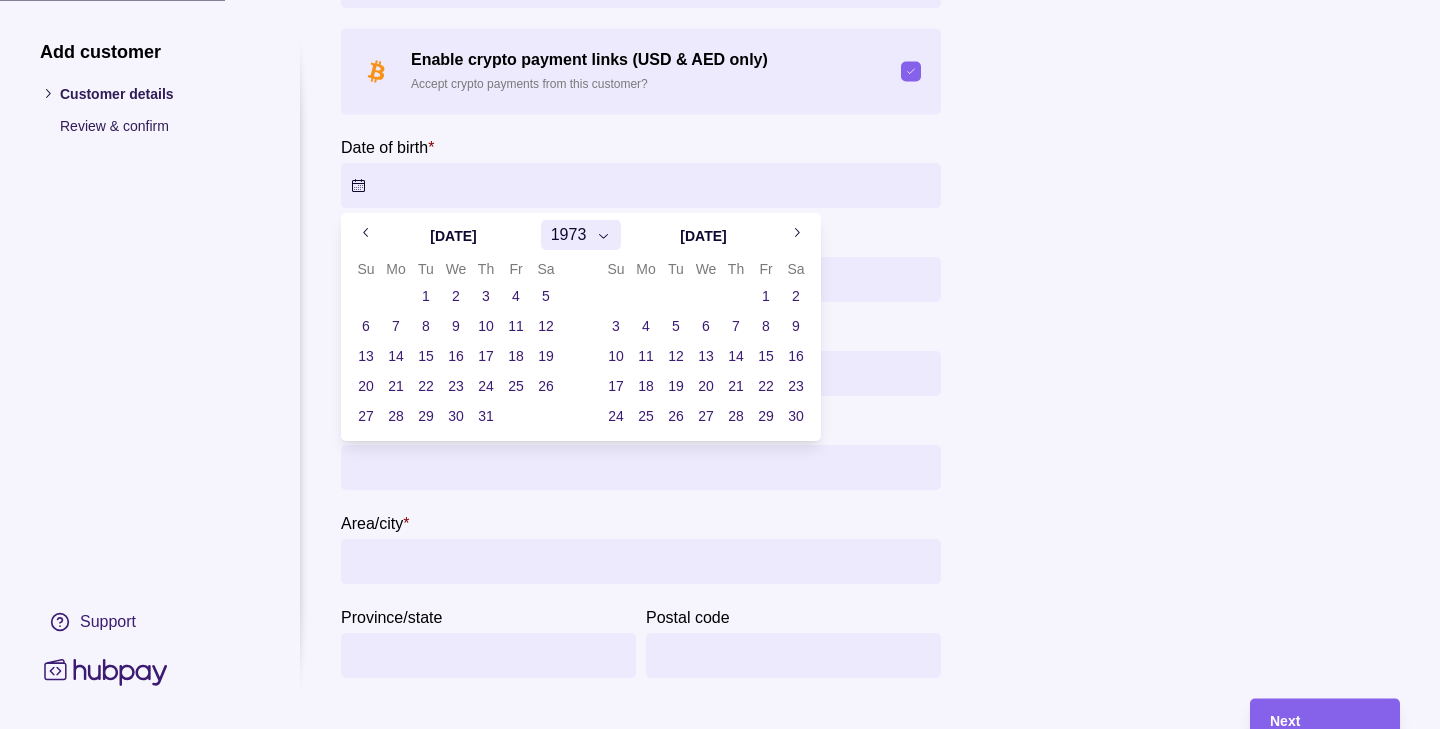 click 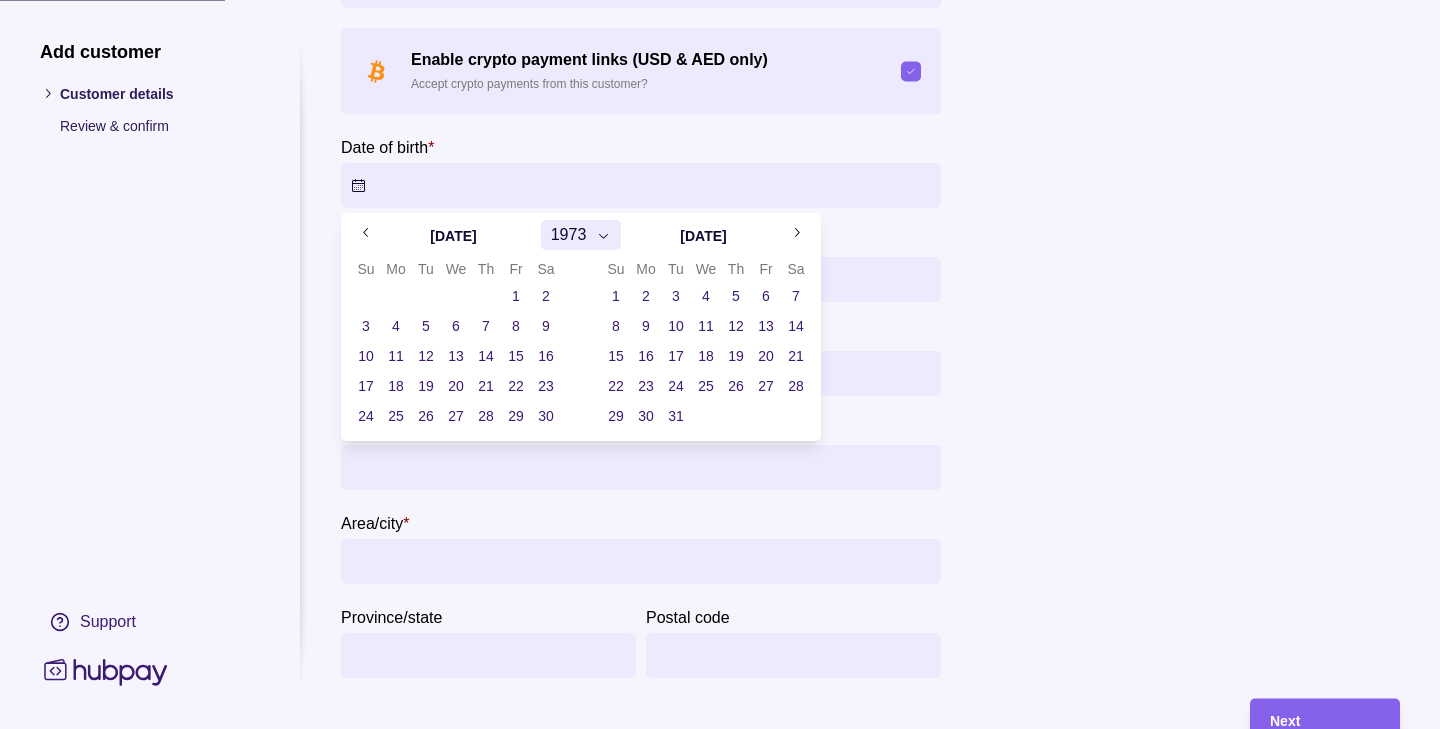 click 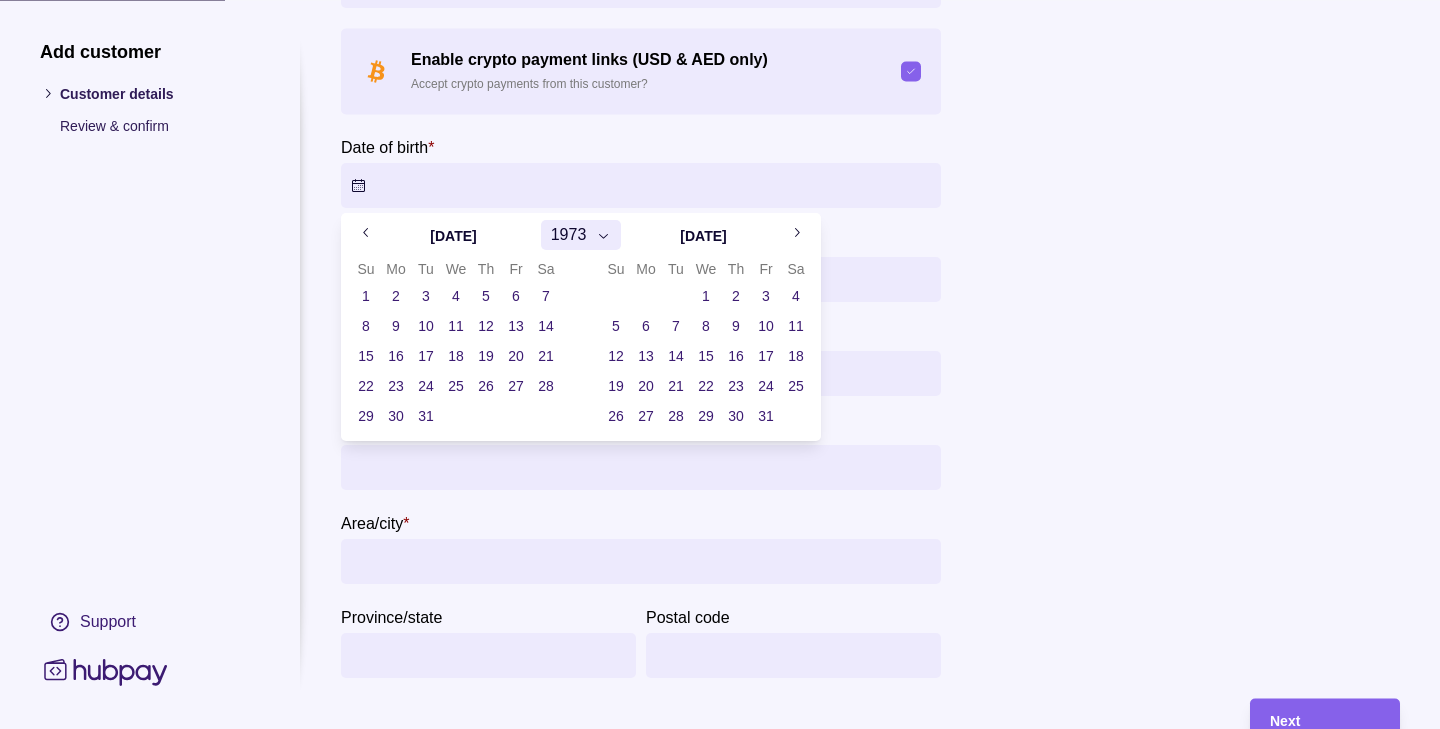 click 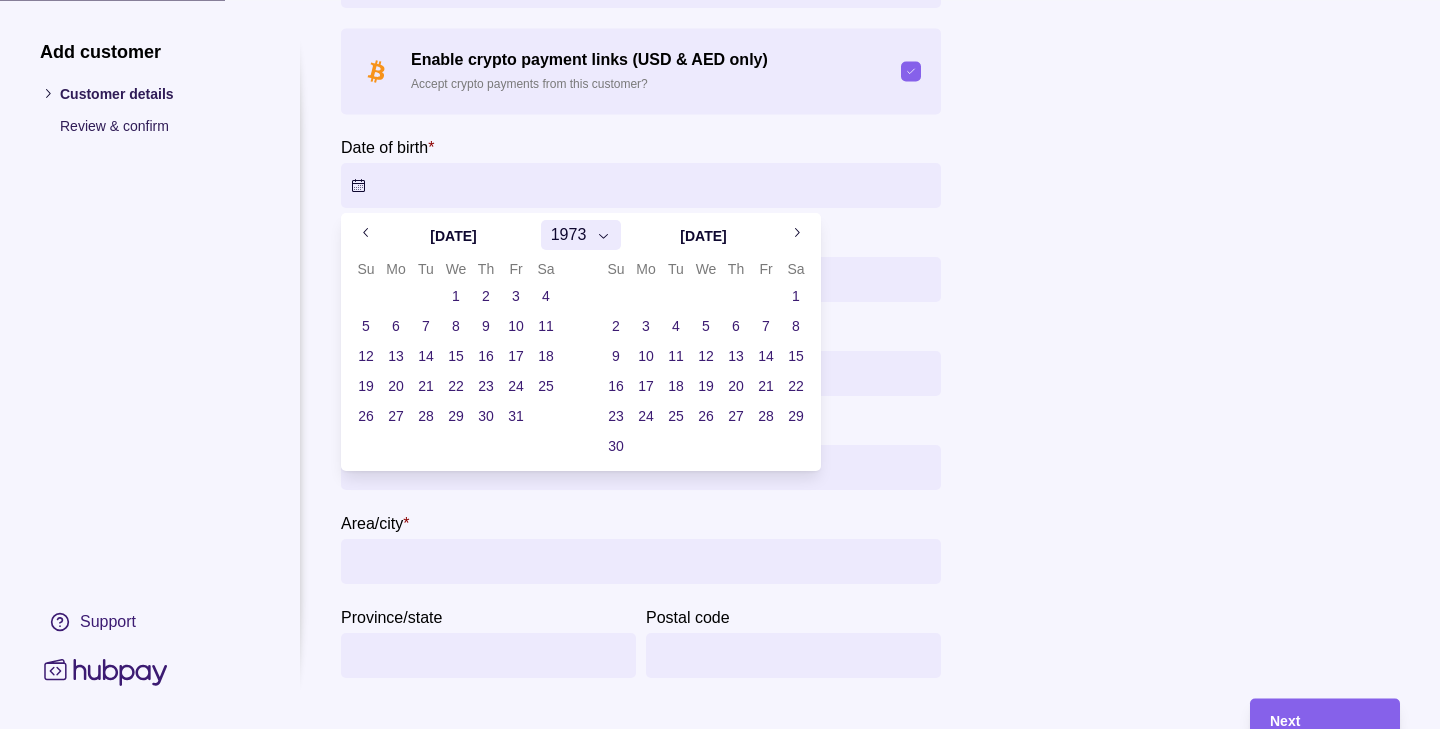 click 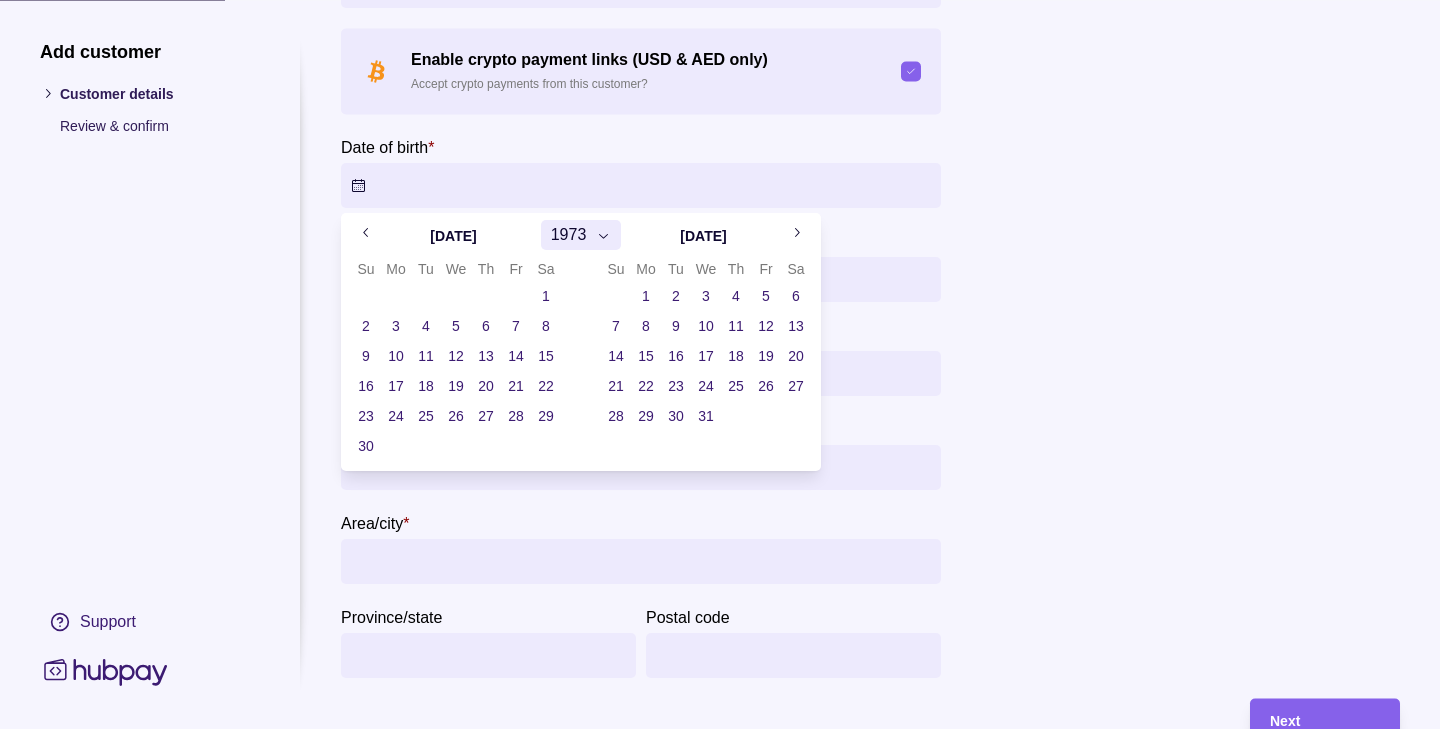 click 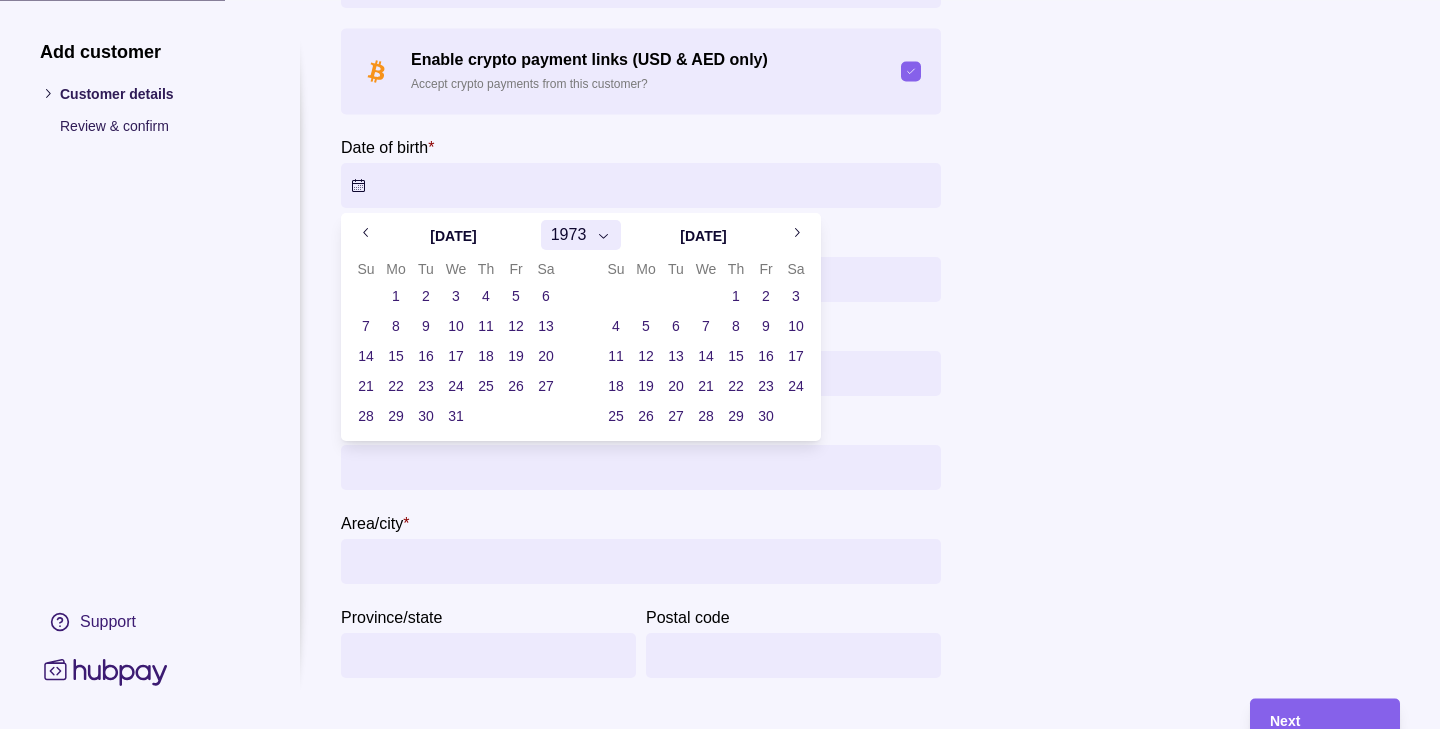 click on "28" at bounding box center [706, 416] 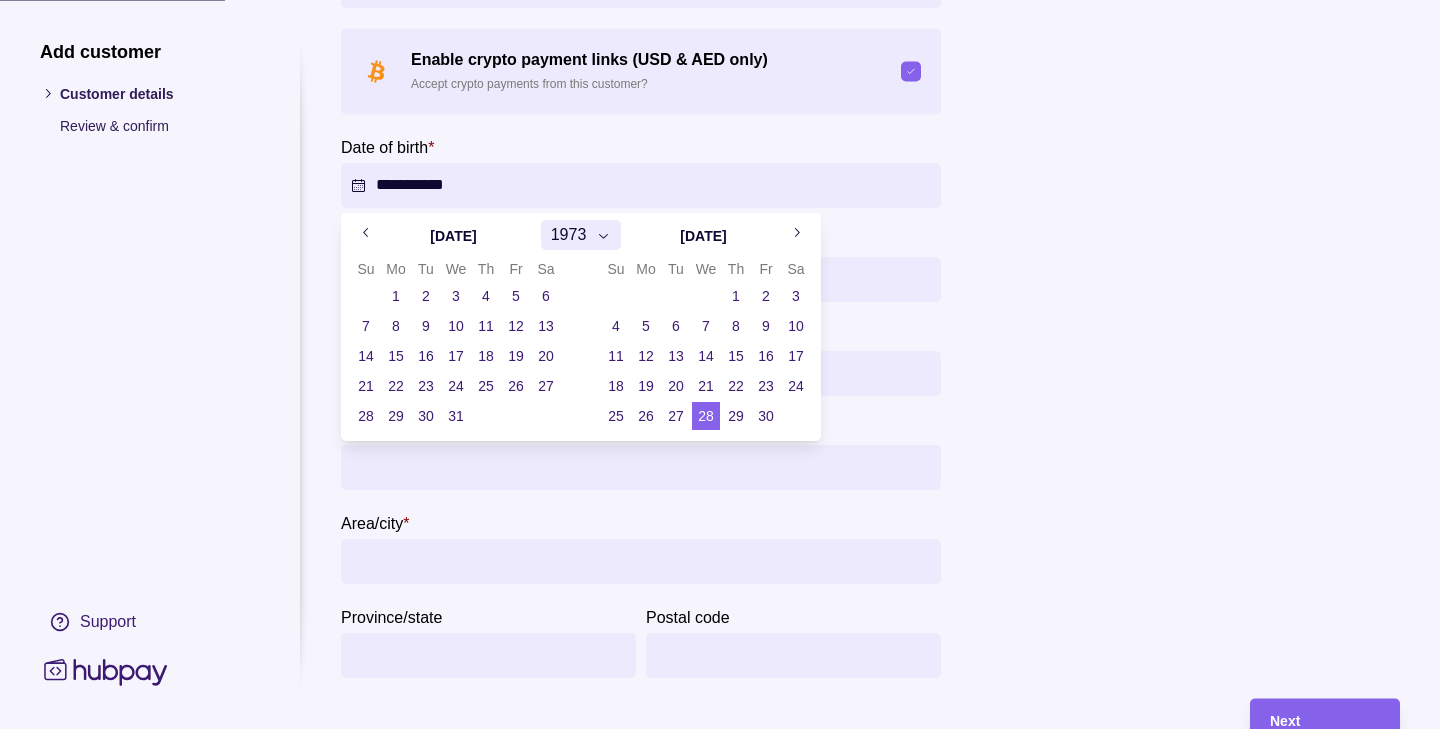 click on "**********" at bounding box center (720, 364) 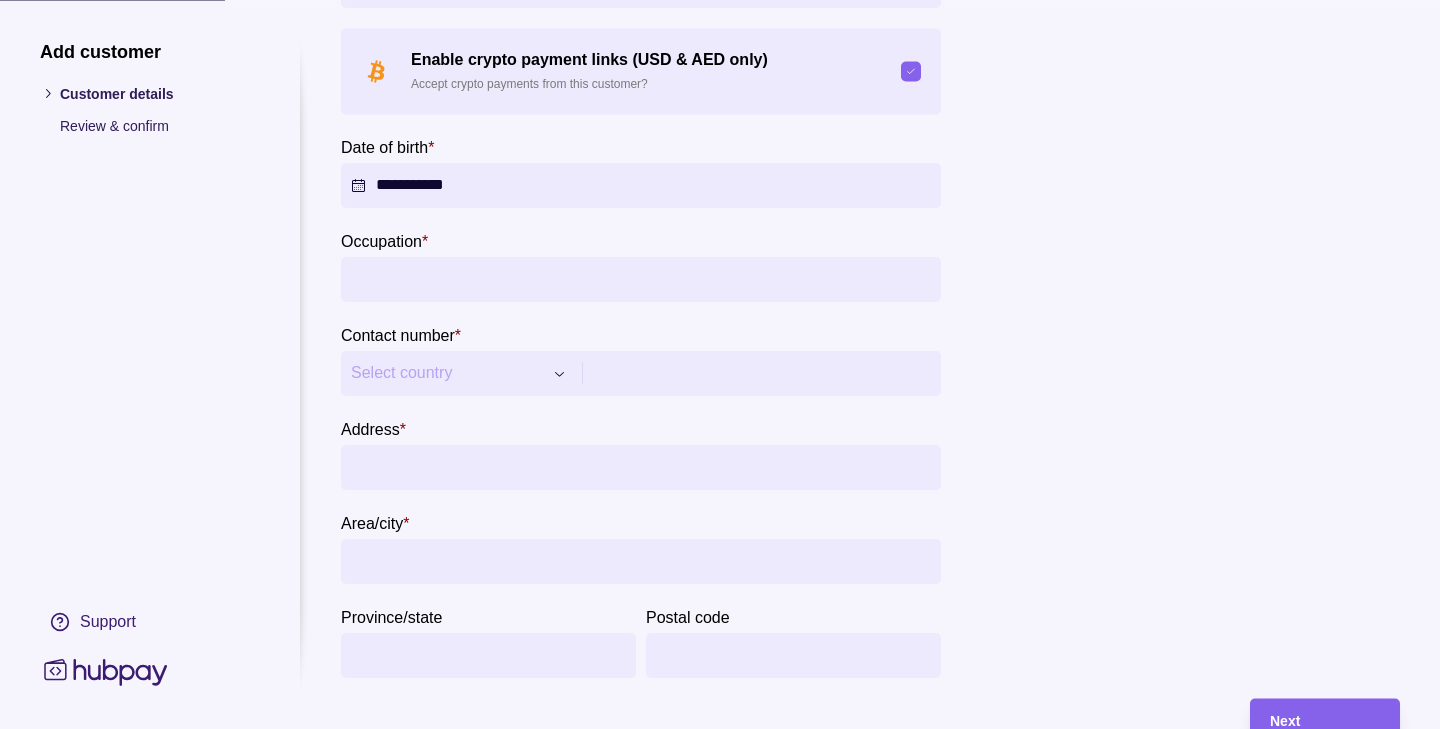 click on "Occupation  *" at bounding box center [641, 279] 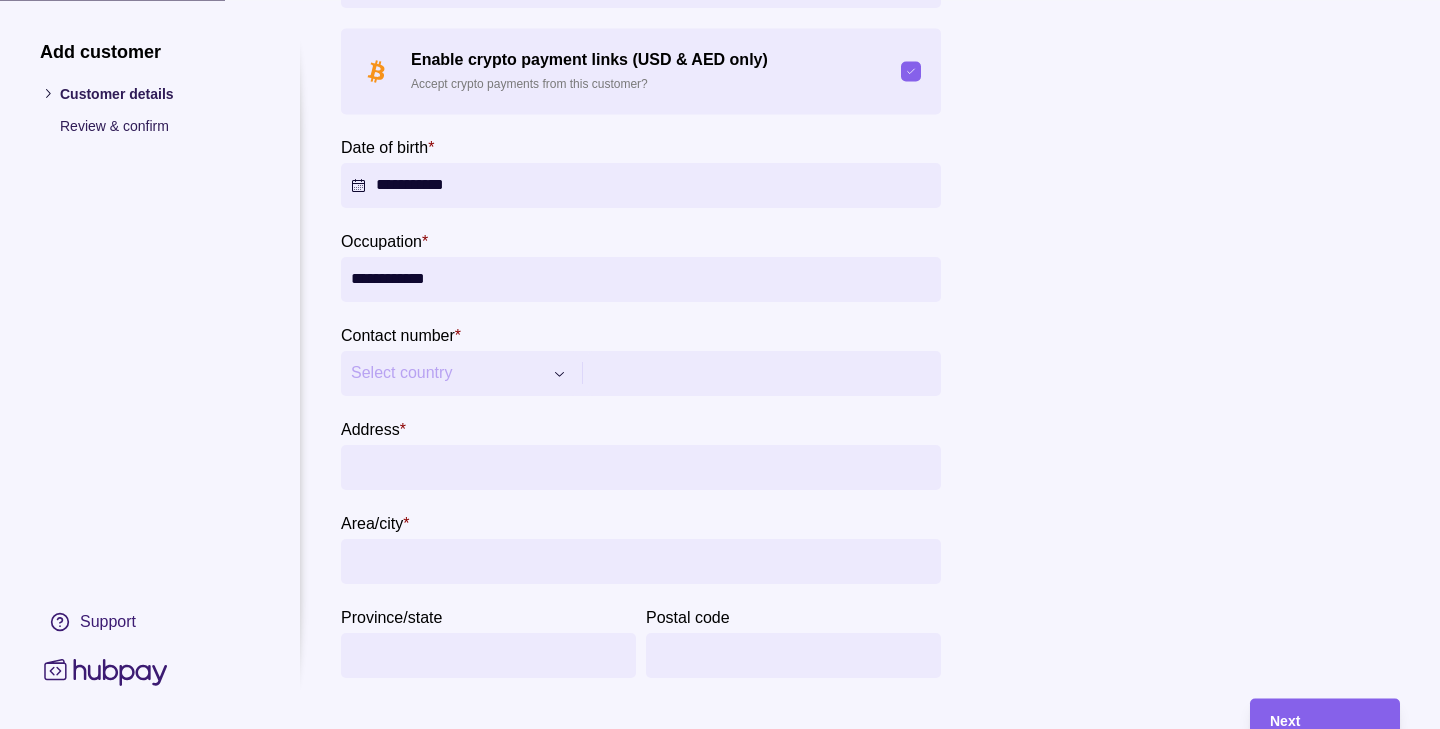 type on "**********" 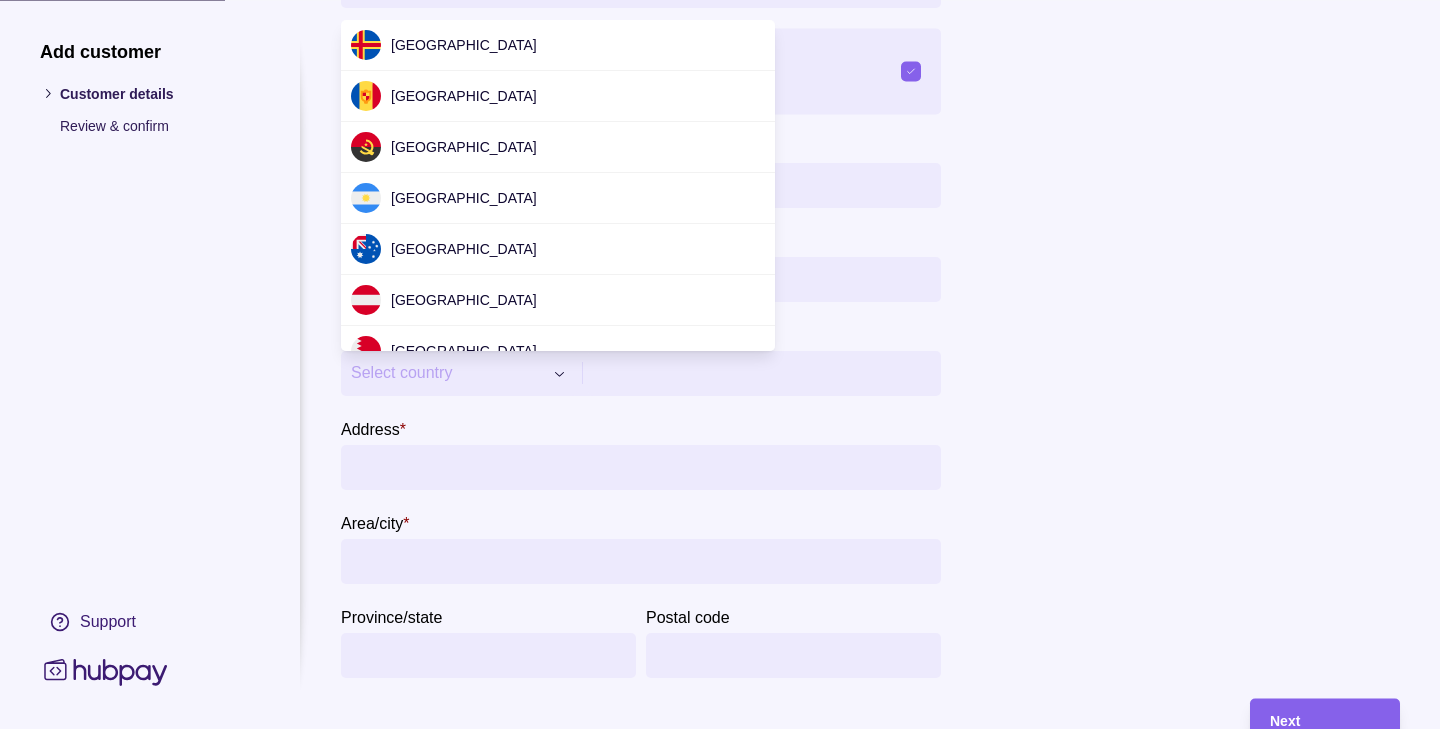 scroll, scrollTop: 5980, scrollLeft: 0, axis: vertical 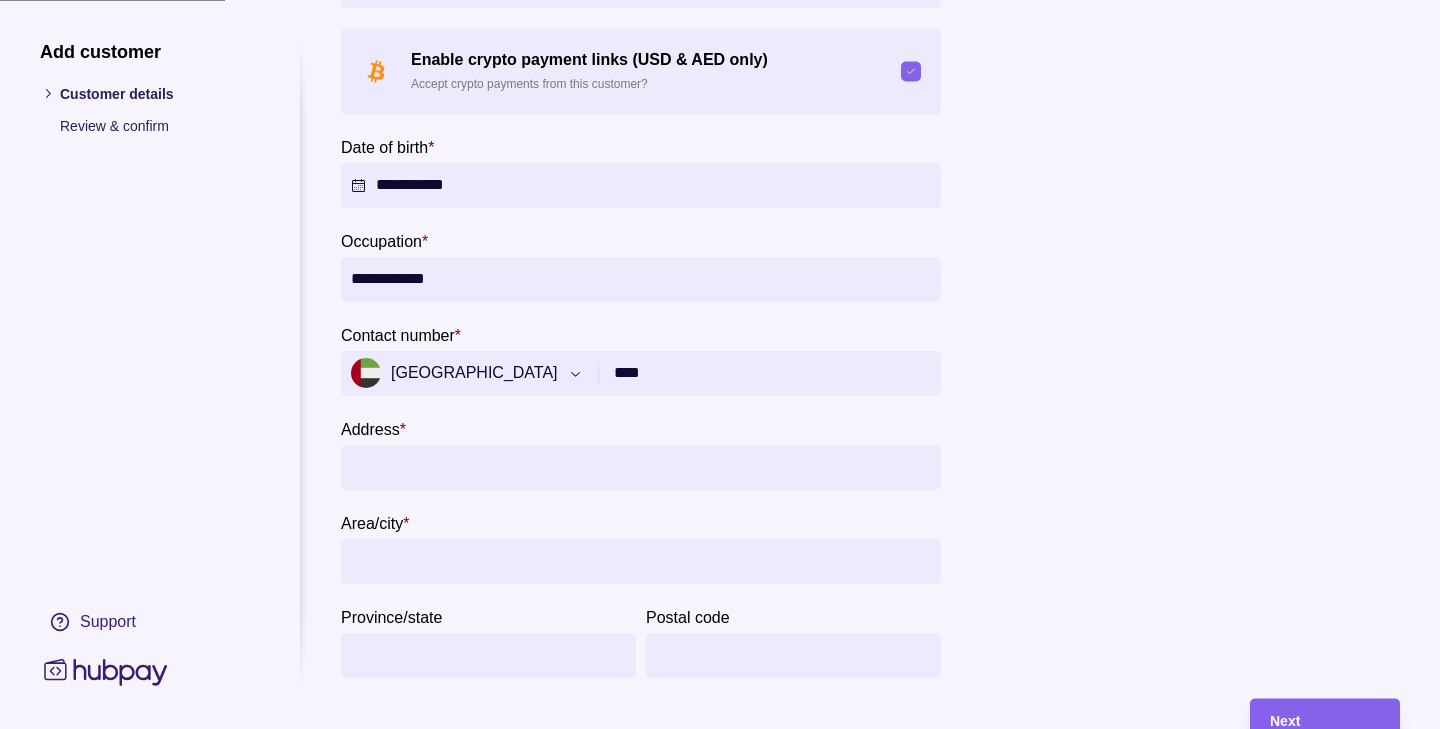 click on "****" at bounding box center (772, 373) 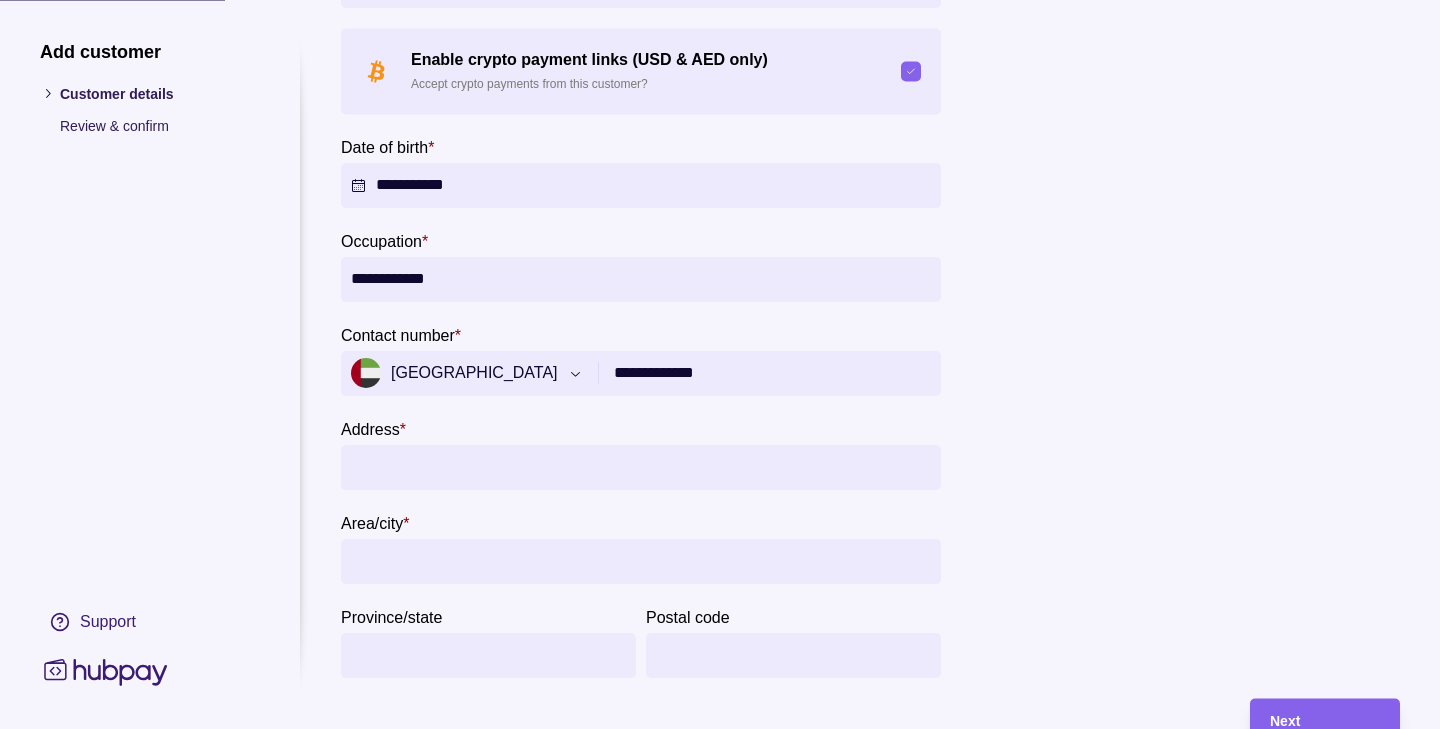 type on "**********" 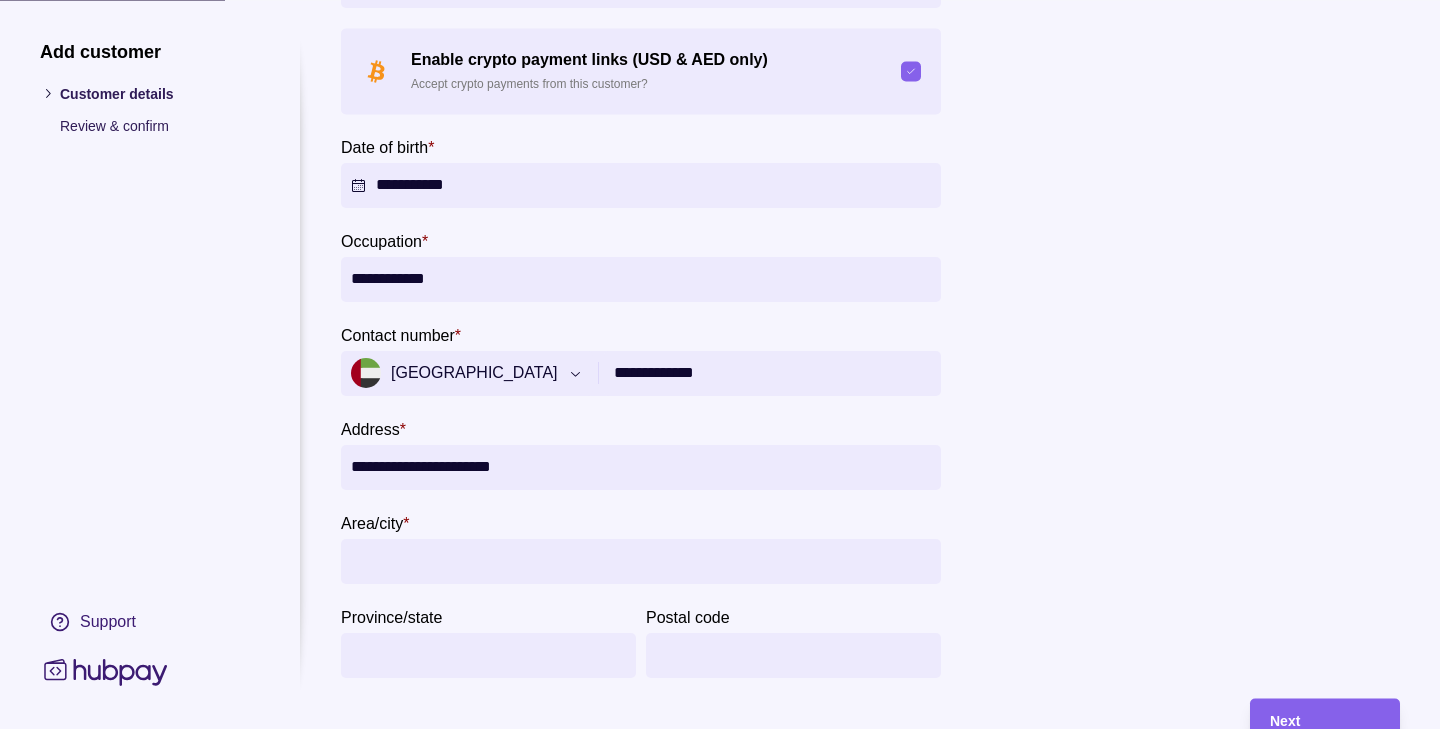 type on "********" 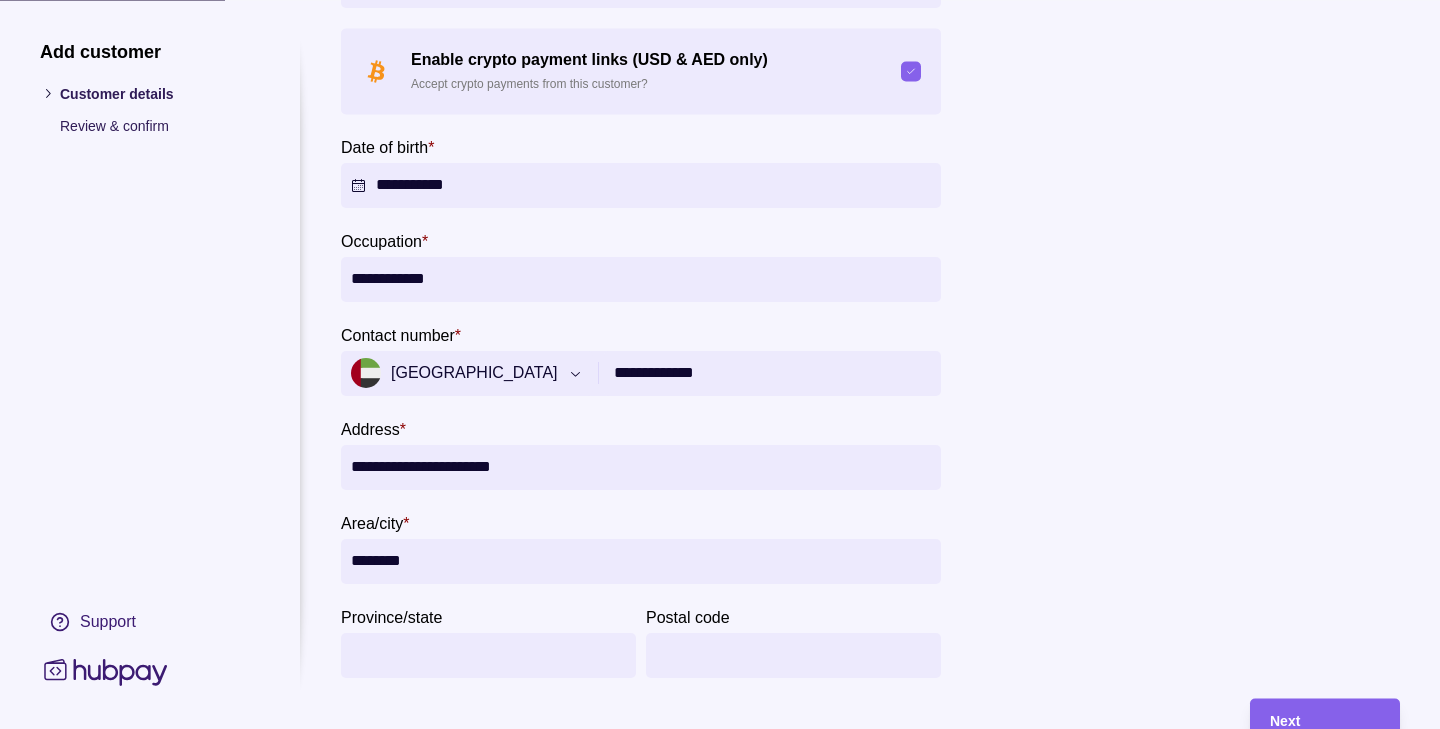 type on "*******" 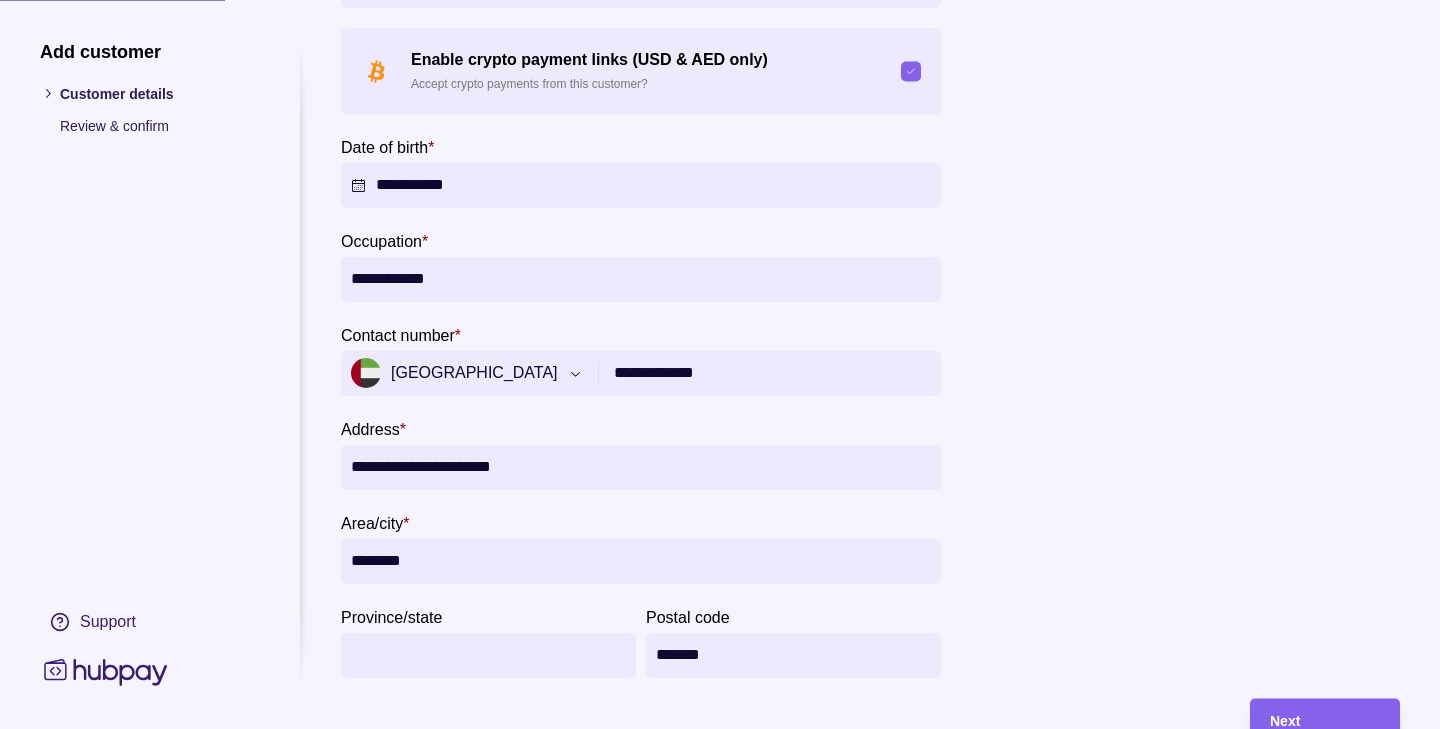 scroll, scrollTop: 521, scrollLeft: 0, axis: vertical 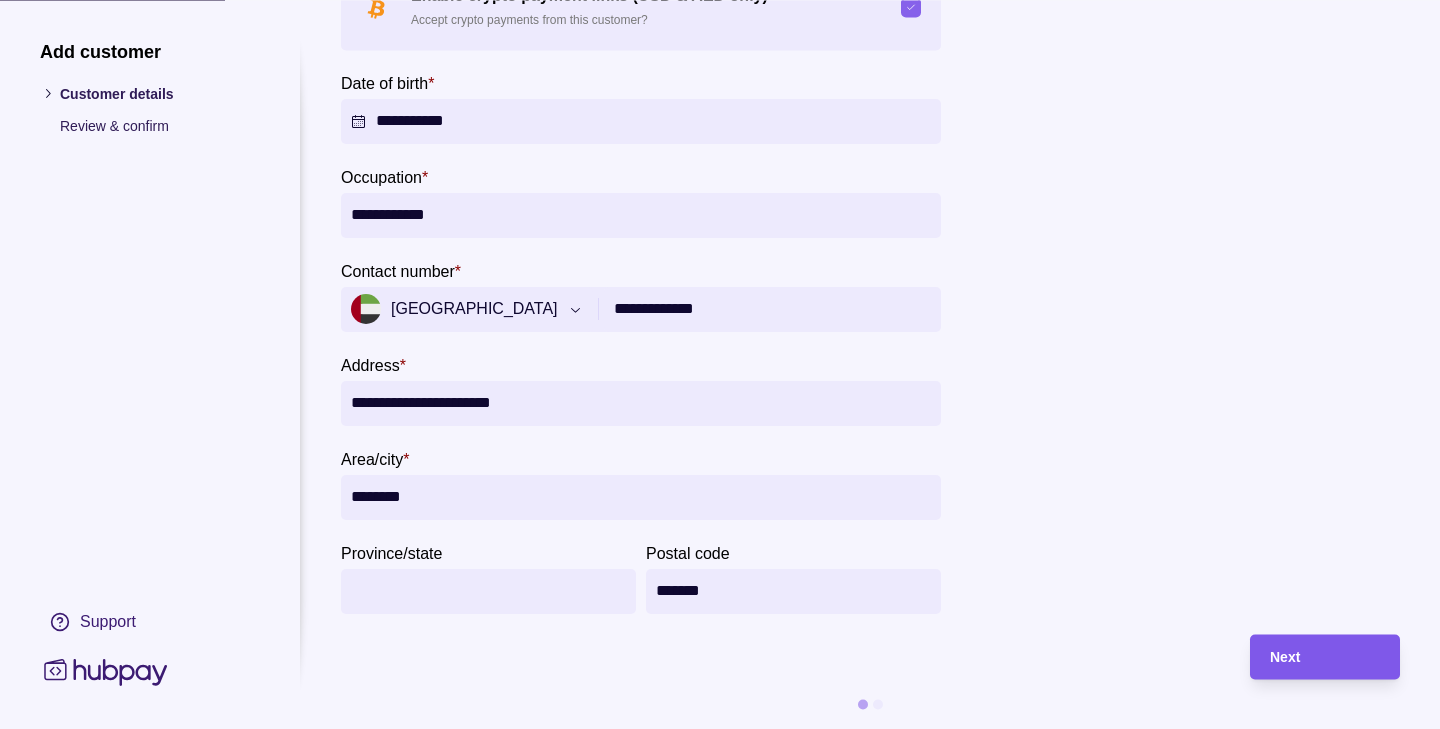 click on "Next" at bounding box center [1310, 656] 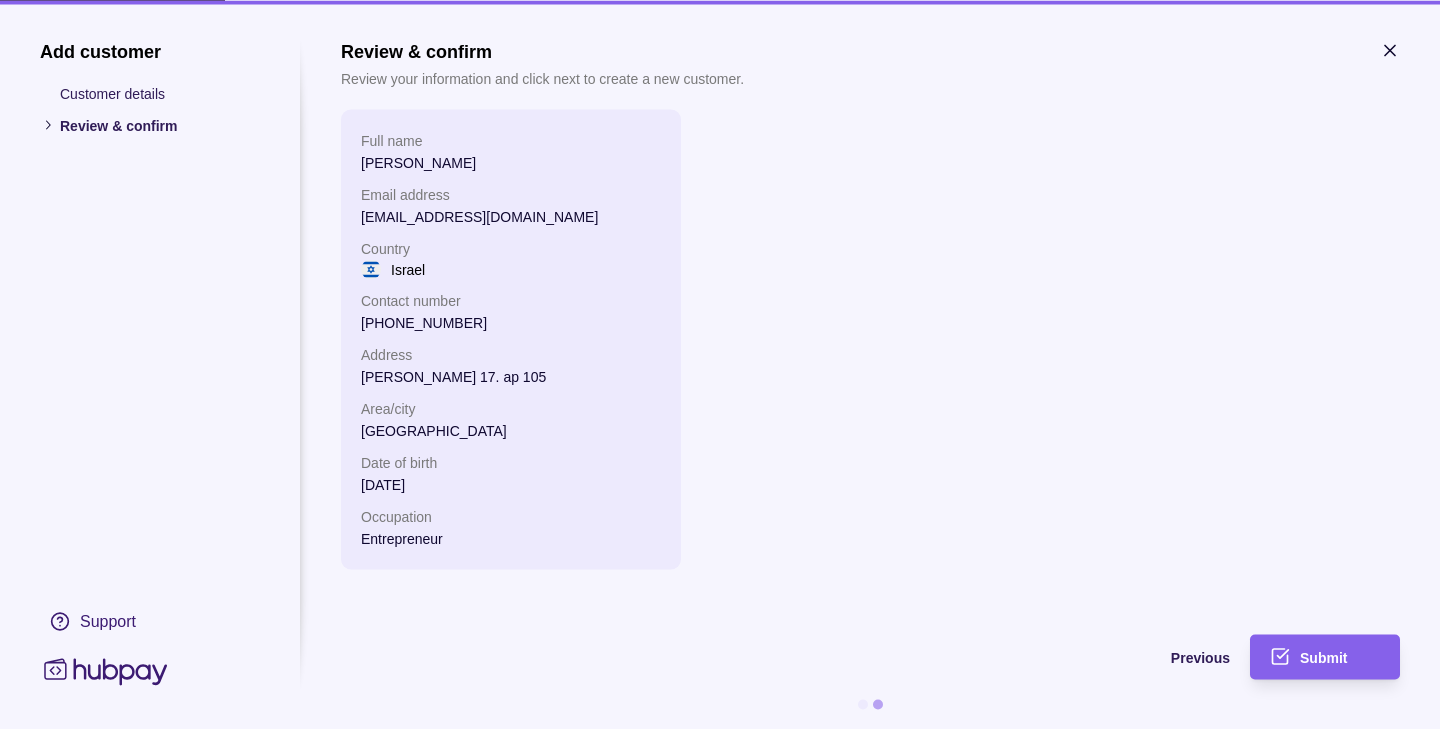 scroll, scrollTop: 0, scrollLeft: 0, axis: both 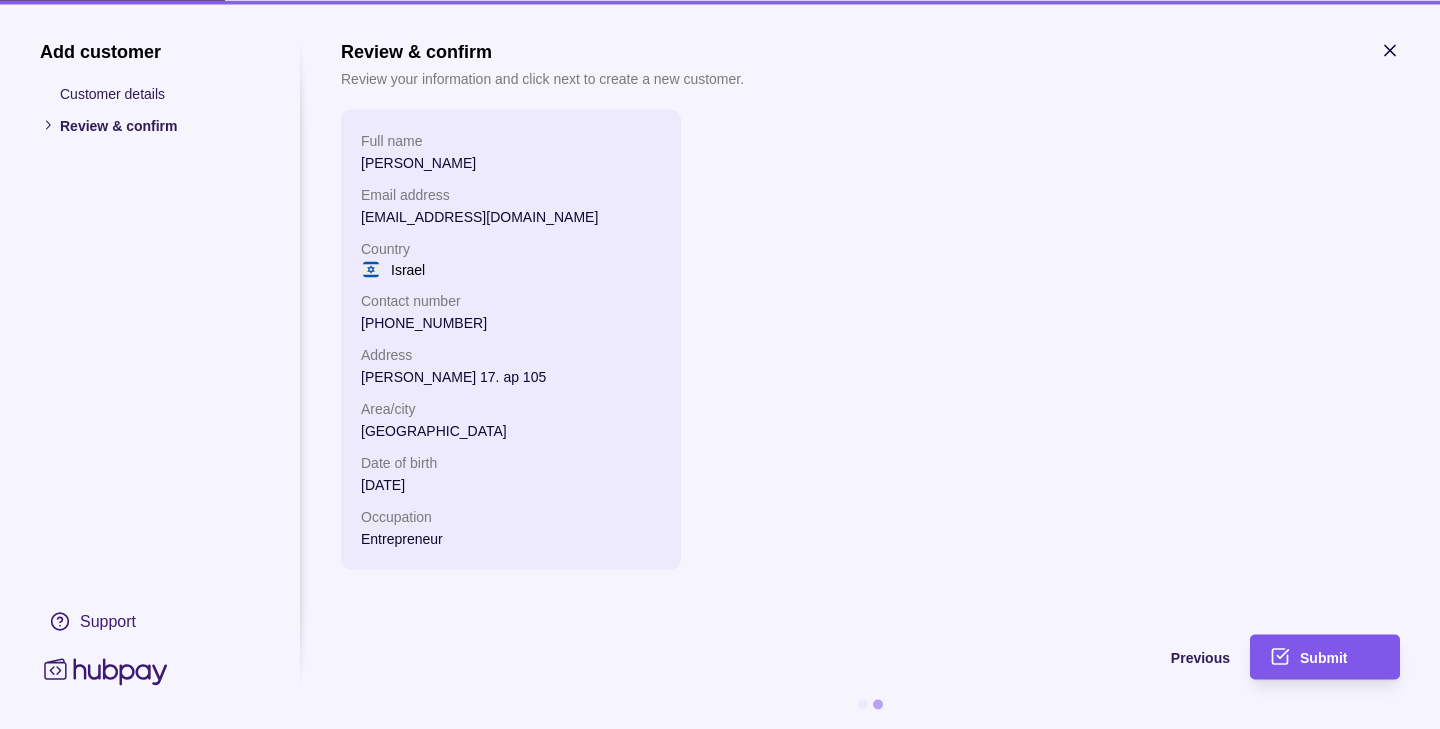 click on "Submit" at bounding box center [1340, 657] 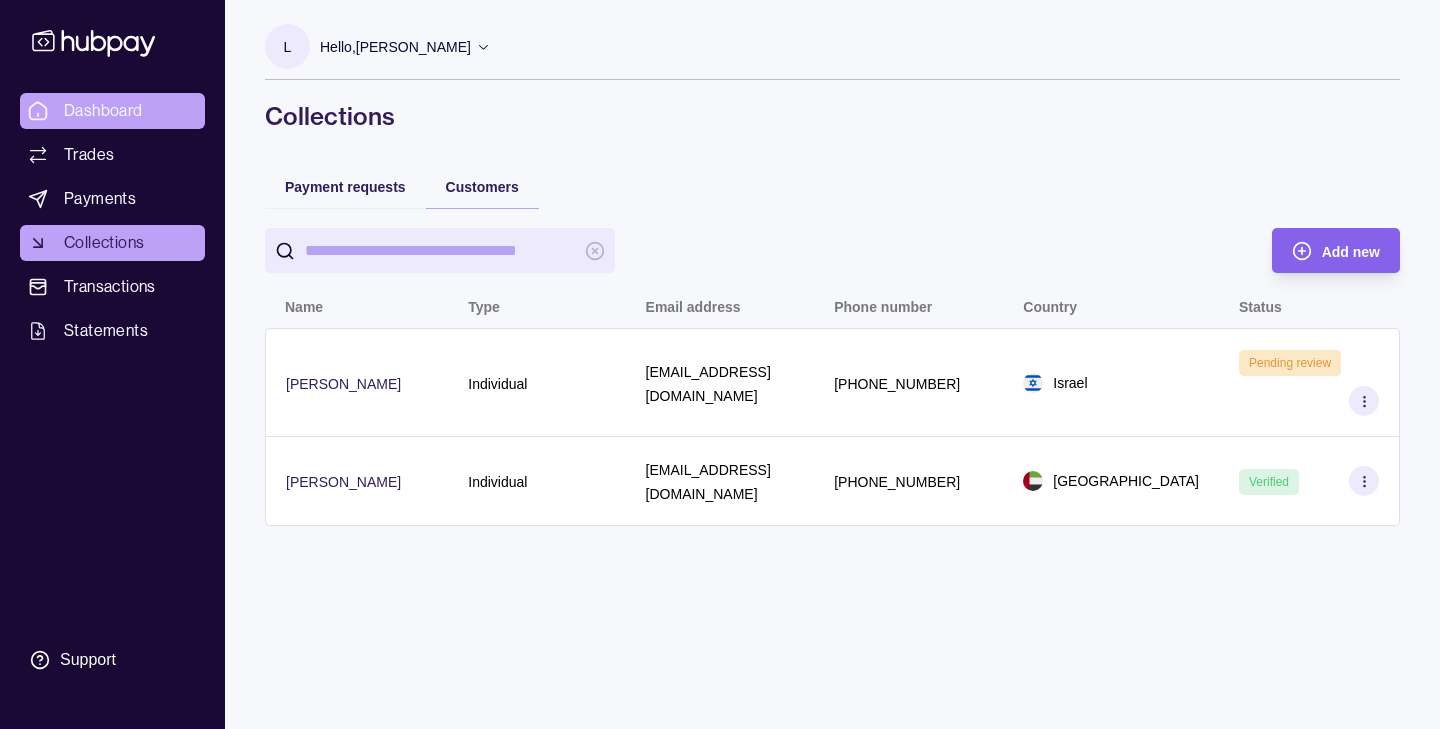 click on "Dashboard" at bounding box center [103, 111] 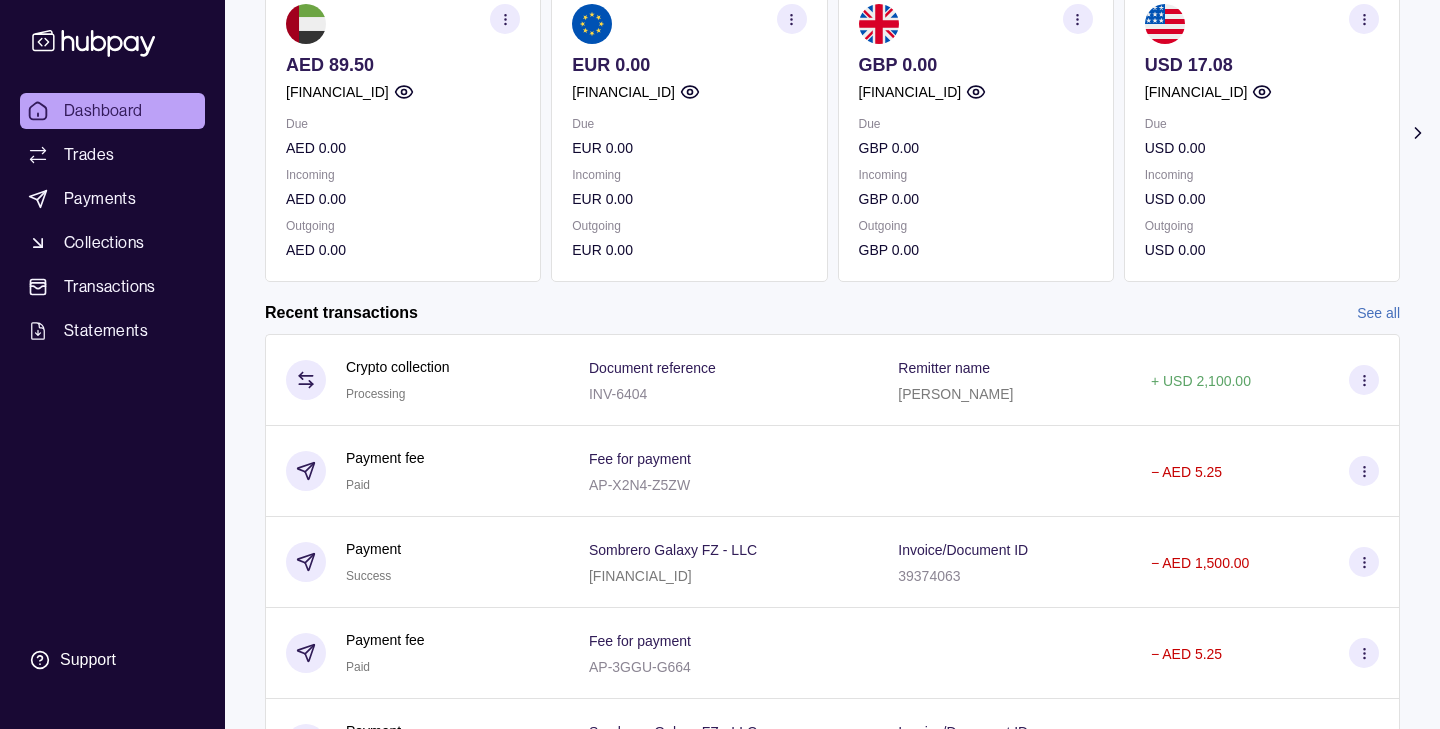 scroll, scrollTop: 463, scrollLeft: 0, axis: vertical 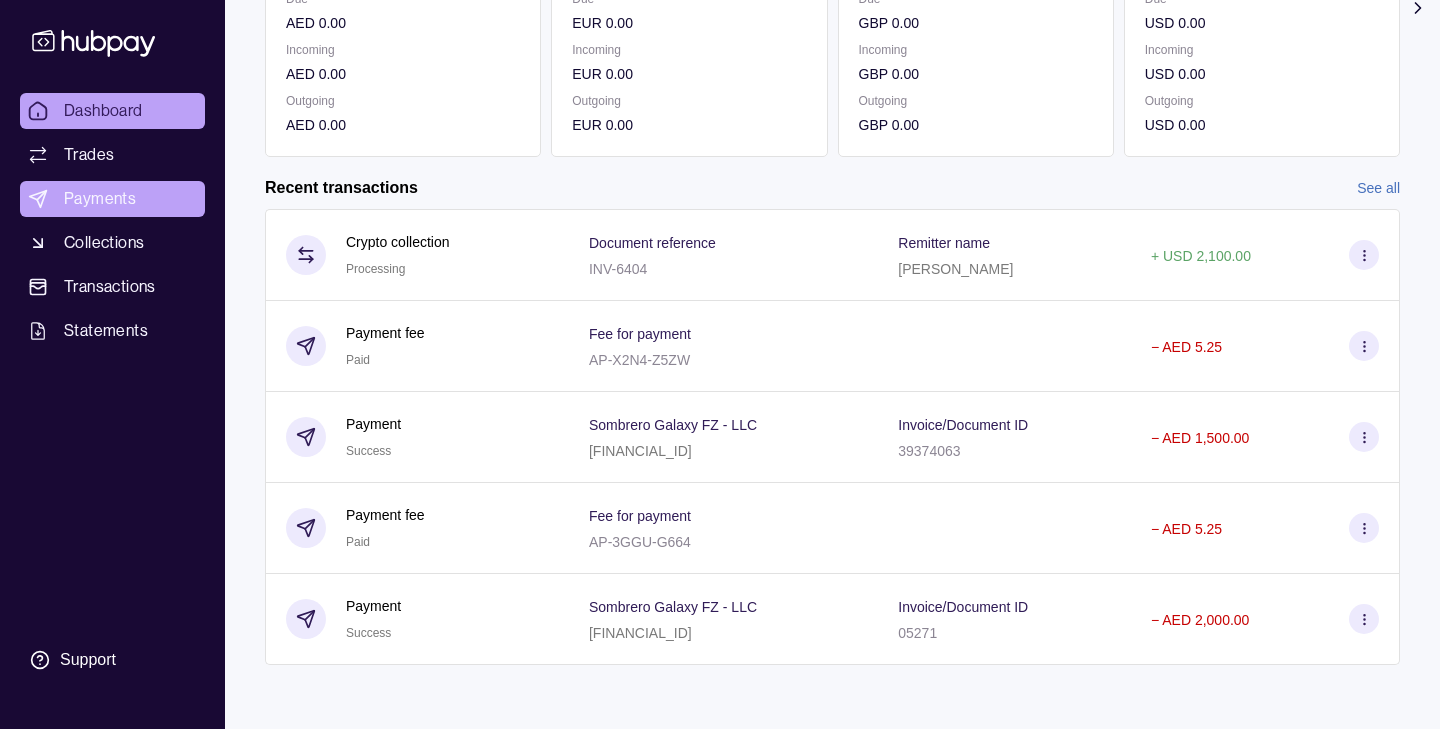 click on "Payments" at bounding box center (112, 199) 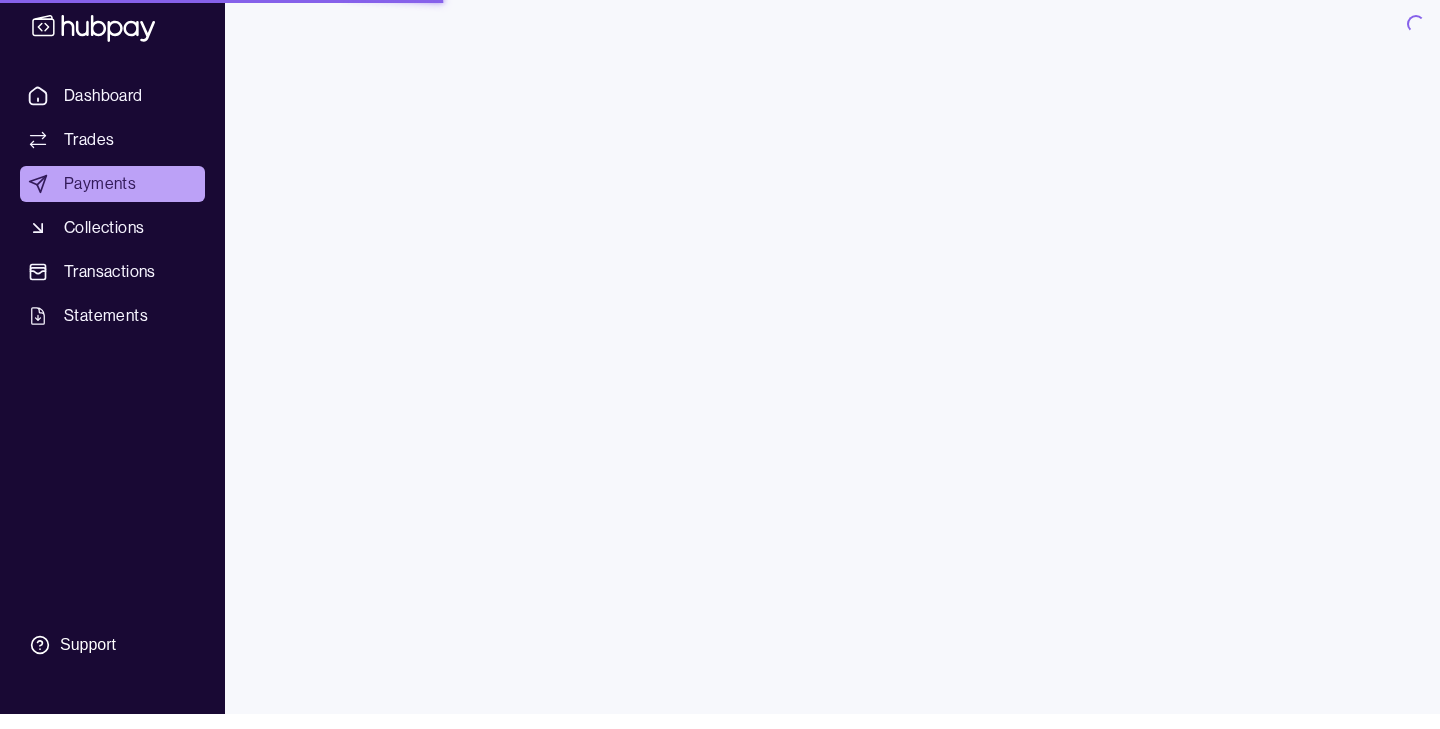 scroll, scrollTop: 0, scrollLeft: 0, axis: both 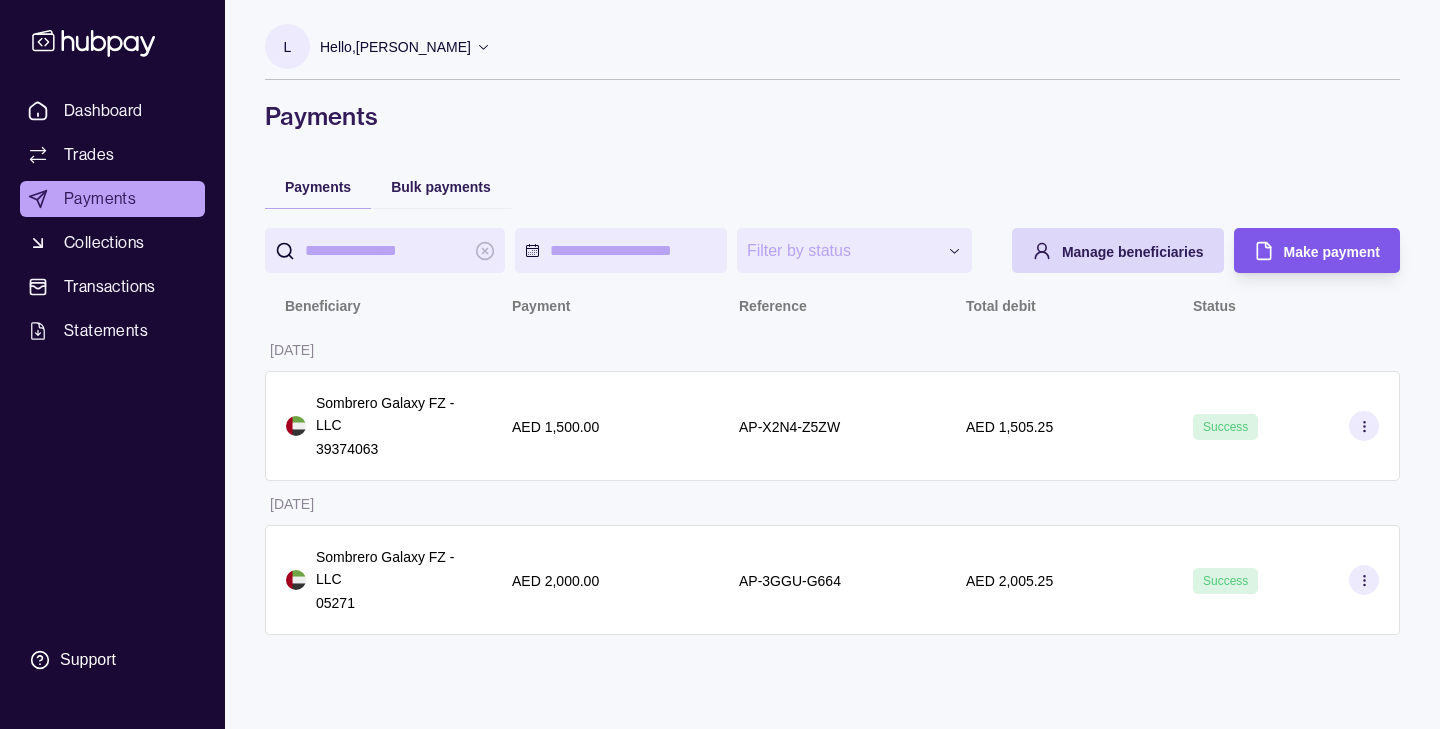 click on "Make payment" at bounding box center (1332, 251) 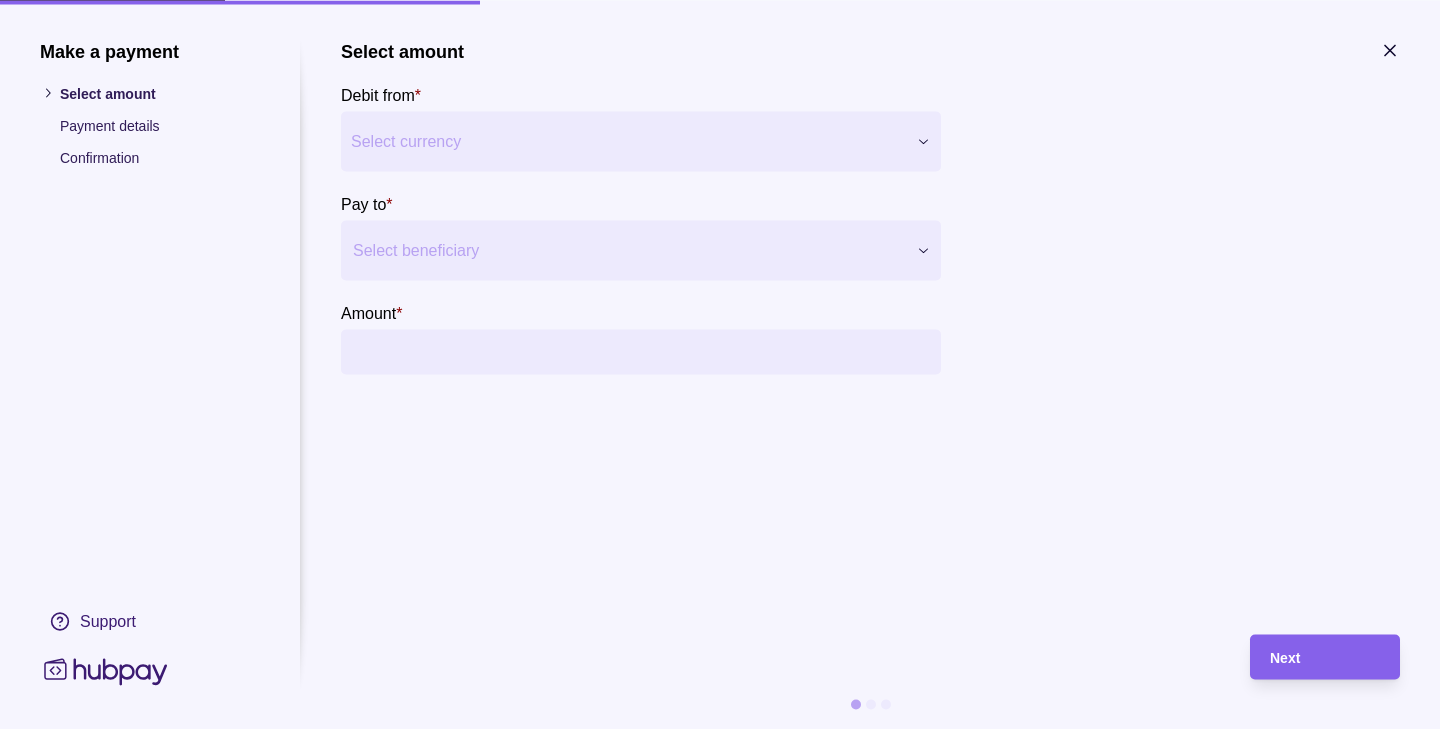 click on "**********" at bounding box center (720, 364) 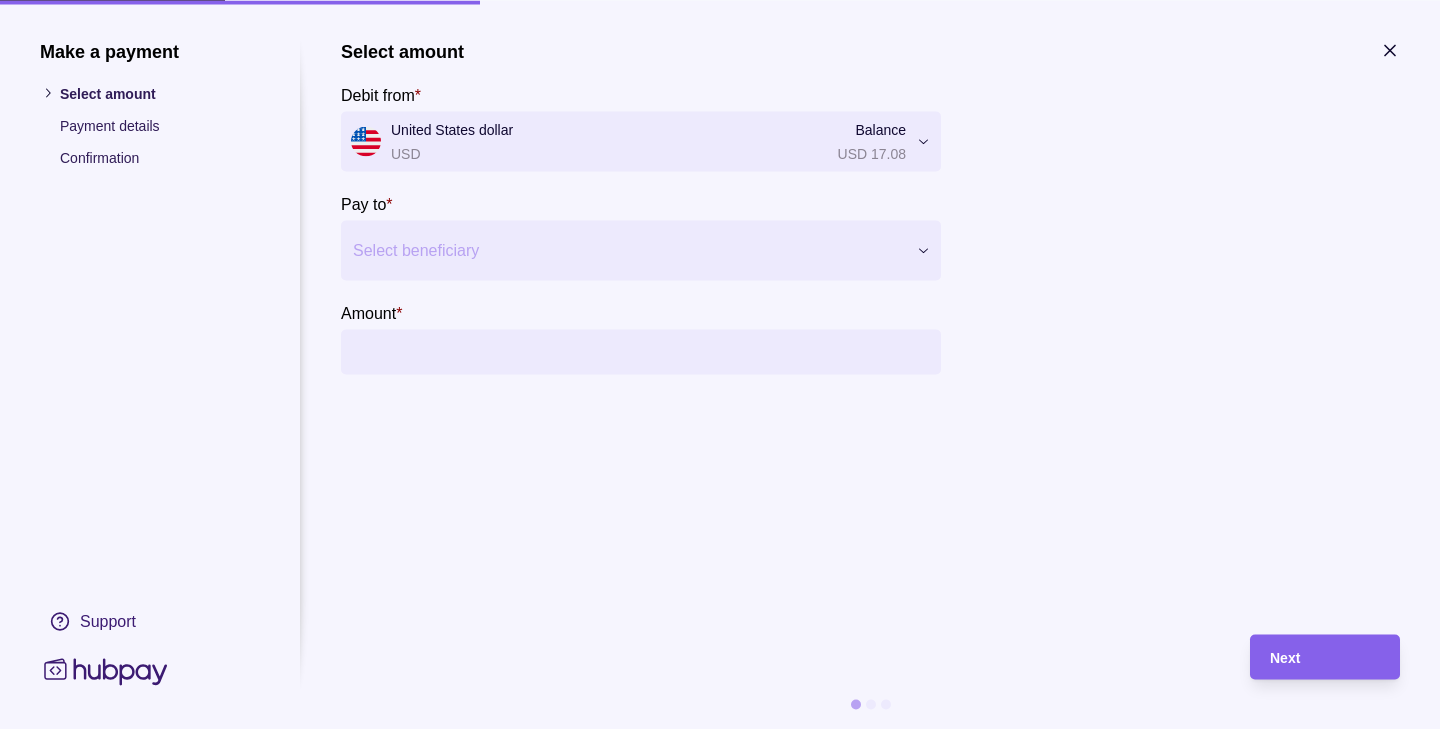 click at bounding box center (628, 250) 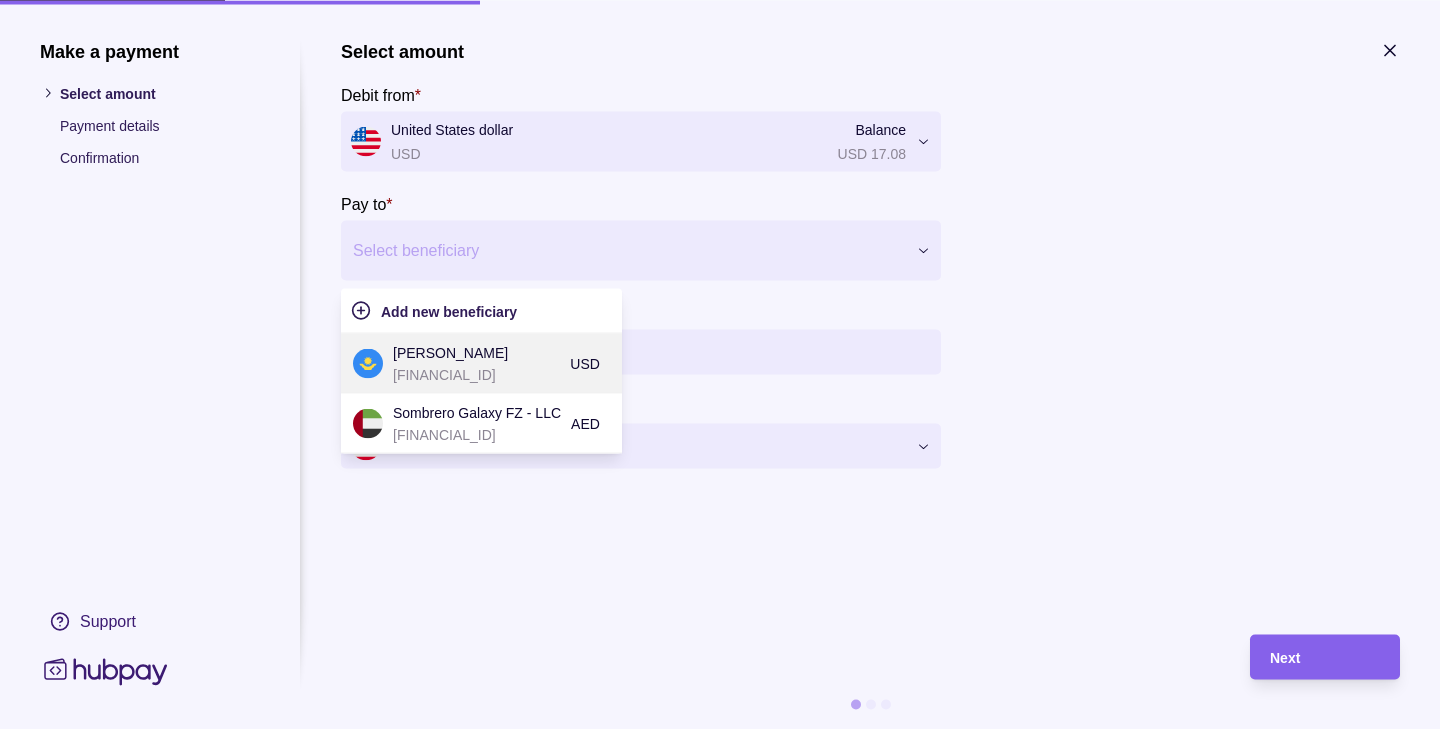 click on "Olessya Sidorenko" at bounding box center (476, 352) 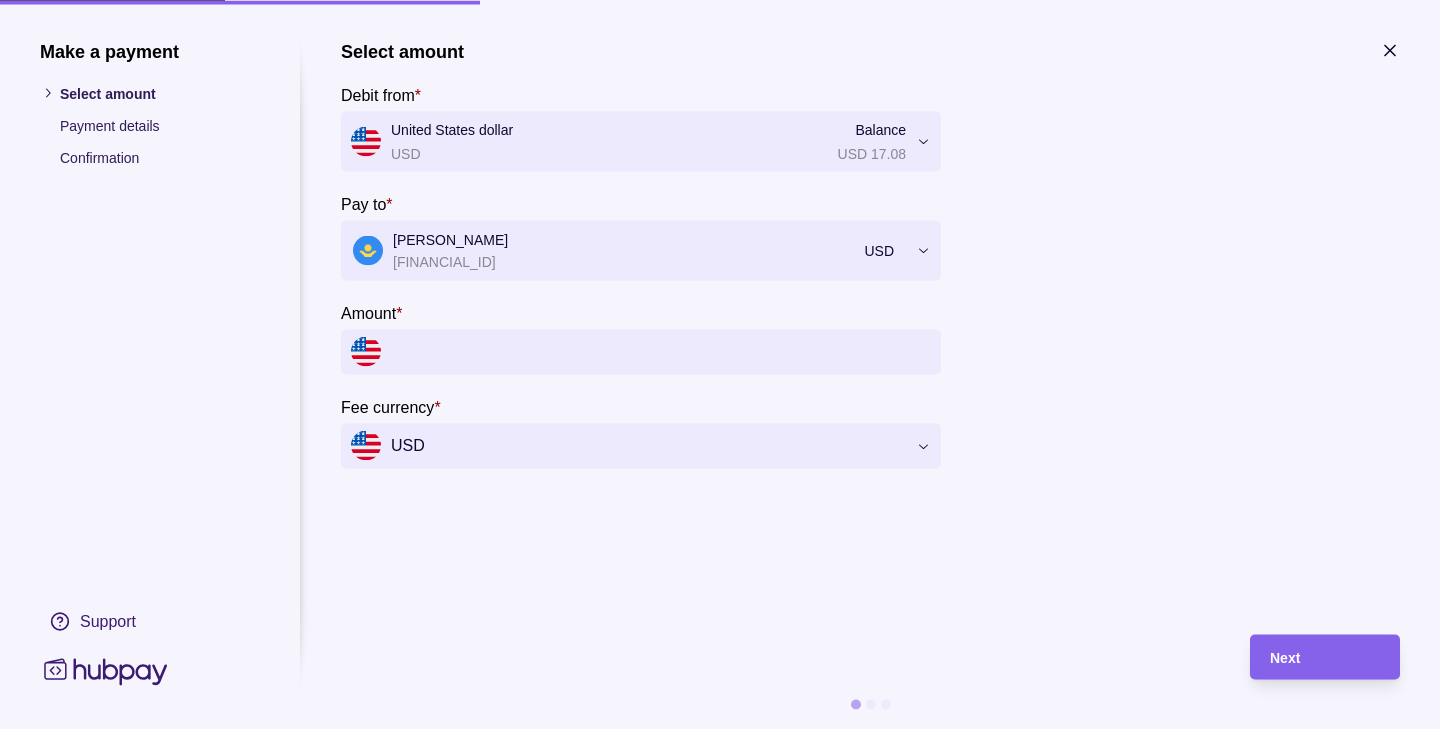 click on "Amount  *" at bounding box center [661, 351] 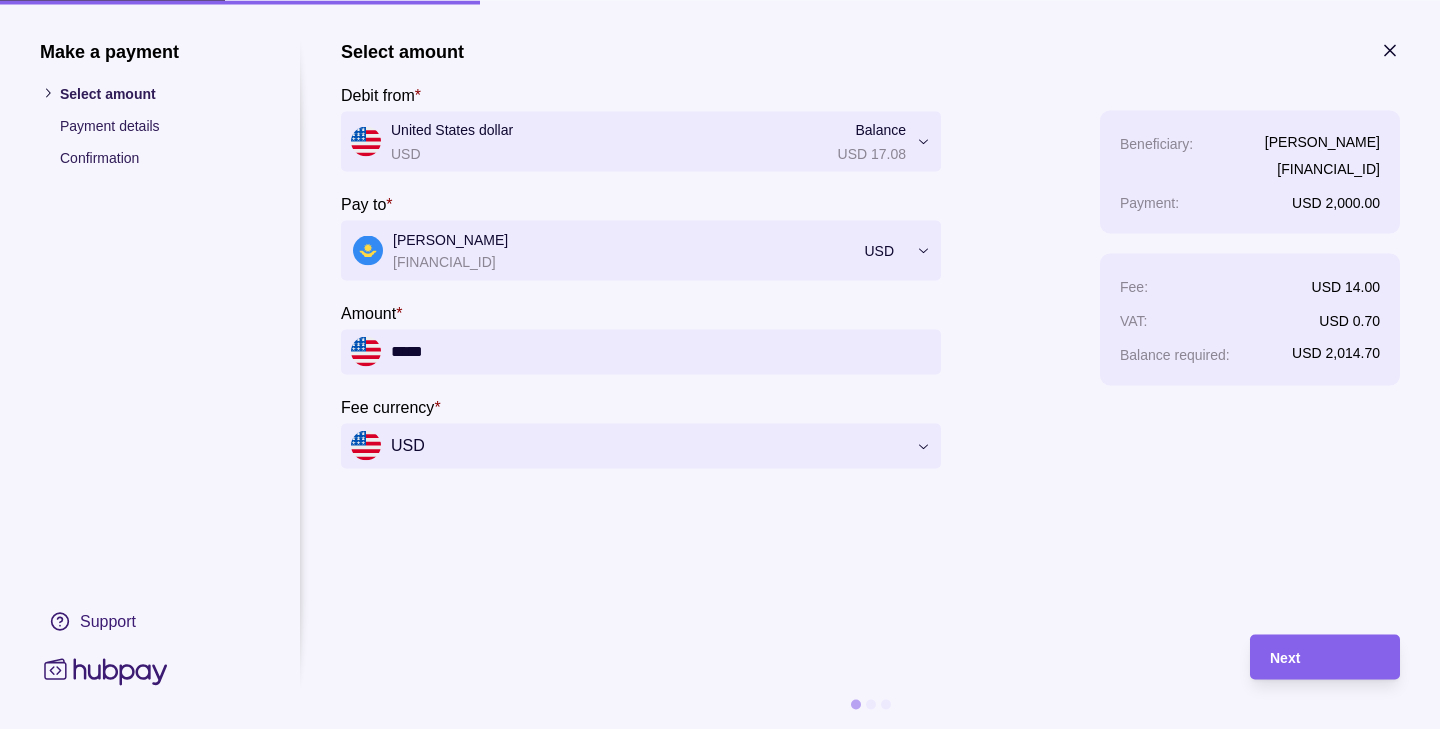type on "*****" 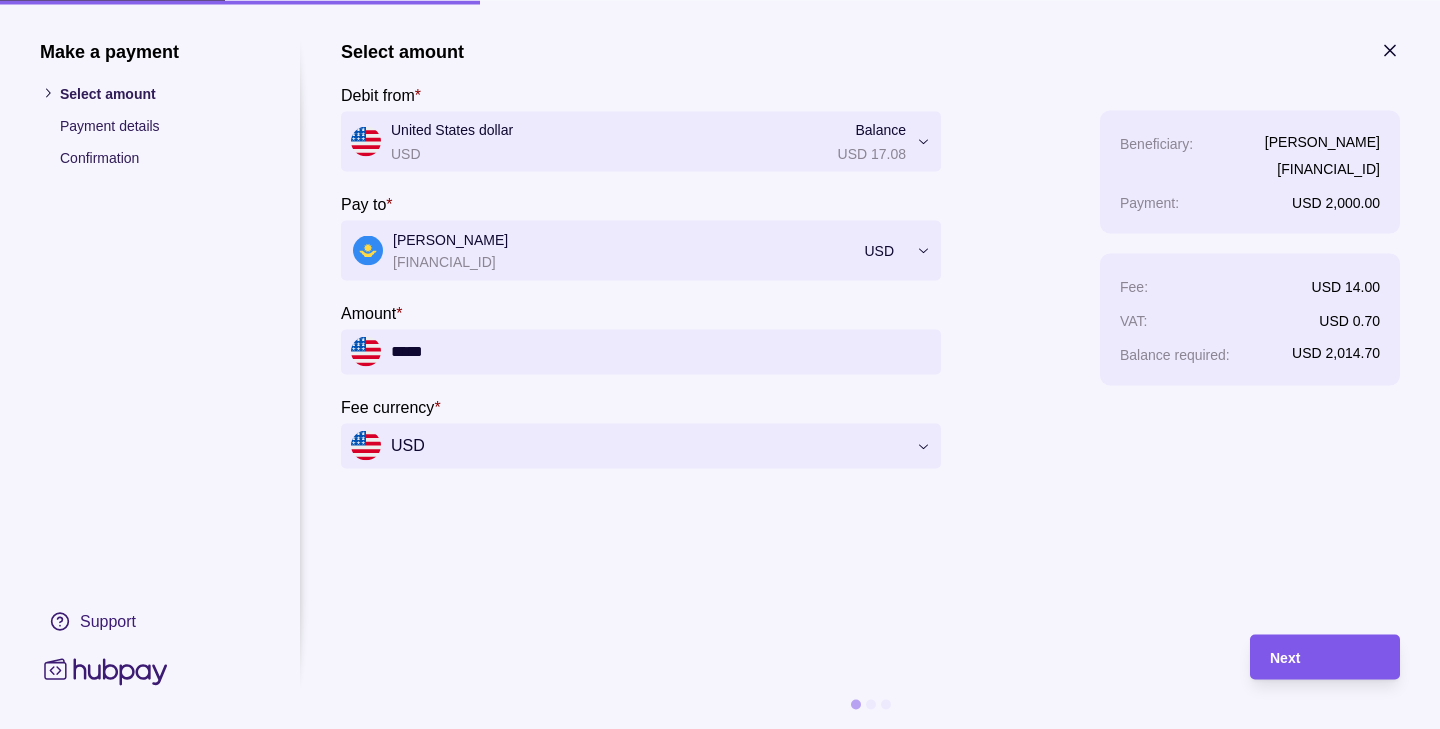 click on "Next" at bounding box center [1325, 656] 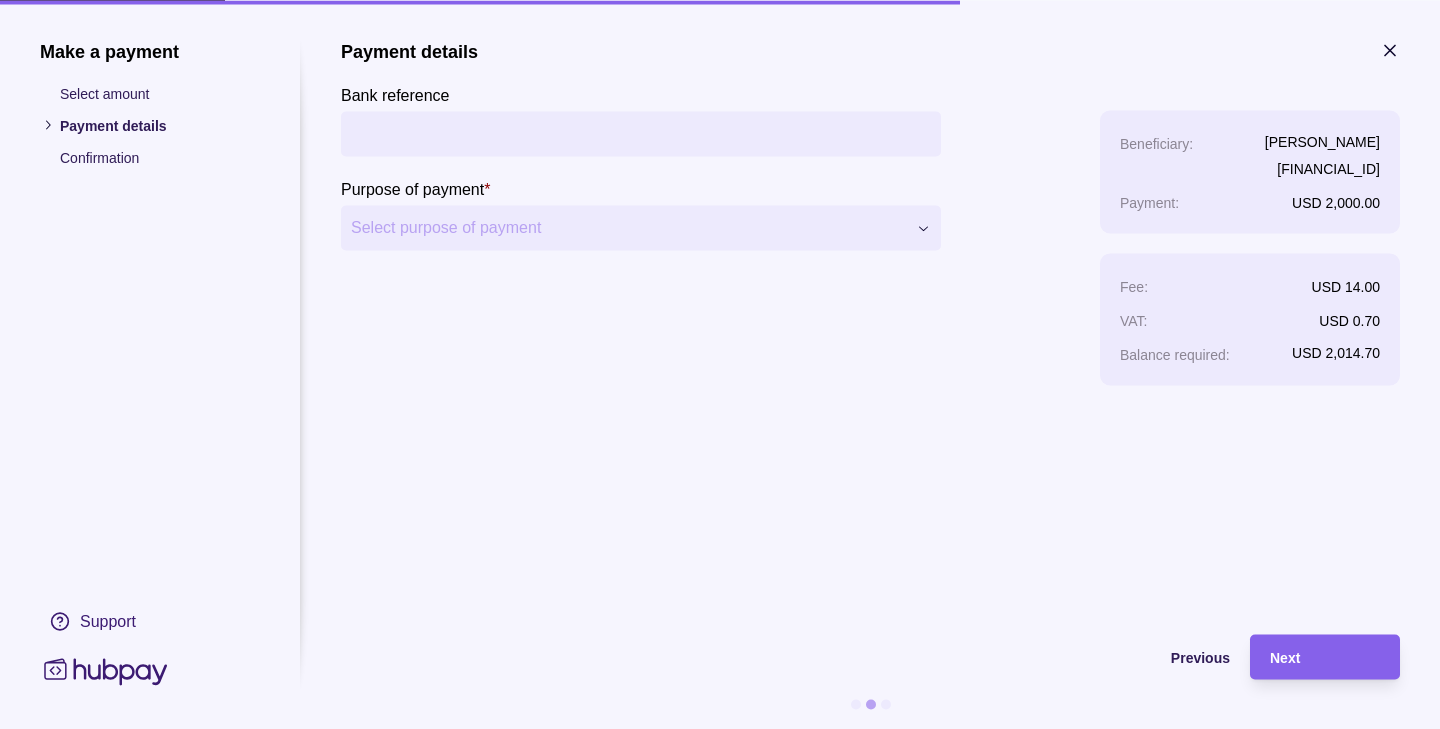 click on "Bank reference" at bounding box center [641, 133] 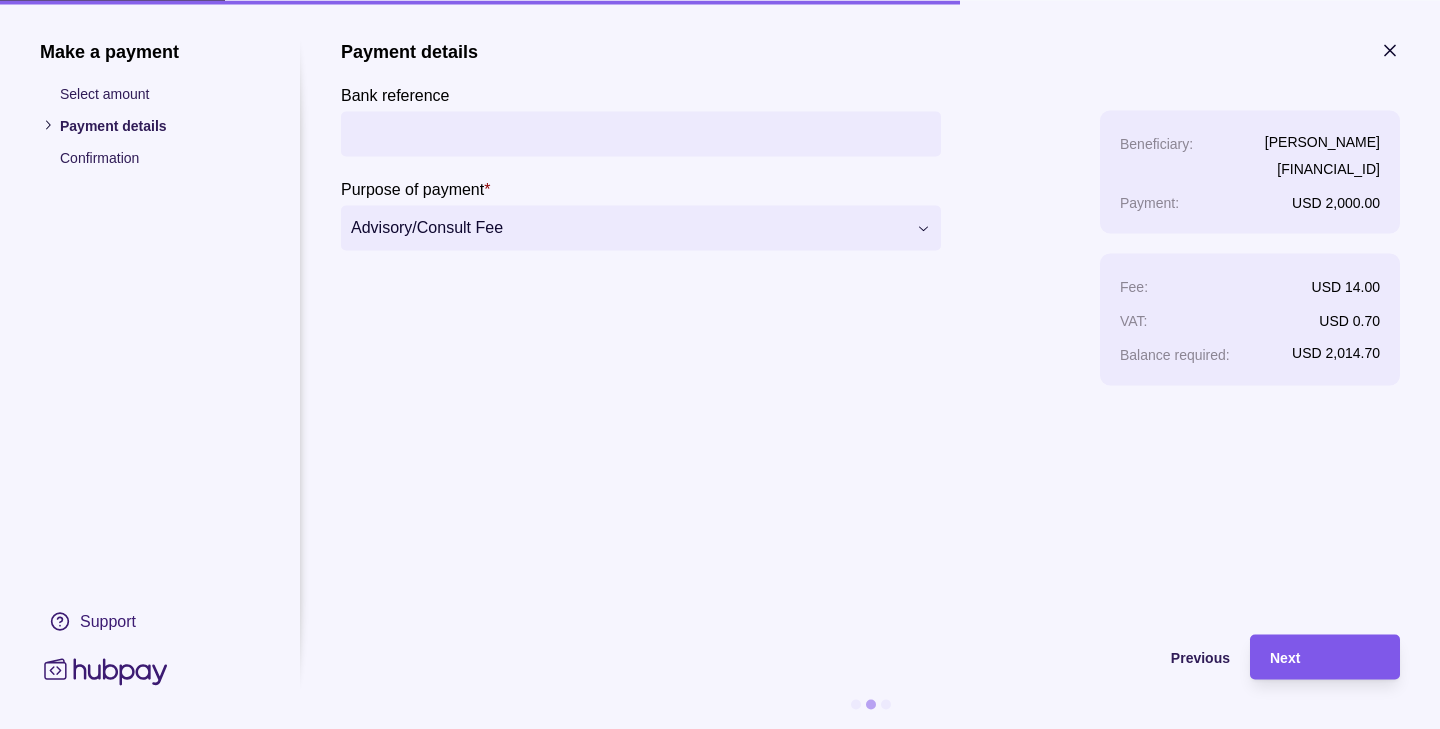 click on "Next" at bounding box center [1325, 657] 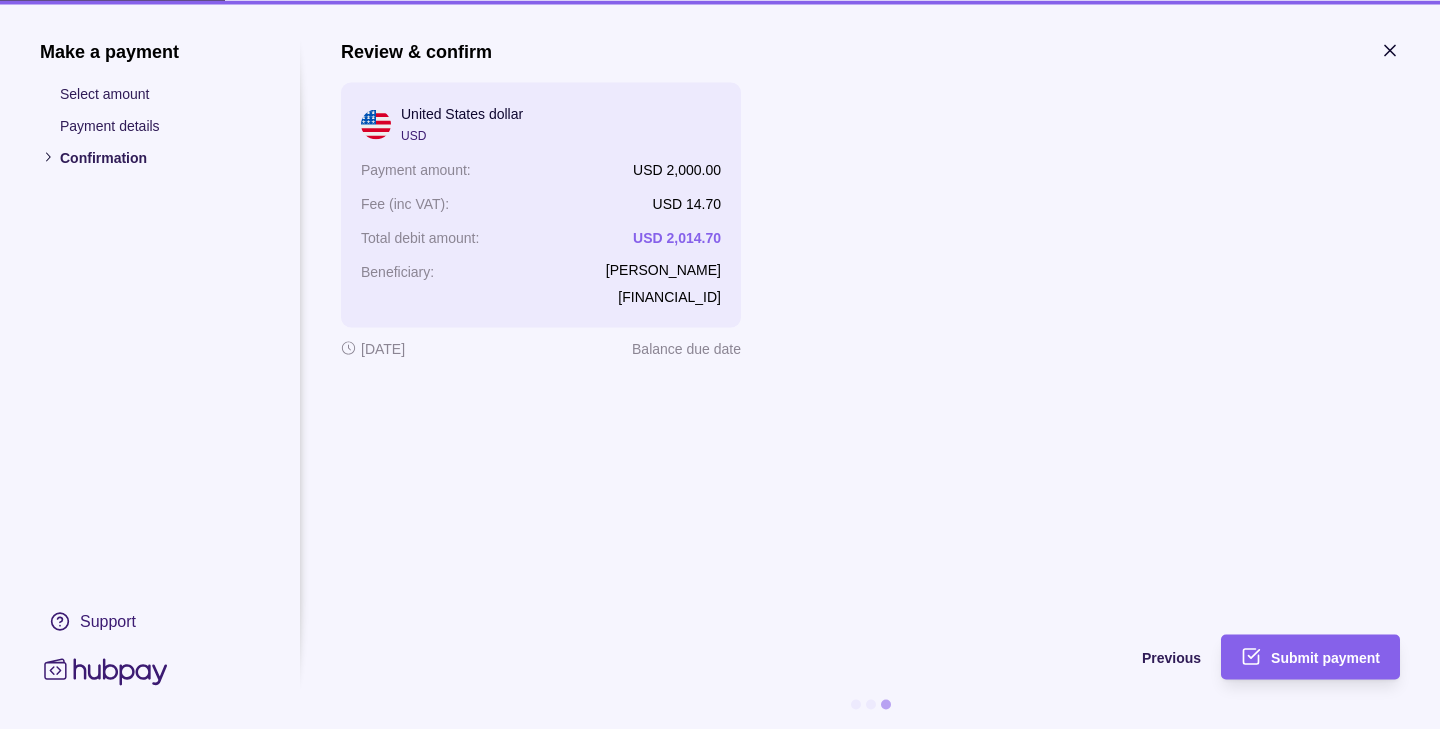 click 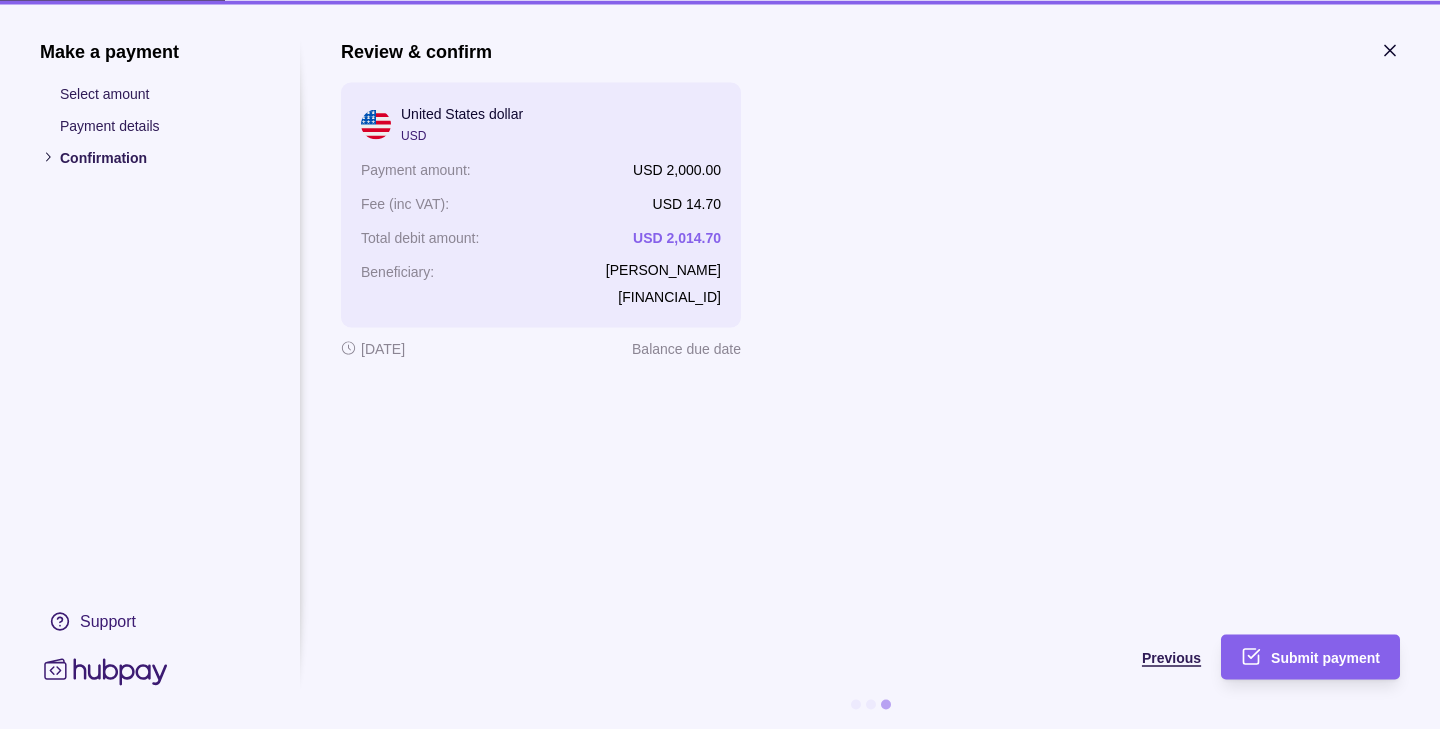 click on "Previous" at bounding box center [1171, 658] 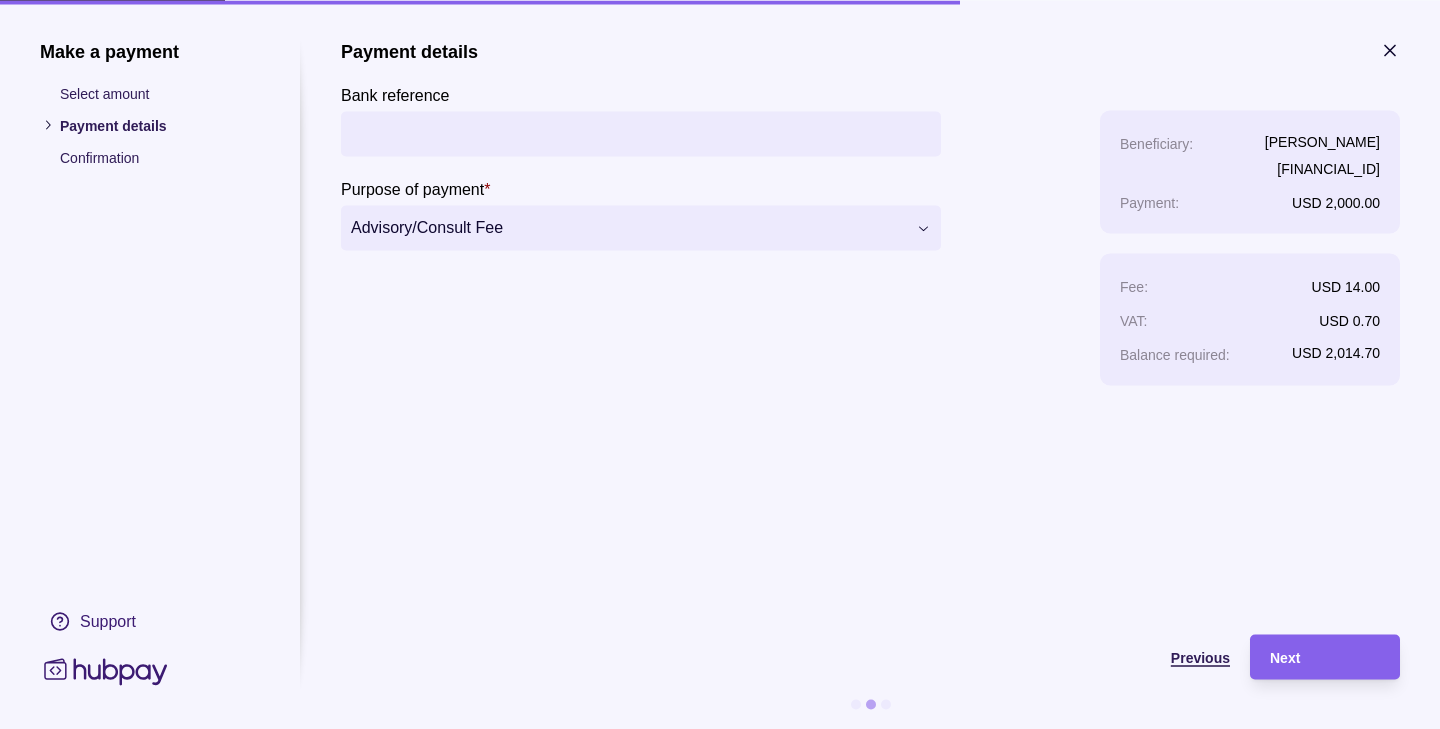 click on "Previous" at bounding box center [785, 657] 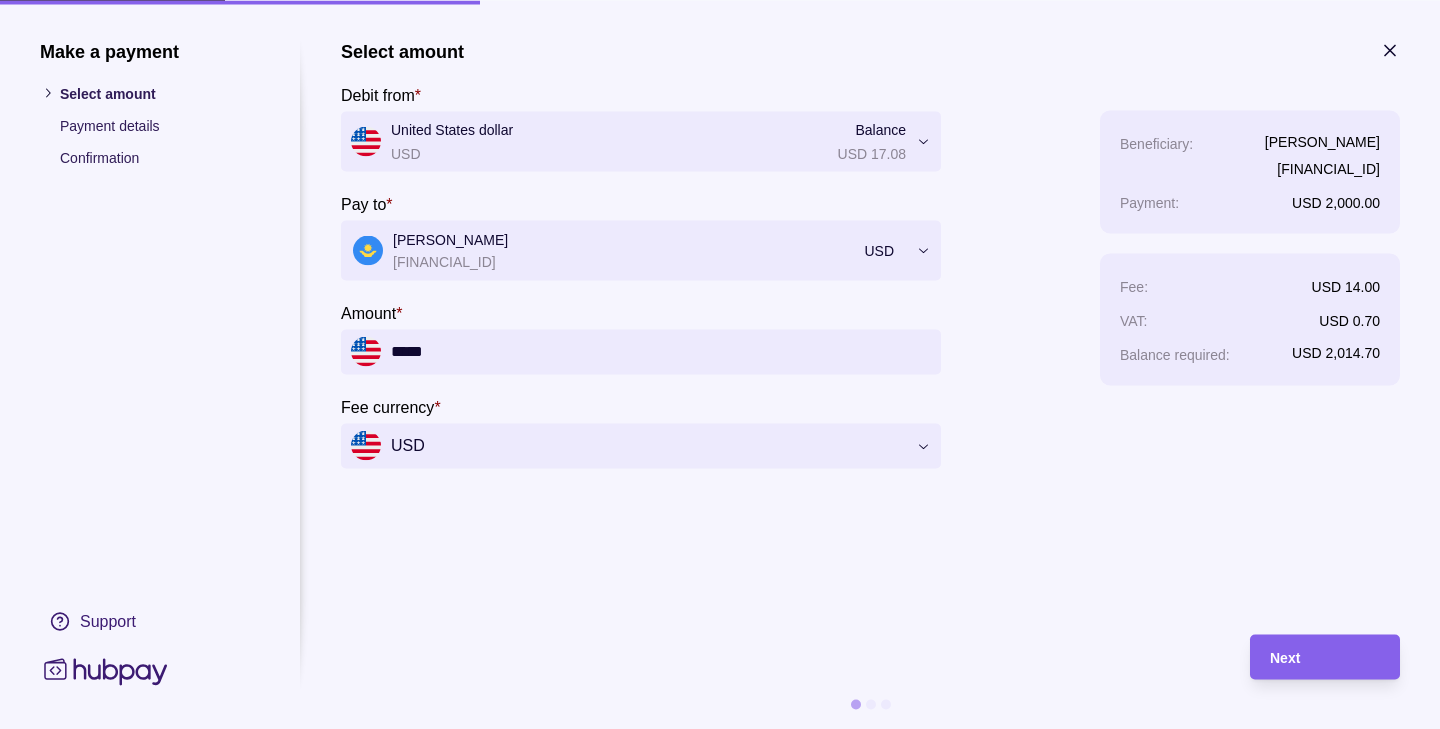 click on "Make a payment" at bounding box center [150, 51] 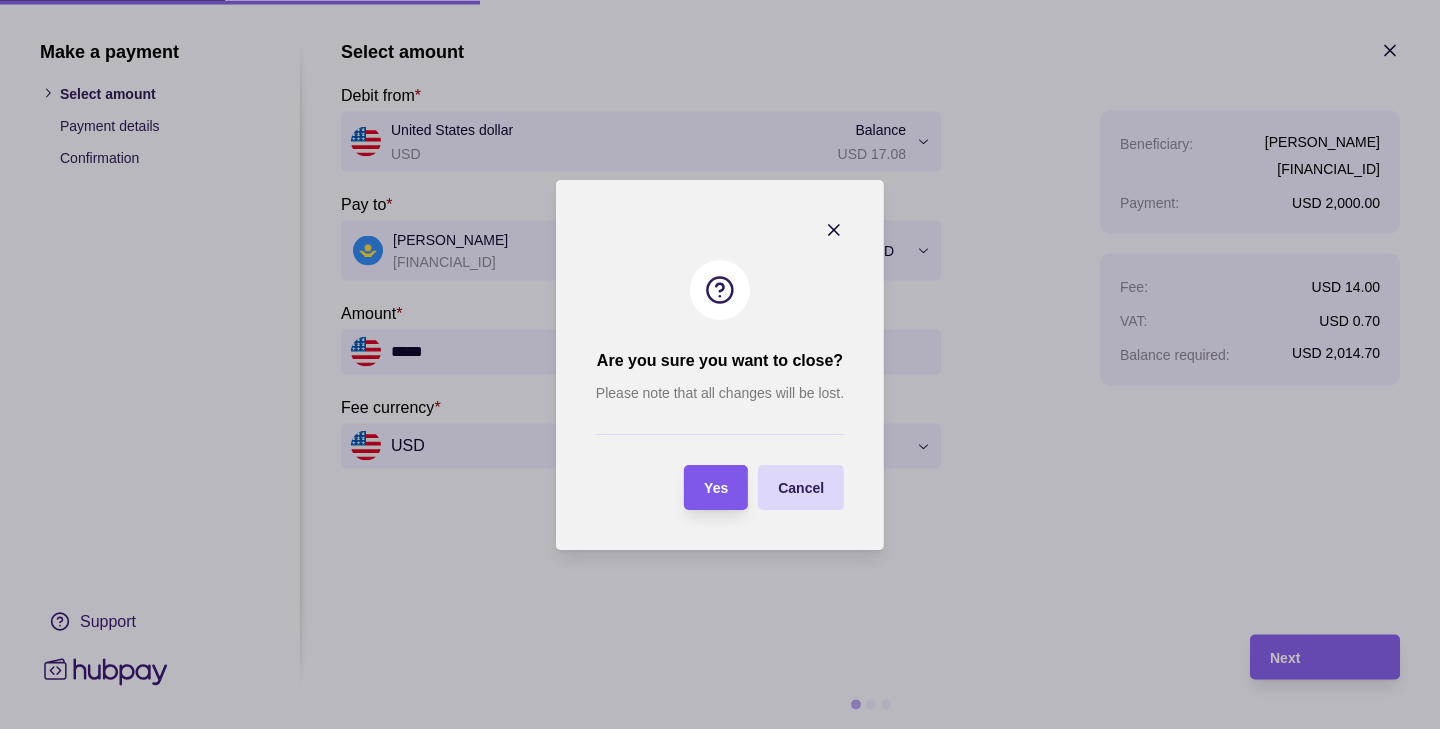 click on "Yes" at bounding box center (716, 487) 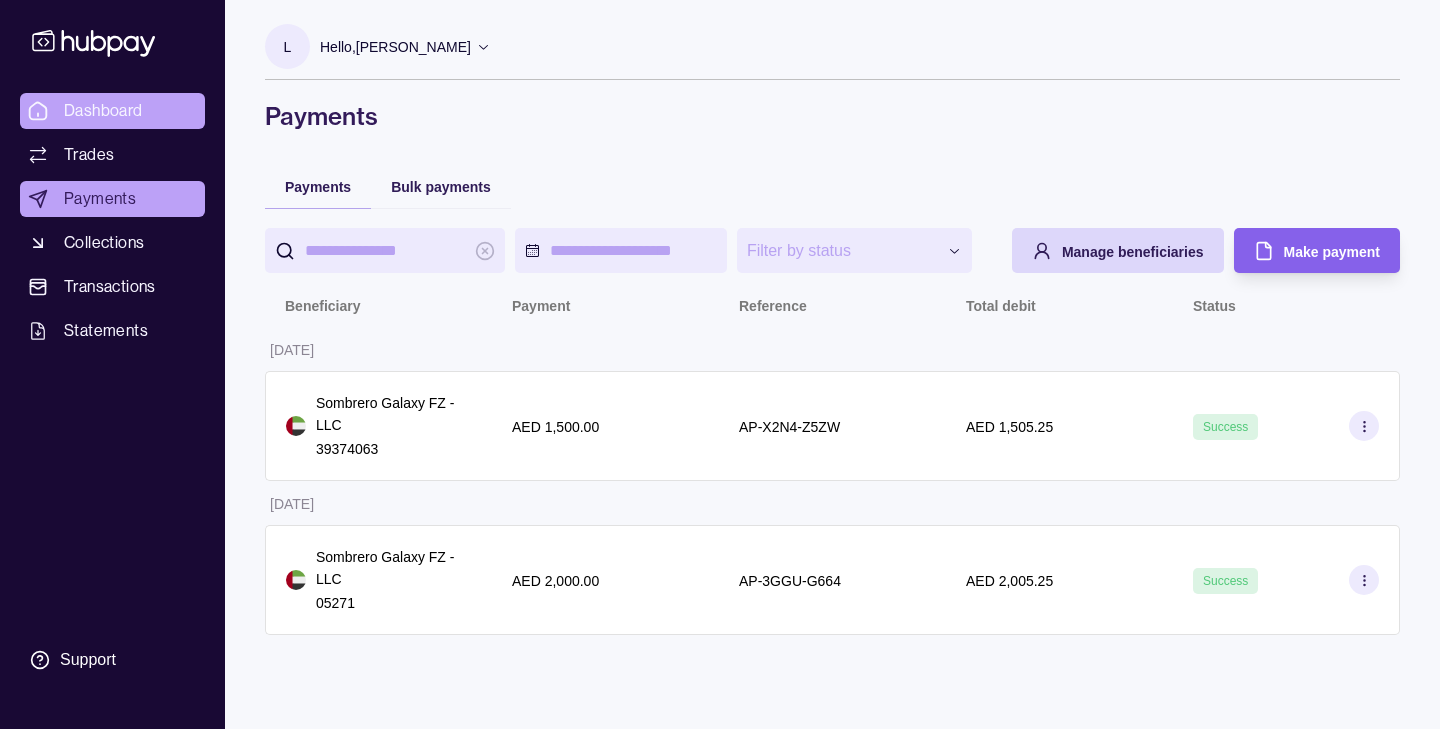 click on "Dashboard" at bounding box center (103, 111) 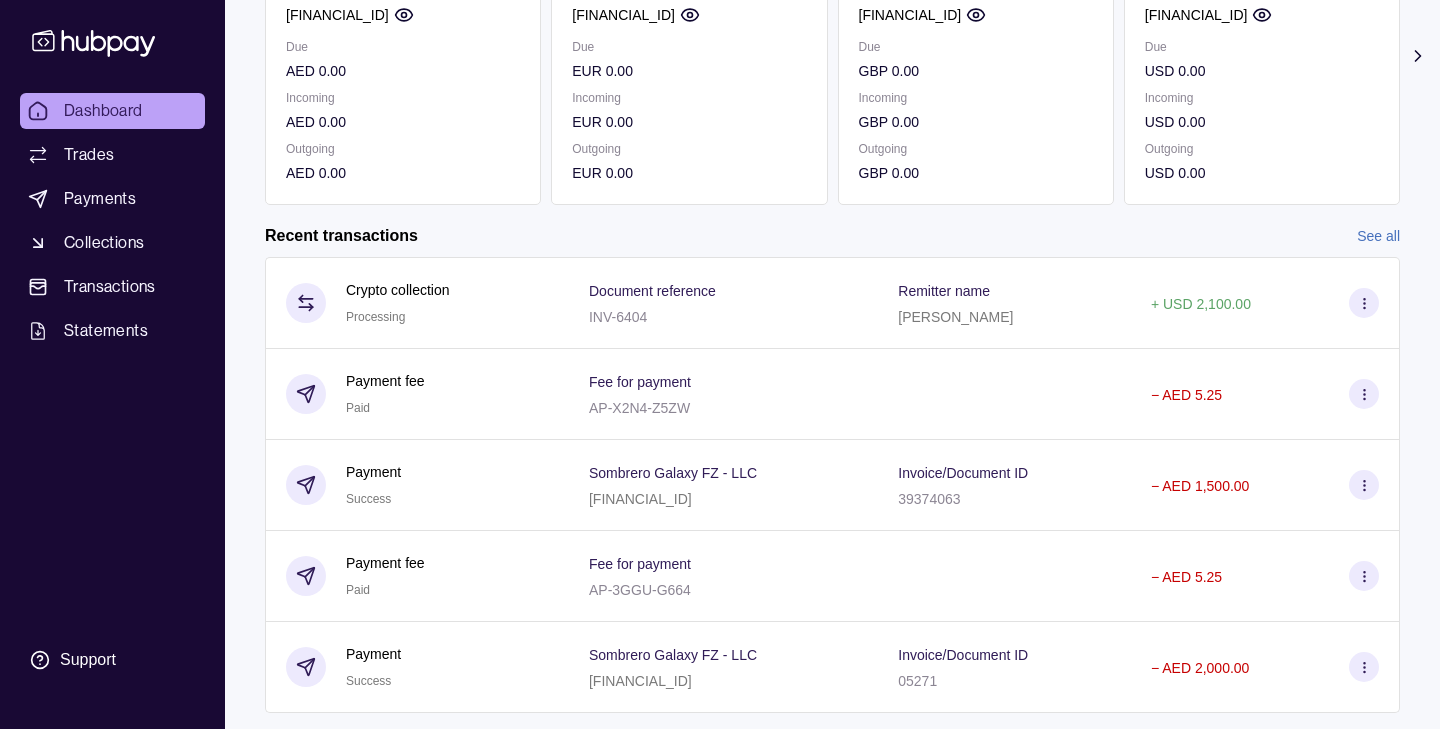 scroll, scrollTop: 463, scrollLeft: 0, axis: vertical 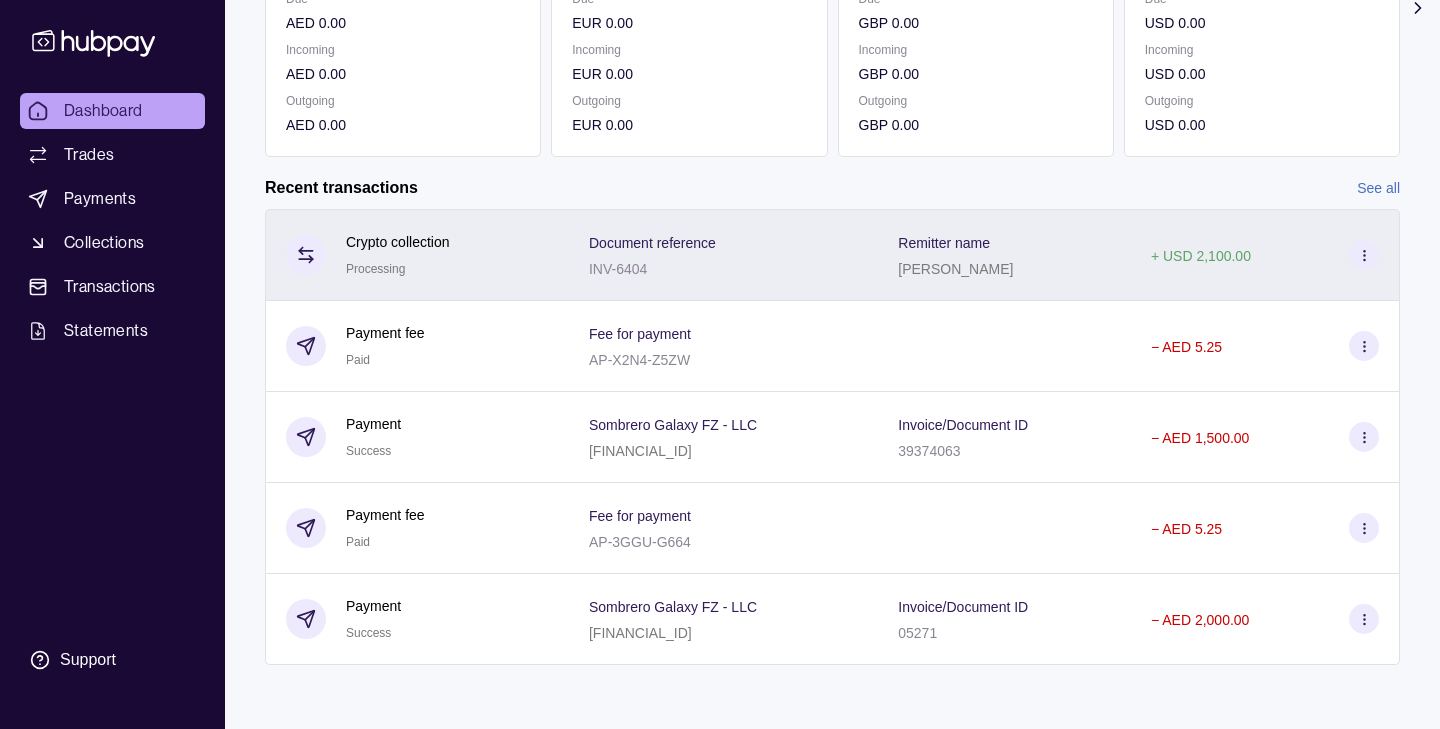 click on "Processing" at bounding box center (375, 269) 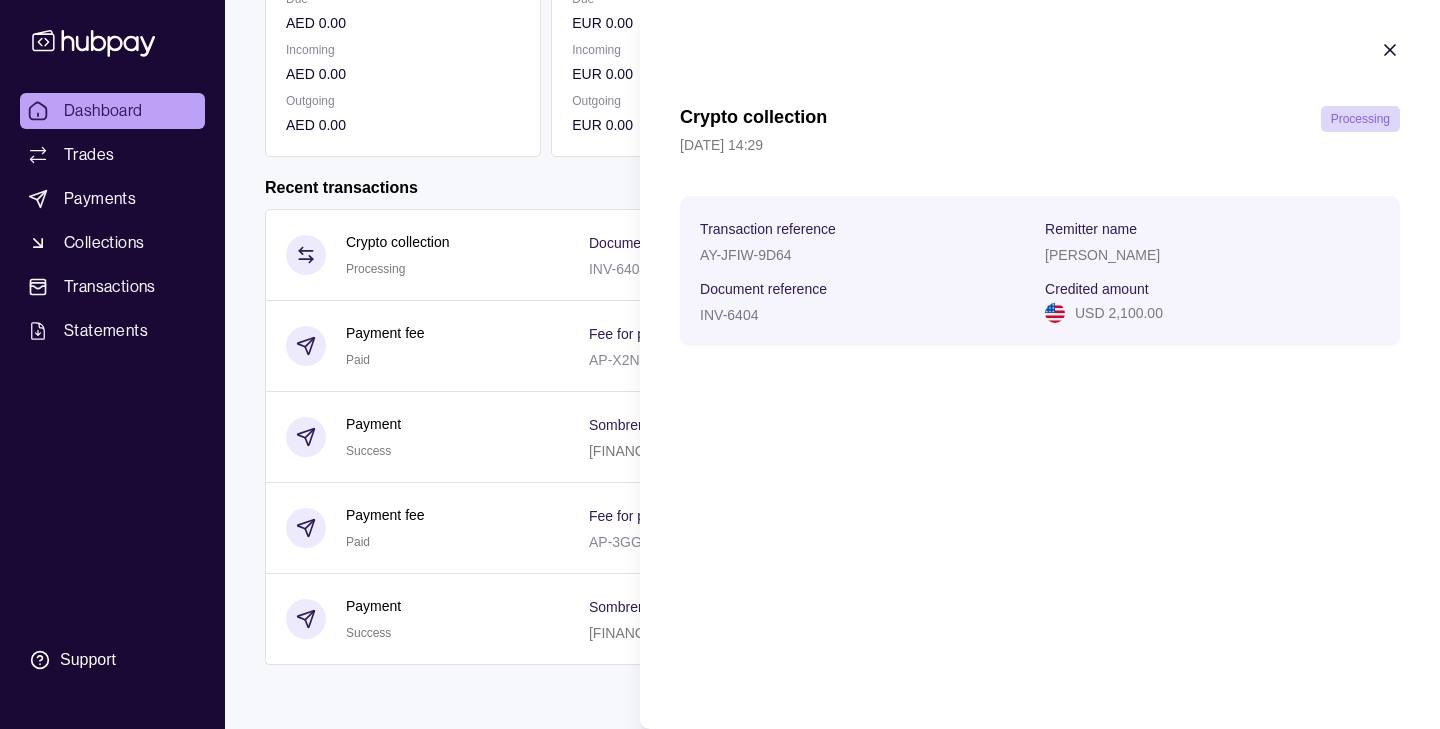 click 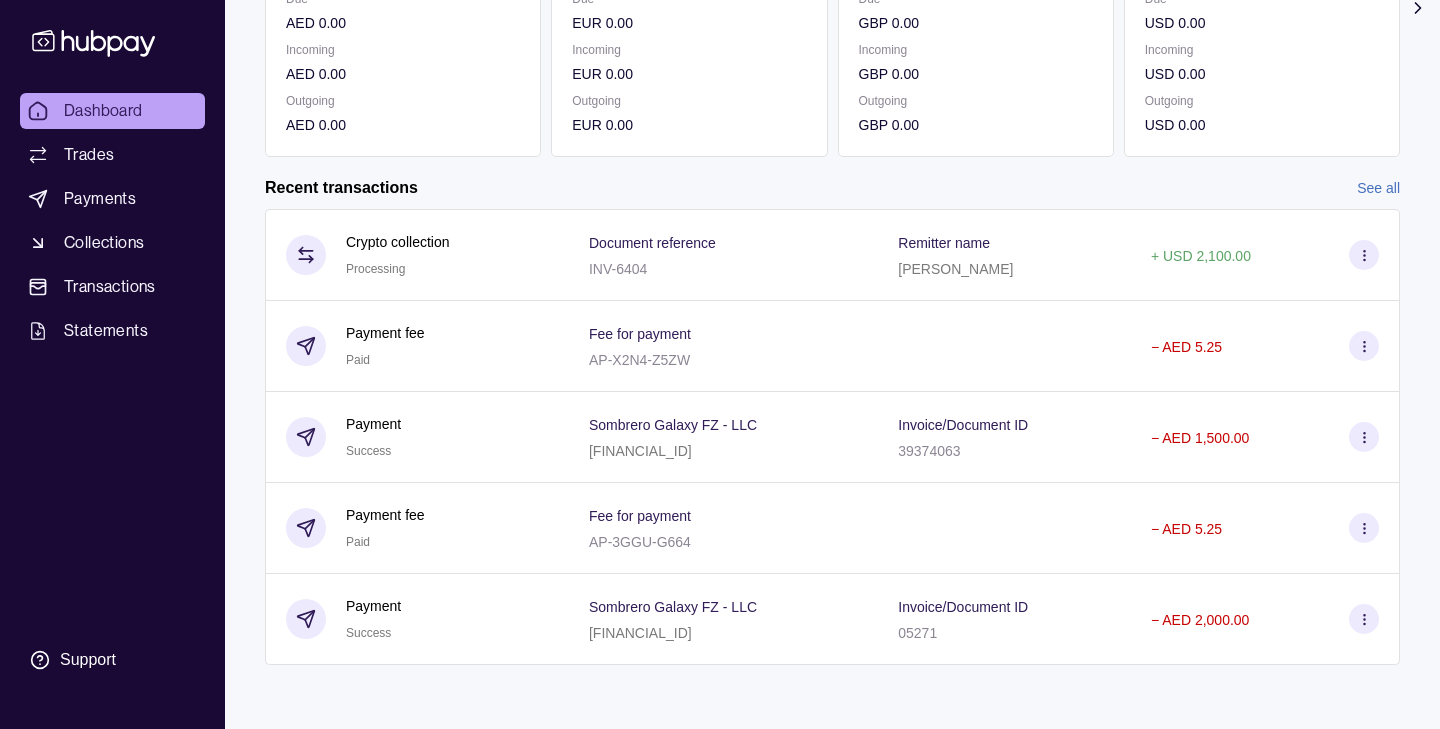 scroll, scrollTop: 0, scrollLeft: 0, axis: both 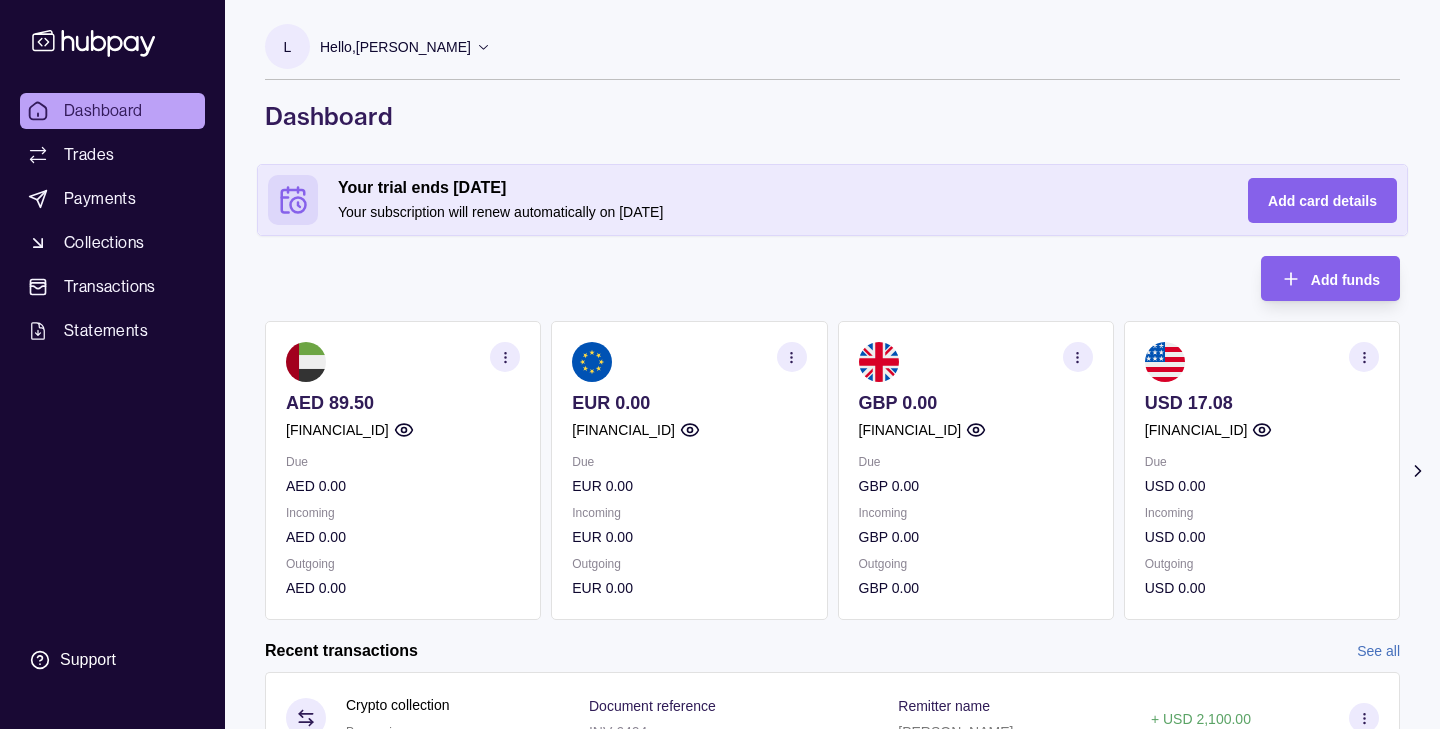 click on "Dashboard" at bounding box center (112, 111) 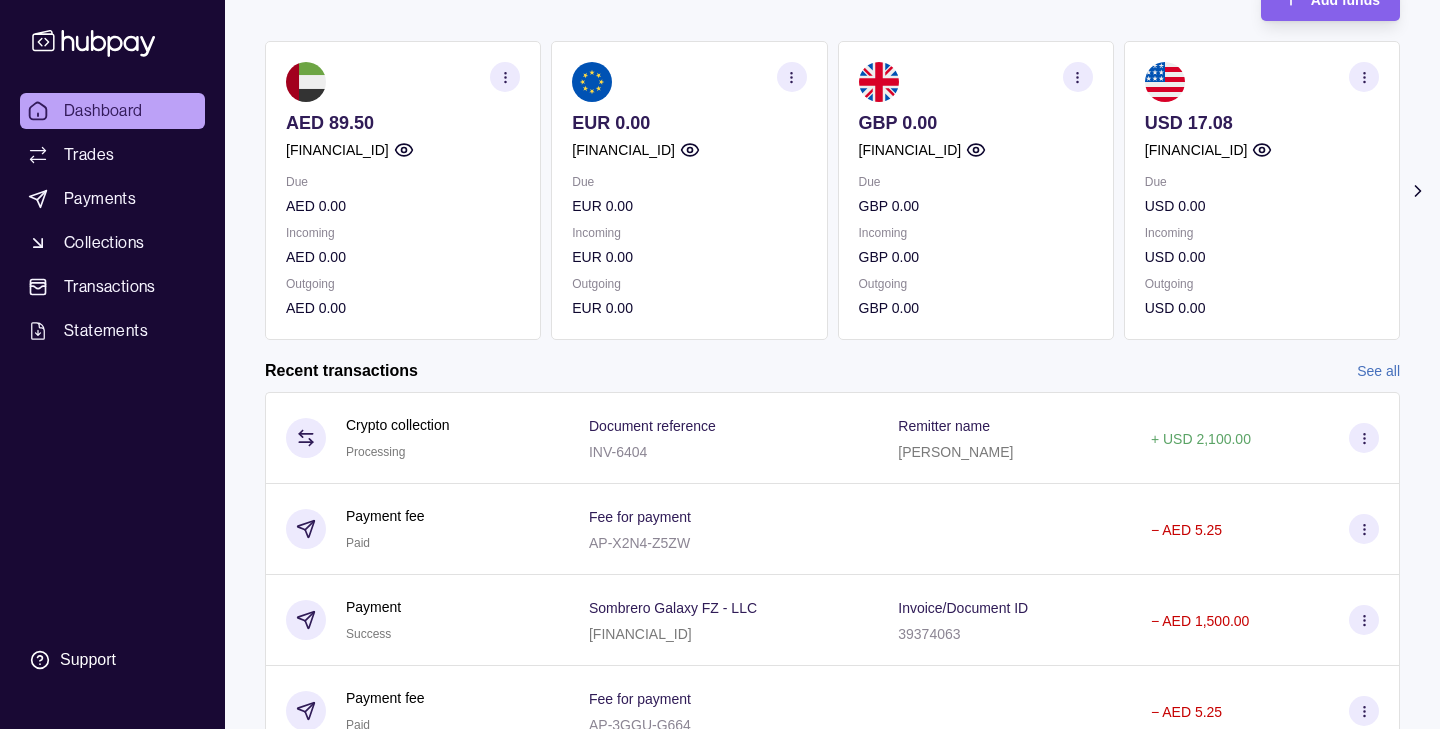 scroll, scrollTop: 463, scrollLeft: 0, axis: vertical 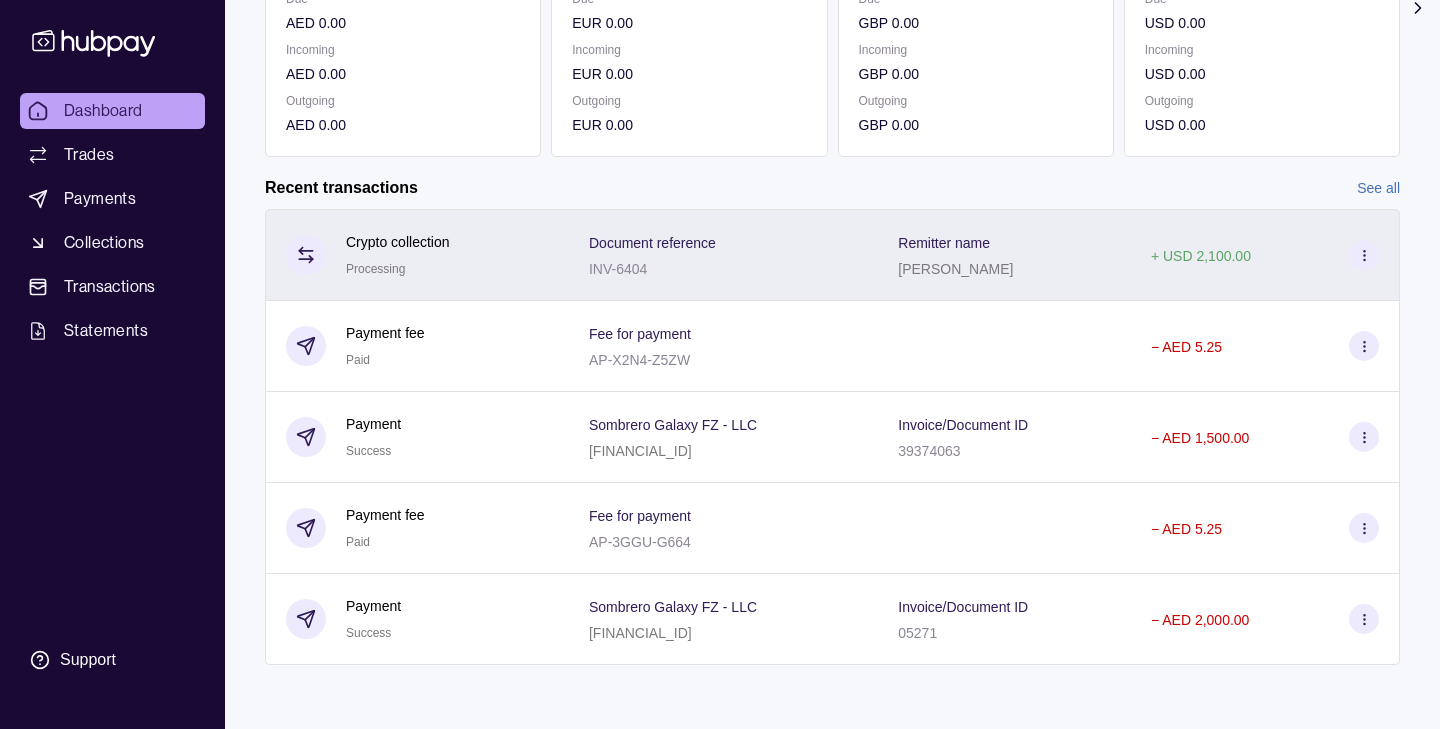 click on "Crypto collection" at bounding box center (398, 242) 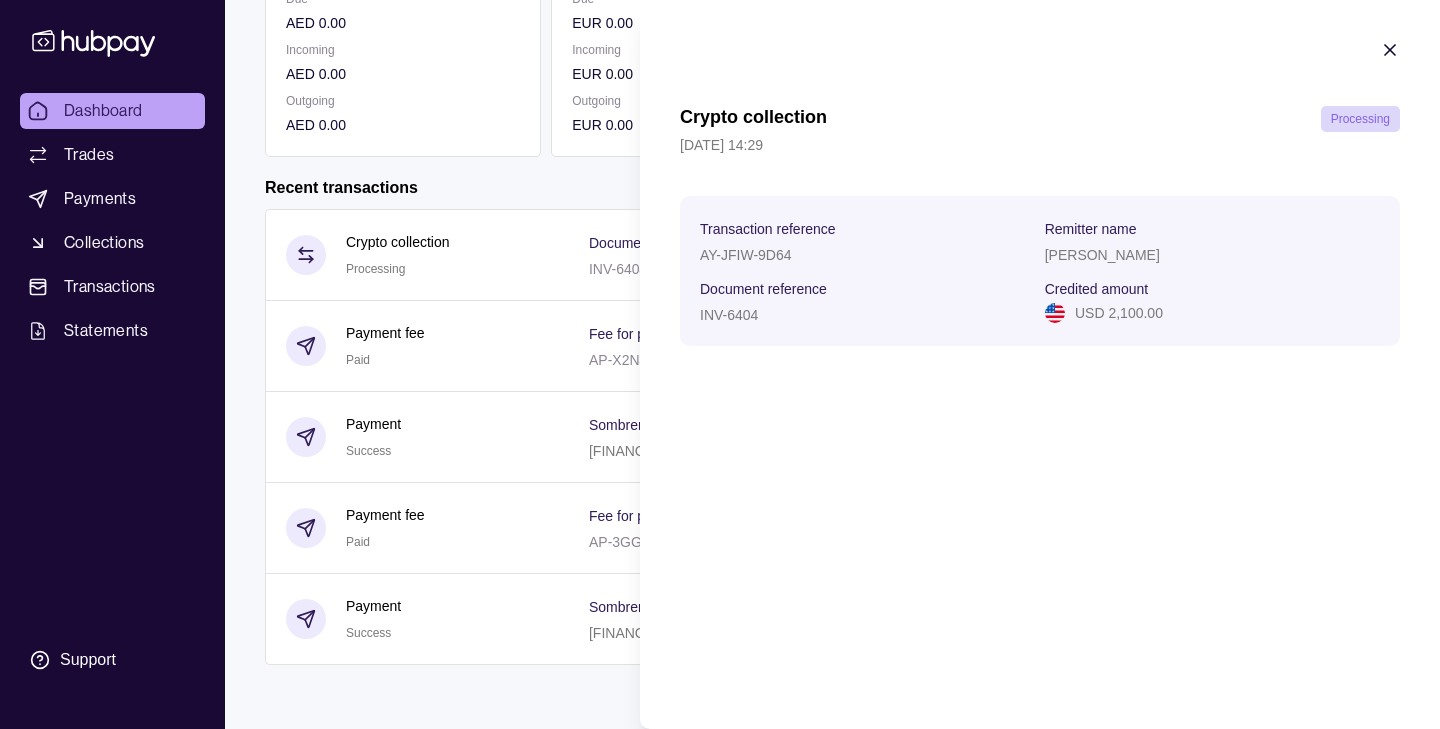 click 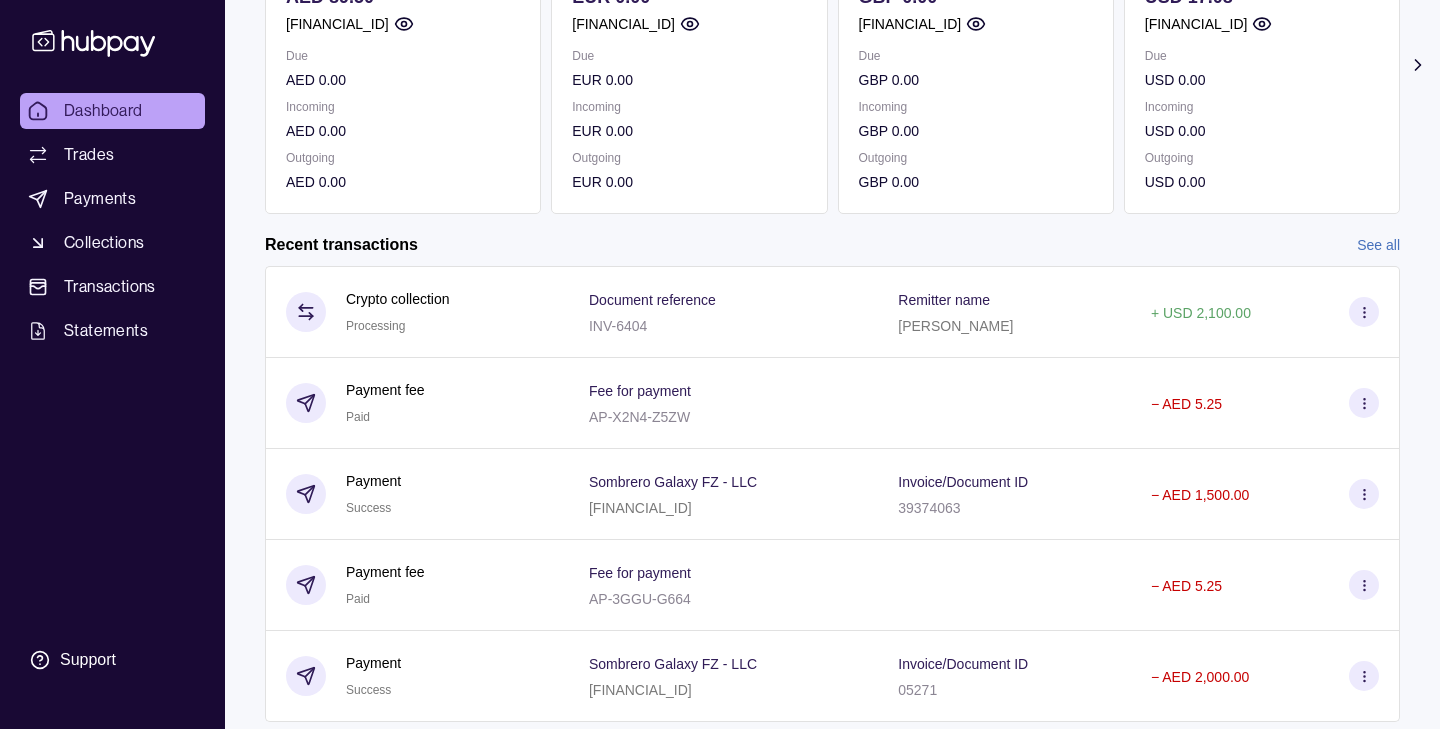 scroll, scrollTop: 463, scrollLeft: 0, axis: vertical 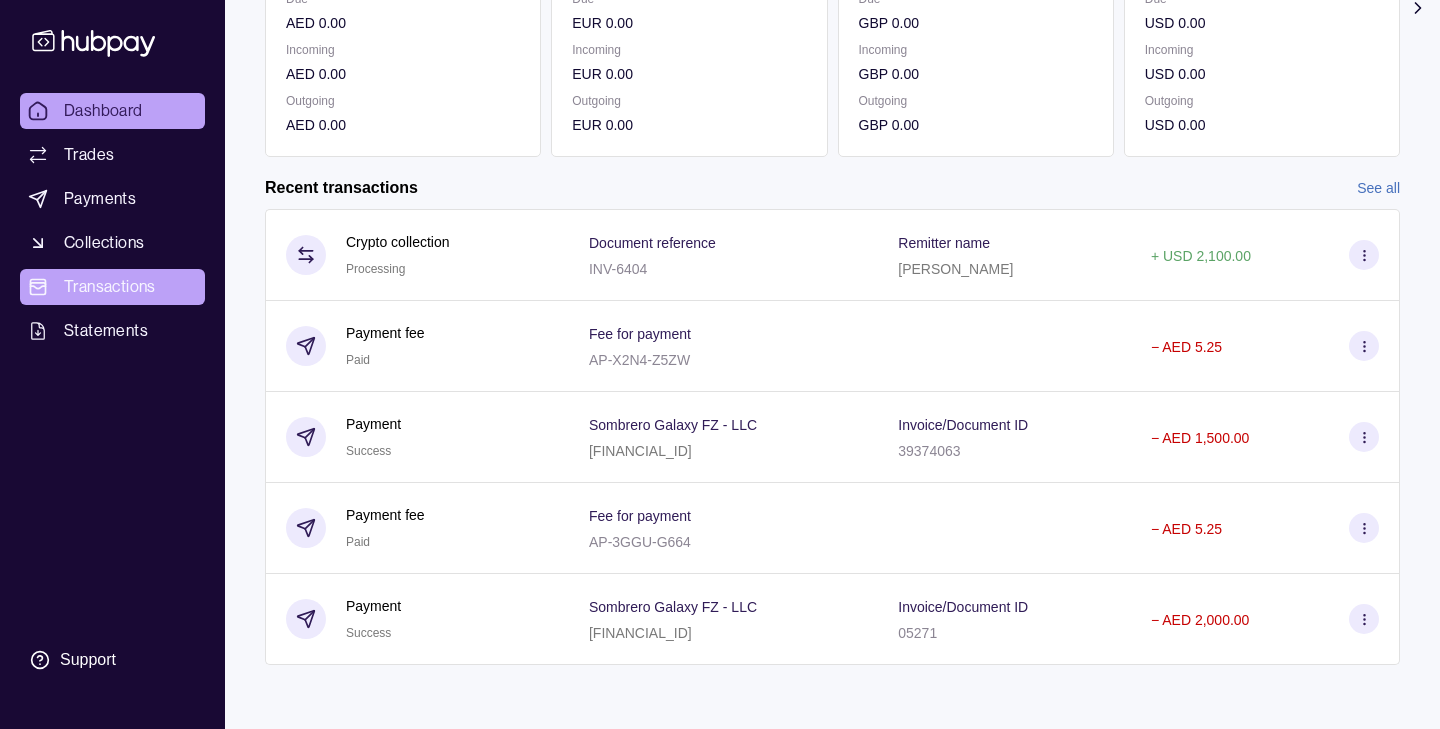 click on "Transactions" at bounding box center [110, 287] 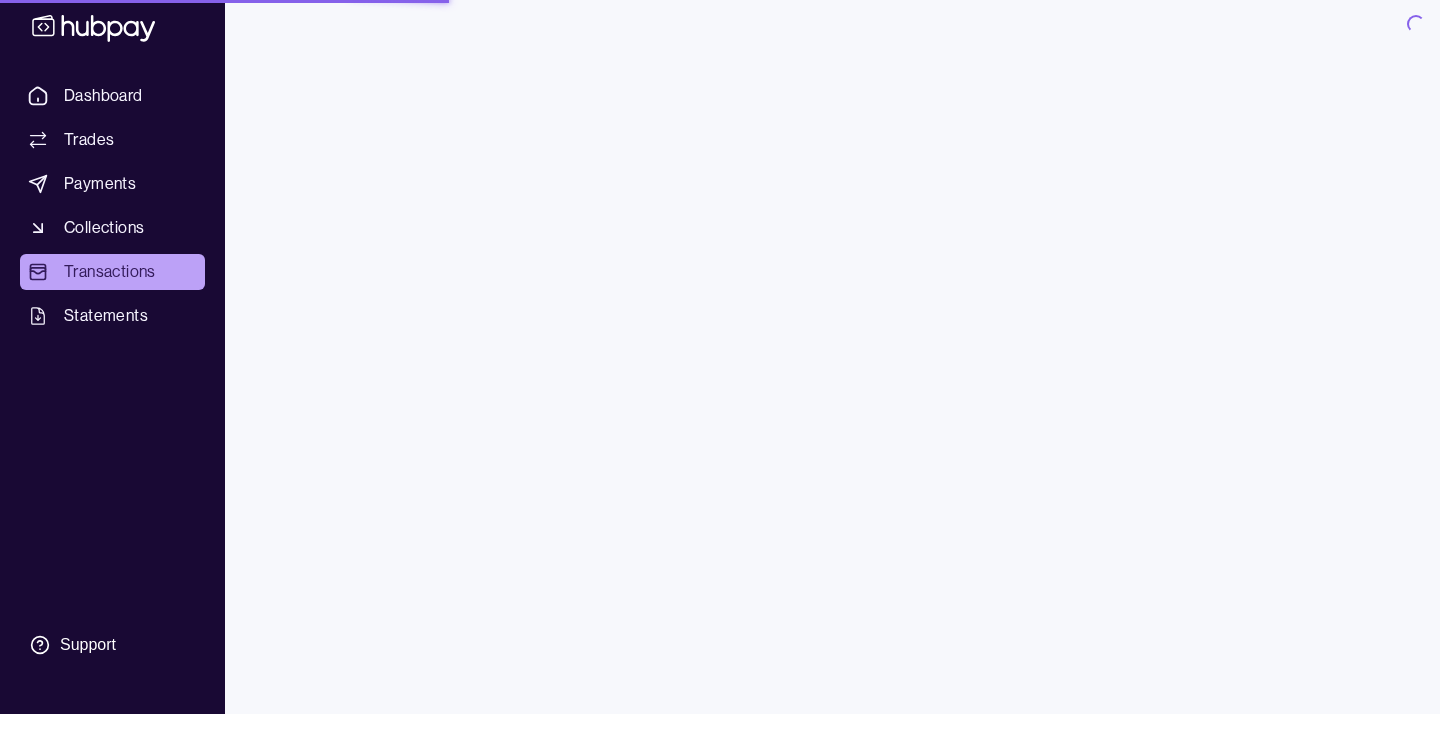 scroll, scrollTop: 0, scrollLeft: 0, axis: both 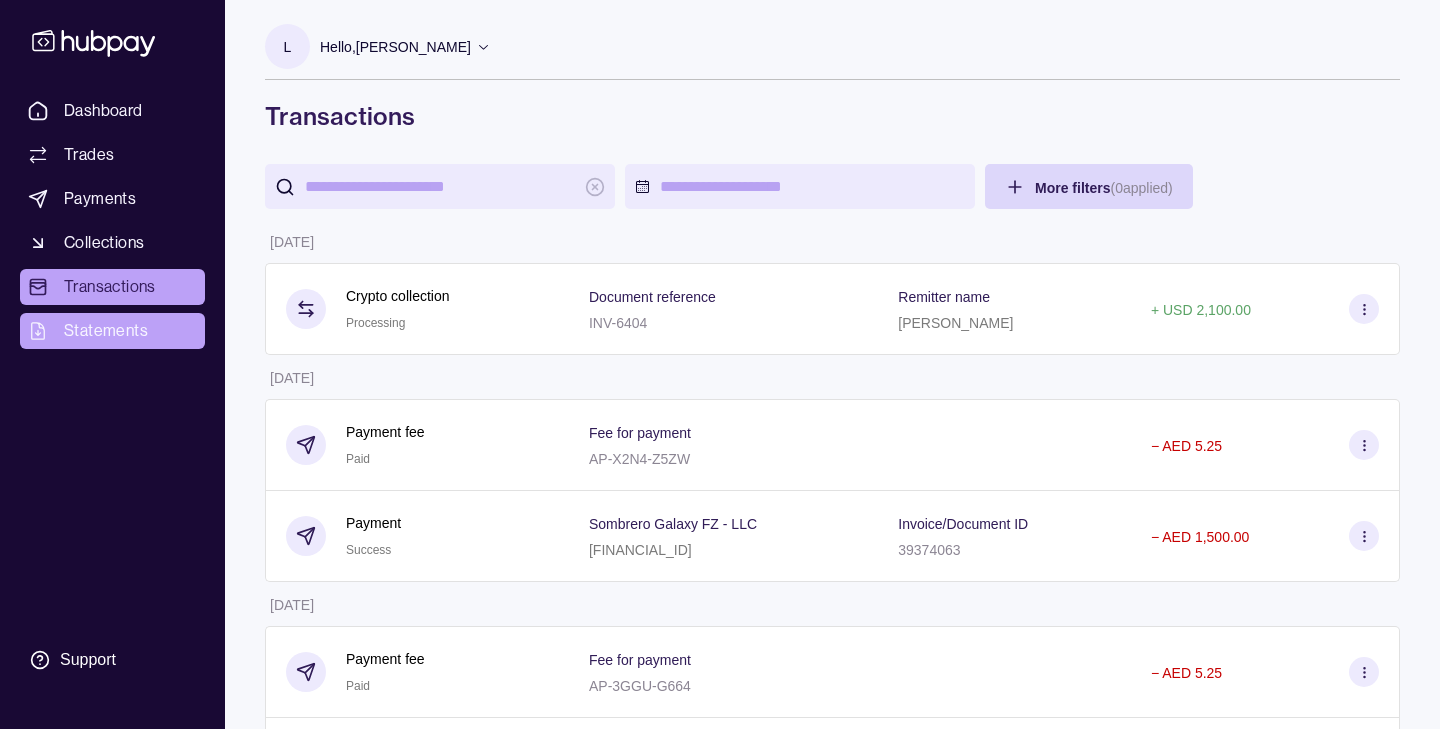 click on "Statements" at bounding box center (106, 331) 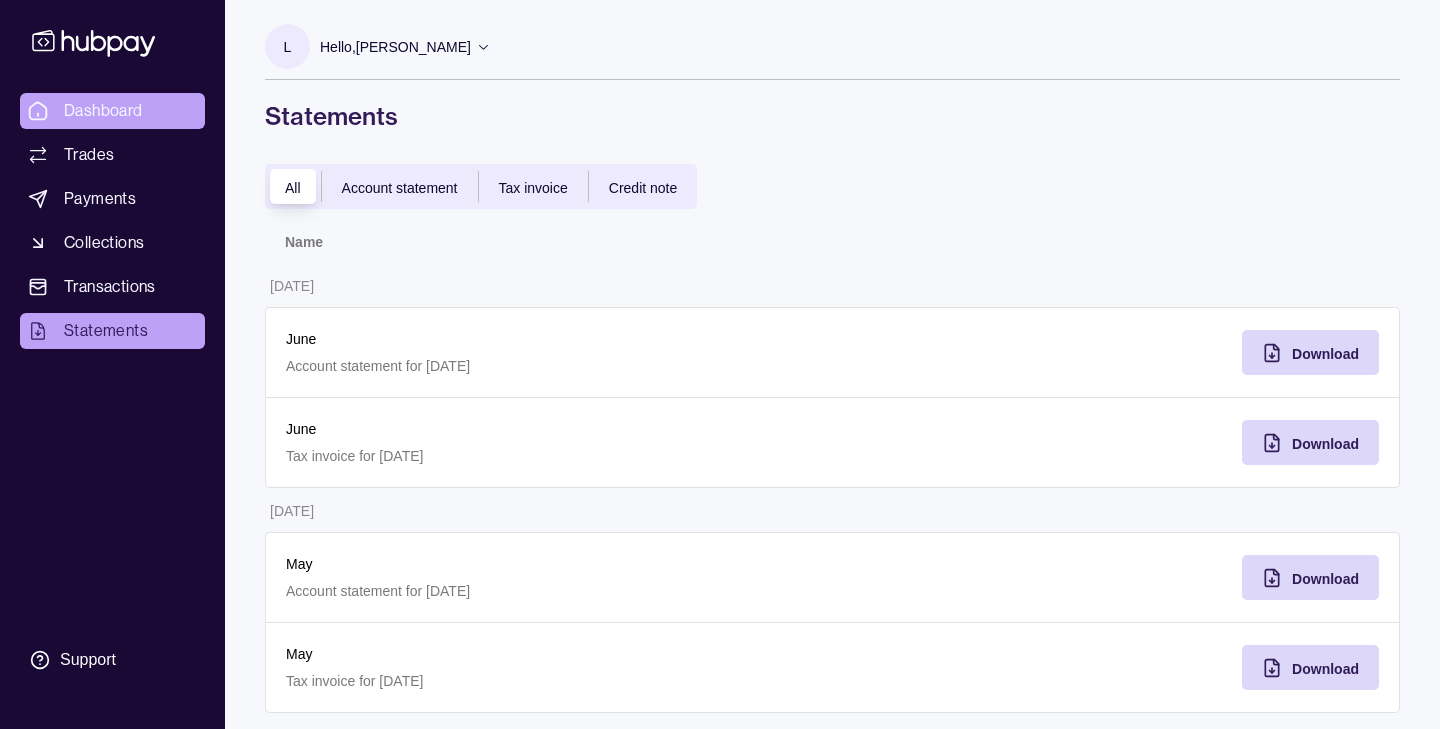 click on "Dashboard" at bounding box center [103, 111] 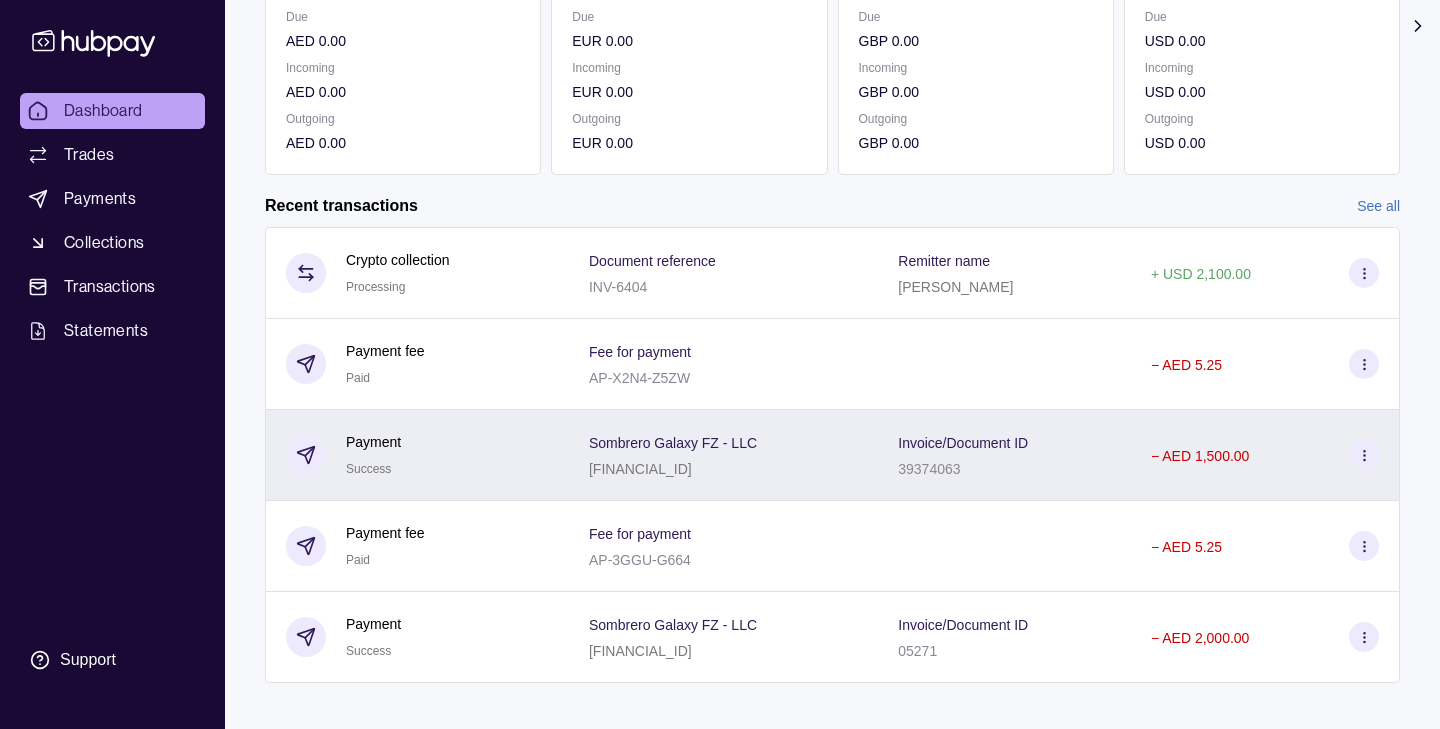 scroll, scrollTop: 463, scrollLeft: 0, axis: vertical 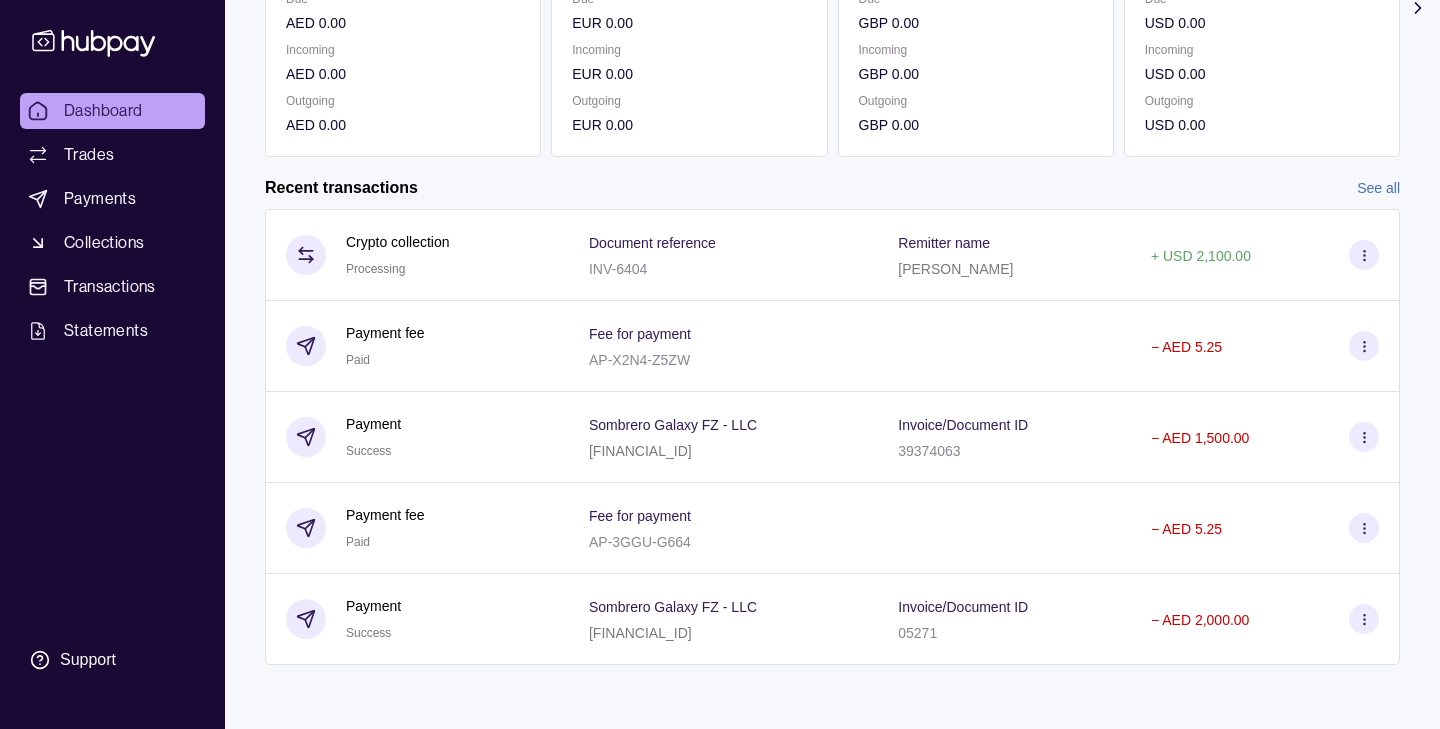 click on "See all" at bounding box center (1378, 188) 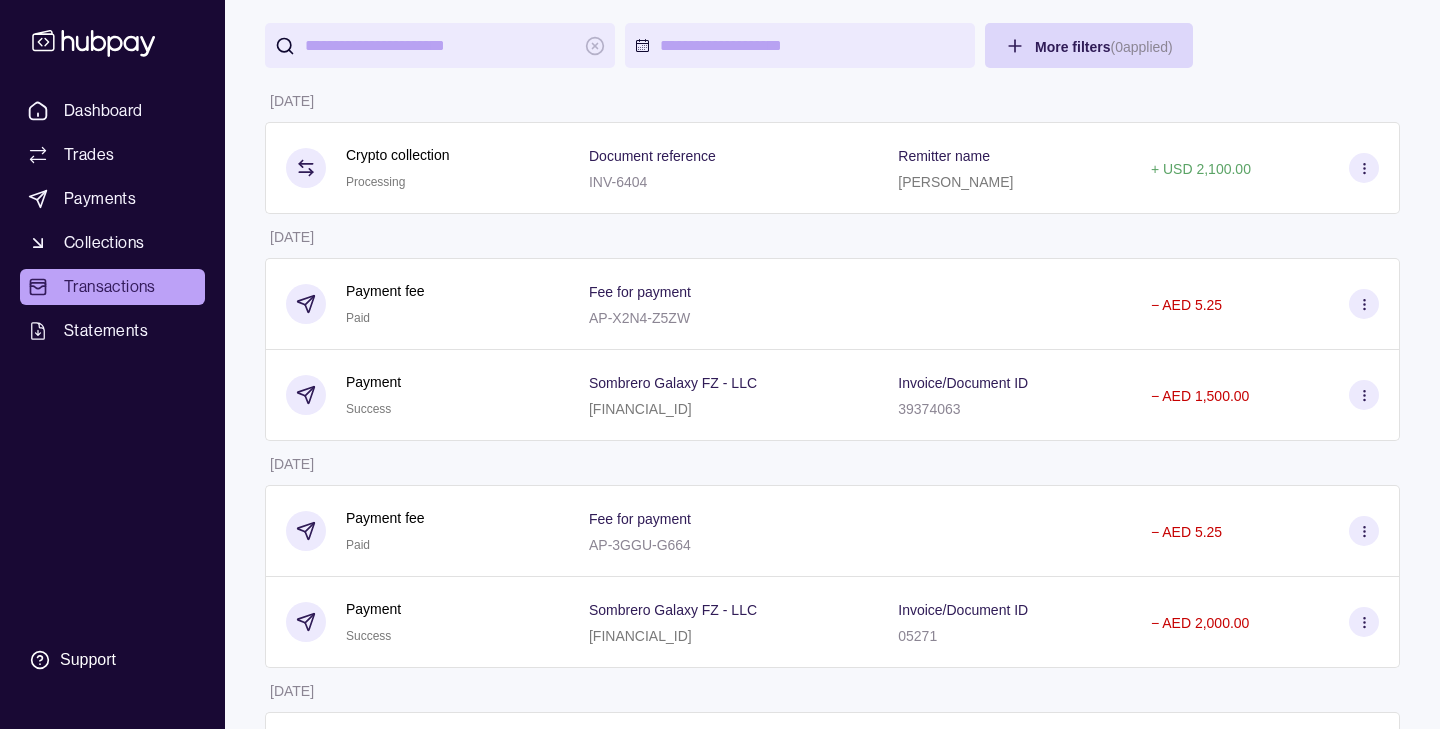 scroll, scrollTop: 0, scrollLeft: 0, axis: both 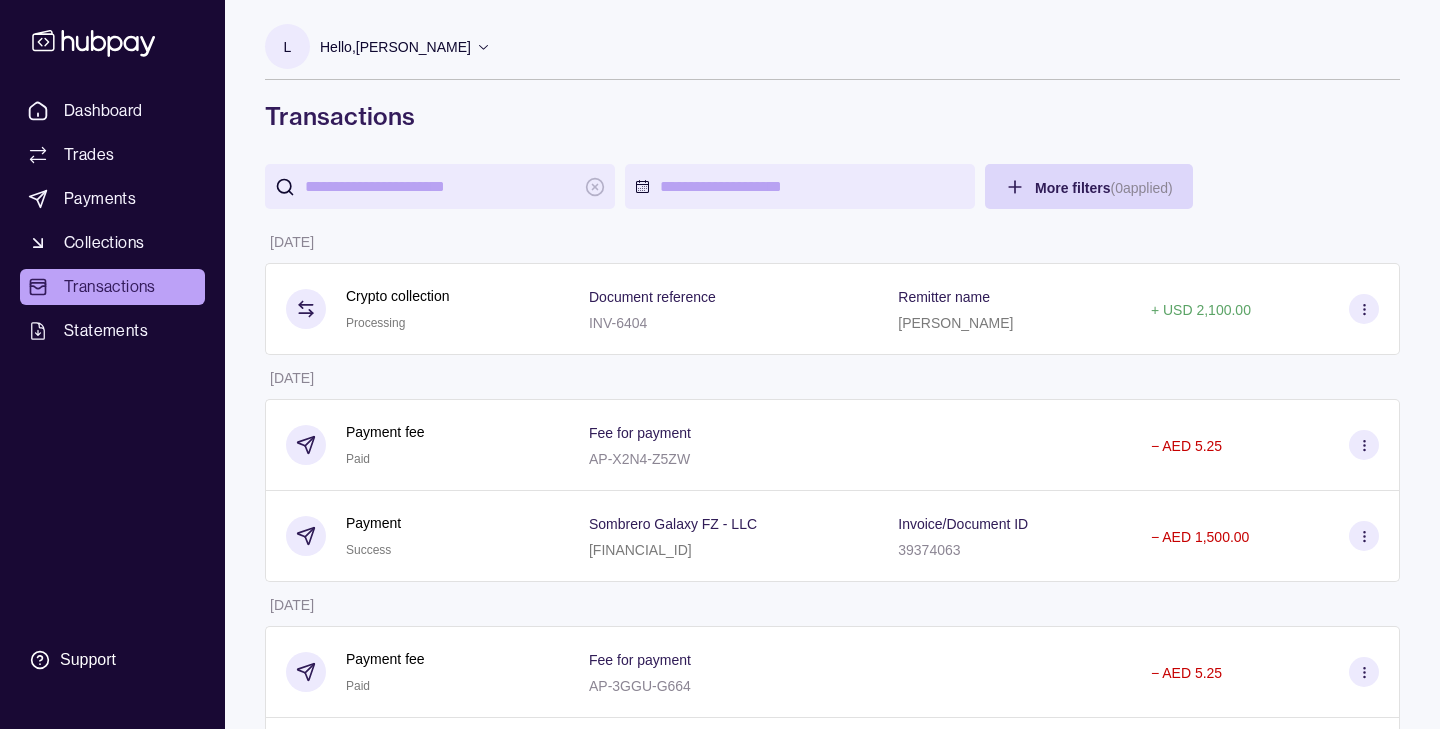 click on "Dashboard Trades Payments Collections Transactions Statements" at bounding box center (112, 221) 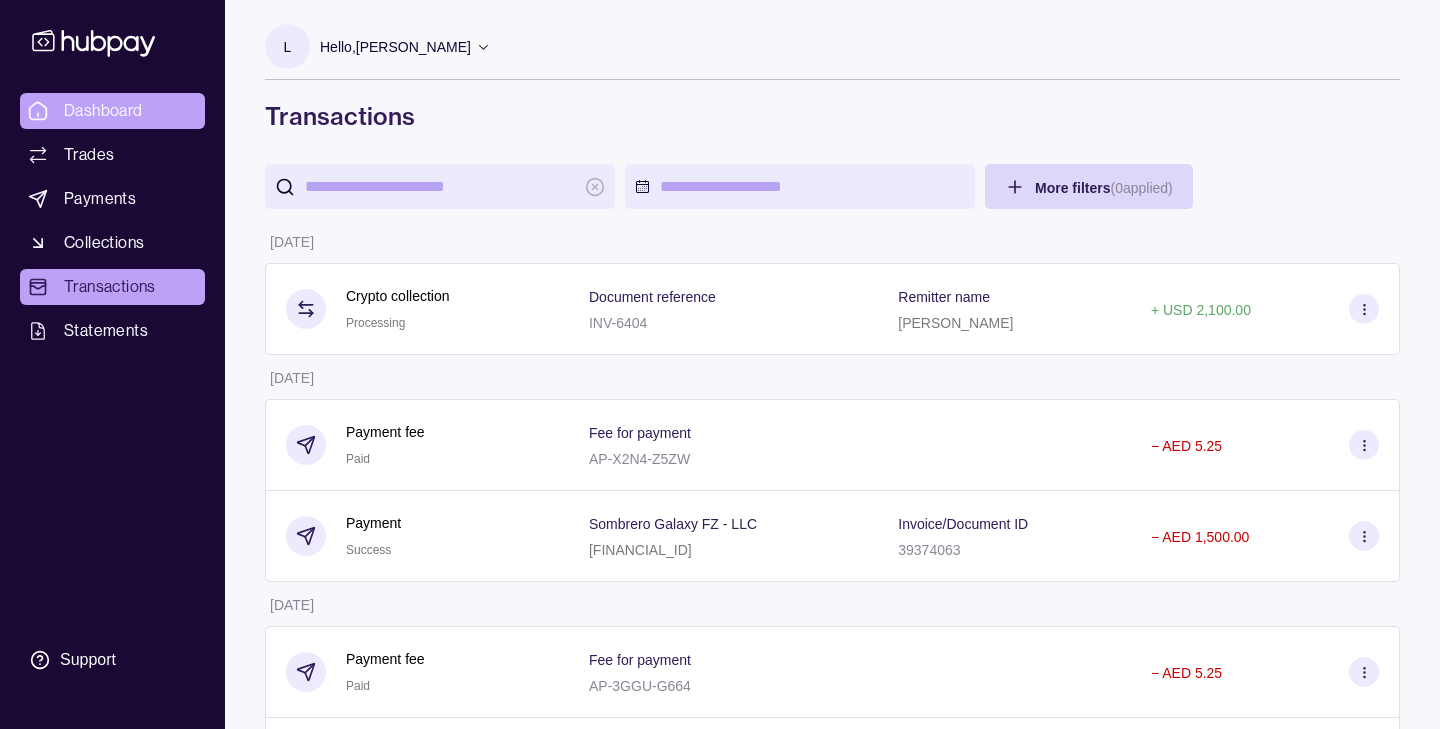 click on "Dashboard" at bounding box center [103, 111] 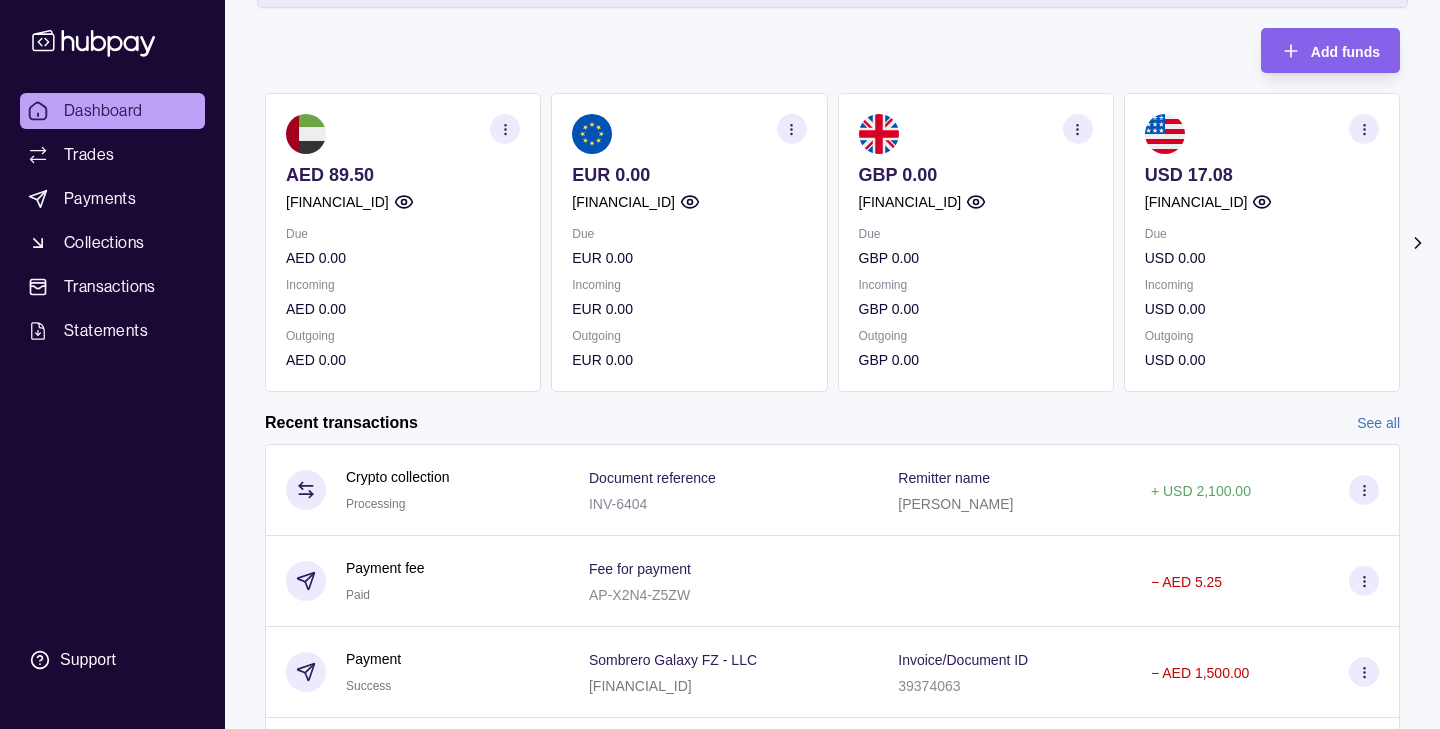 scroll, scrollTop: 368, scrollLeft: 0, axis: vertical 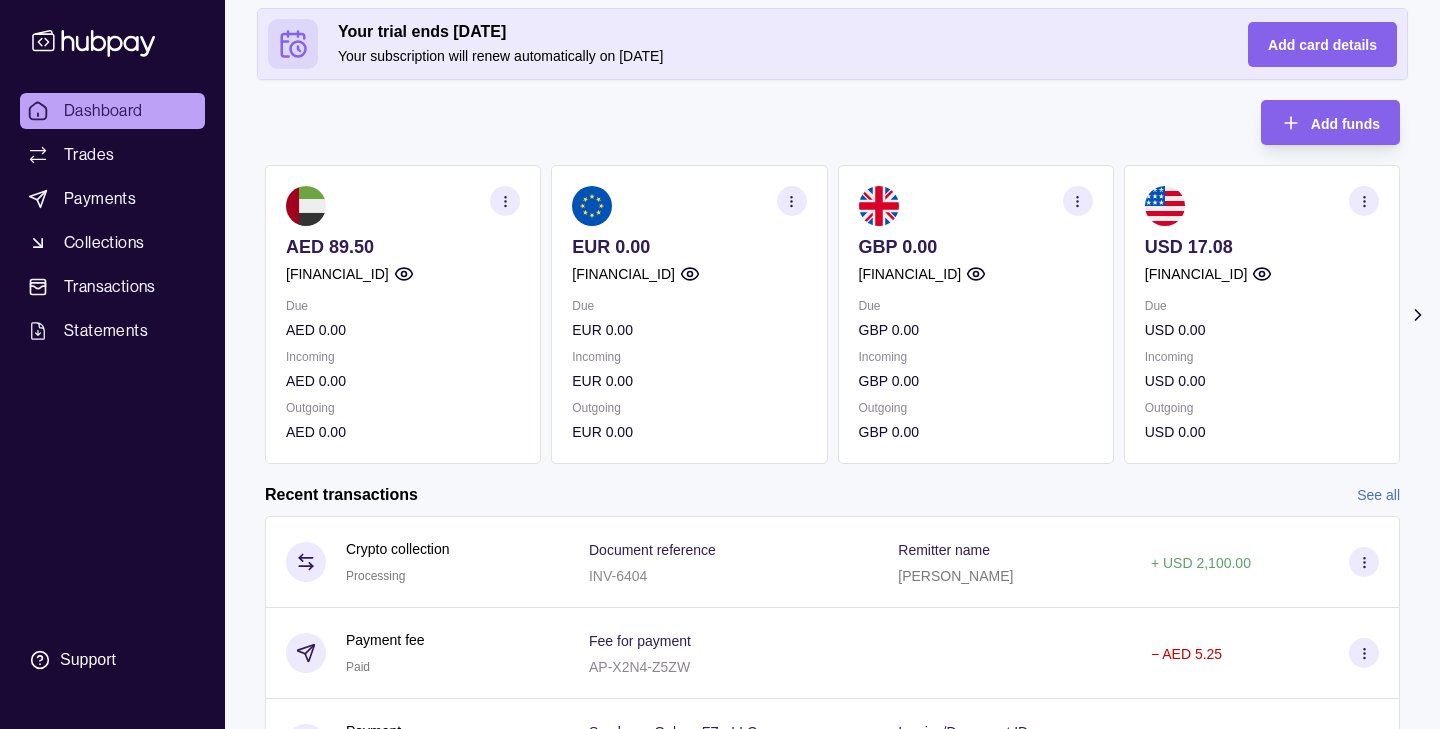 click on "Dashboard" at bounding box center [103, 111] 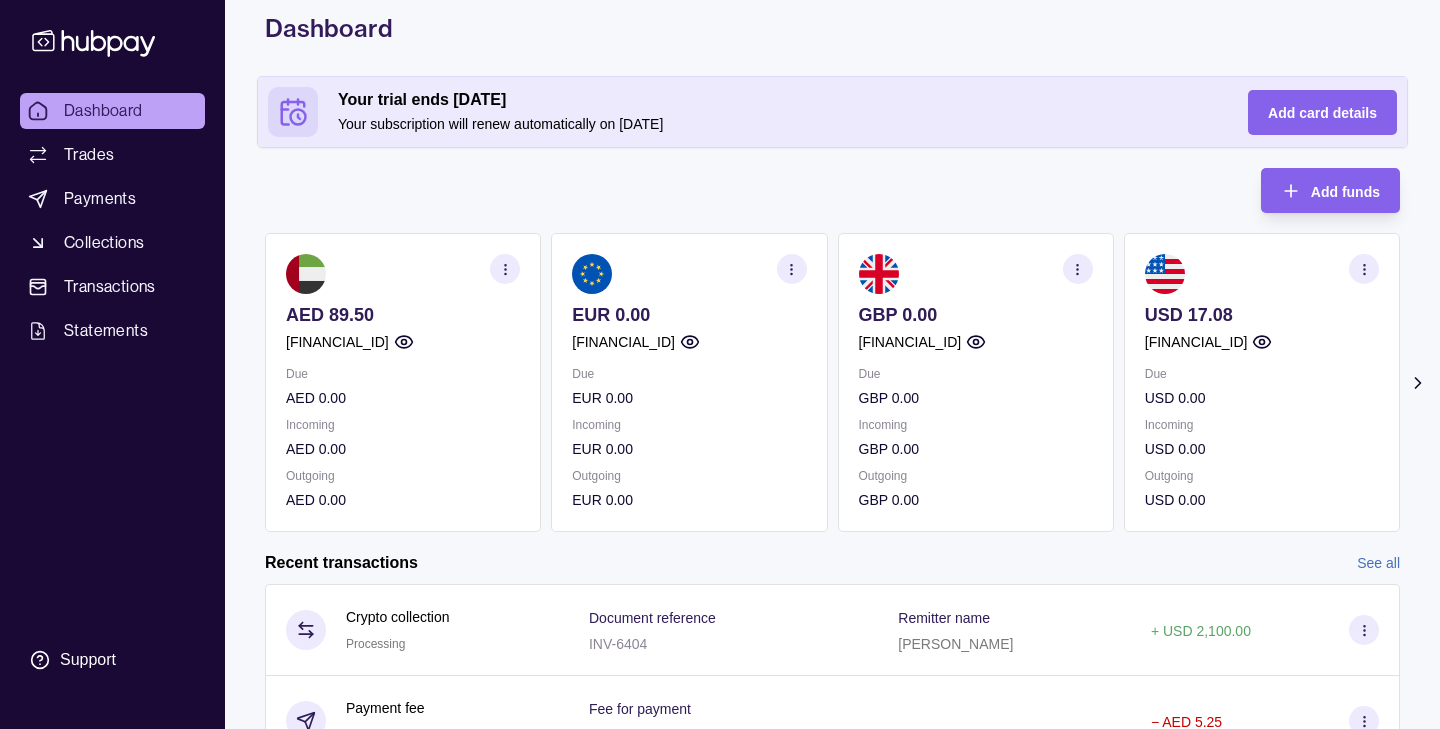 scroll, scrollTop: 91, scrollLeft: 0, axis: vertical 